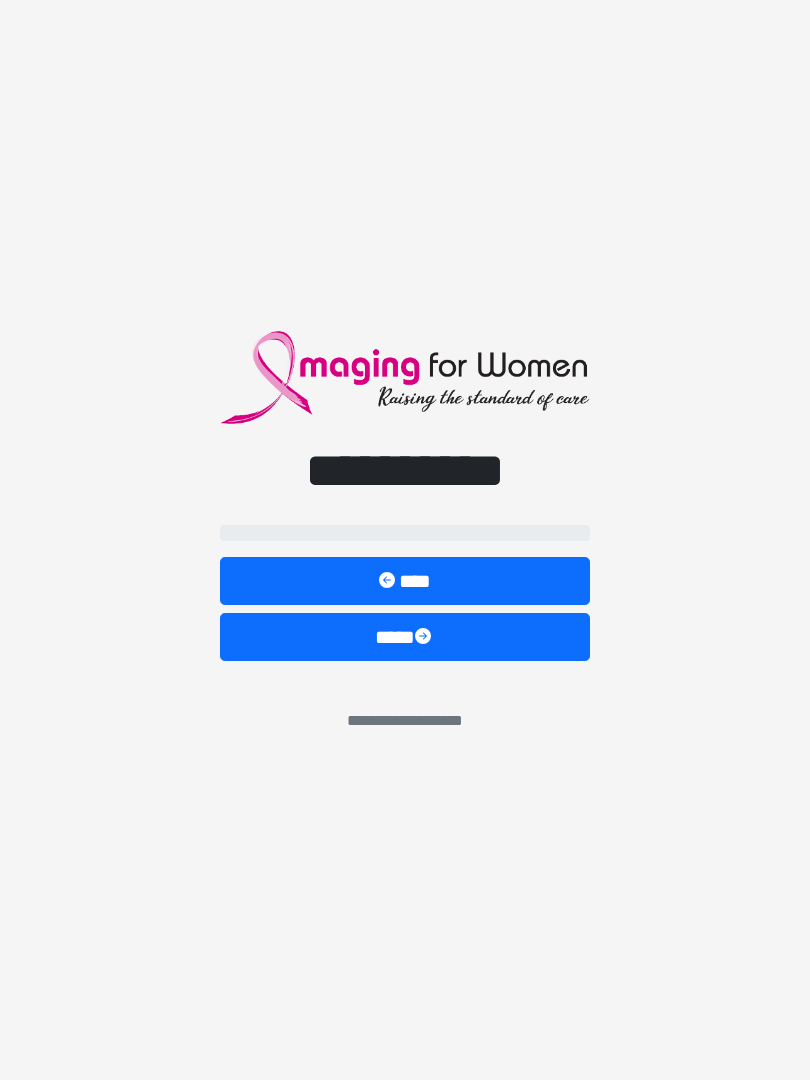 scroll, scrollTop: 0, scrollLeft: 0, axis: both 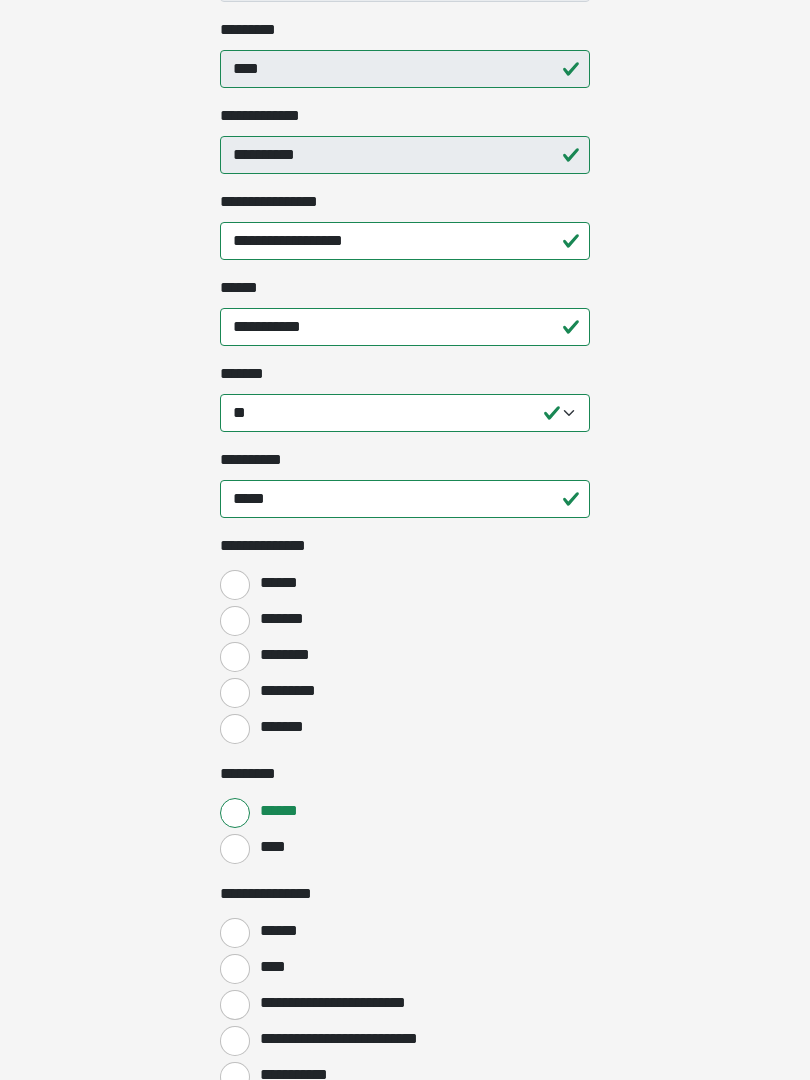 click on "*******" at bounding box center [235, 621] 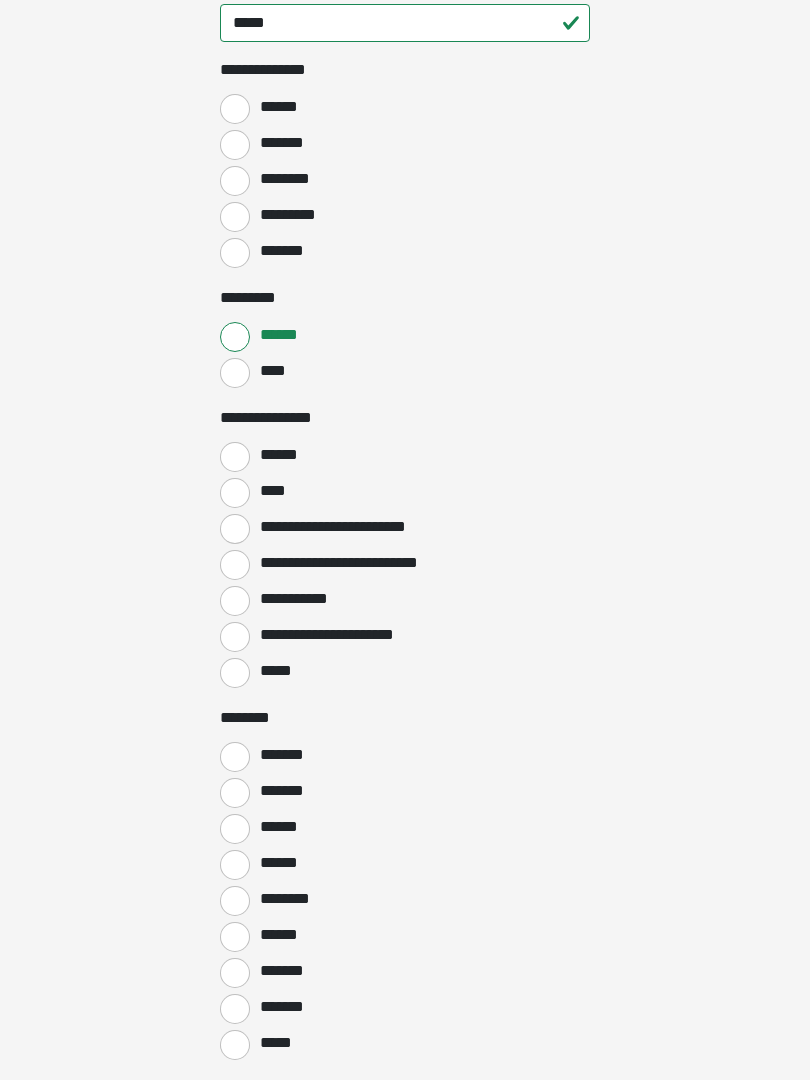 scroll, scrollTop: 982, scrollLeft: 0, axis: vertical 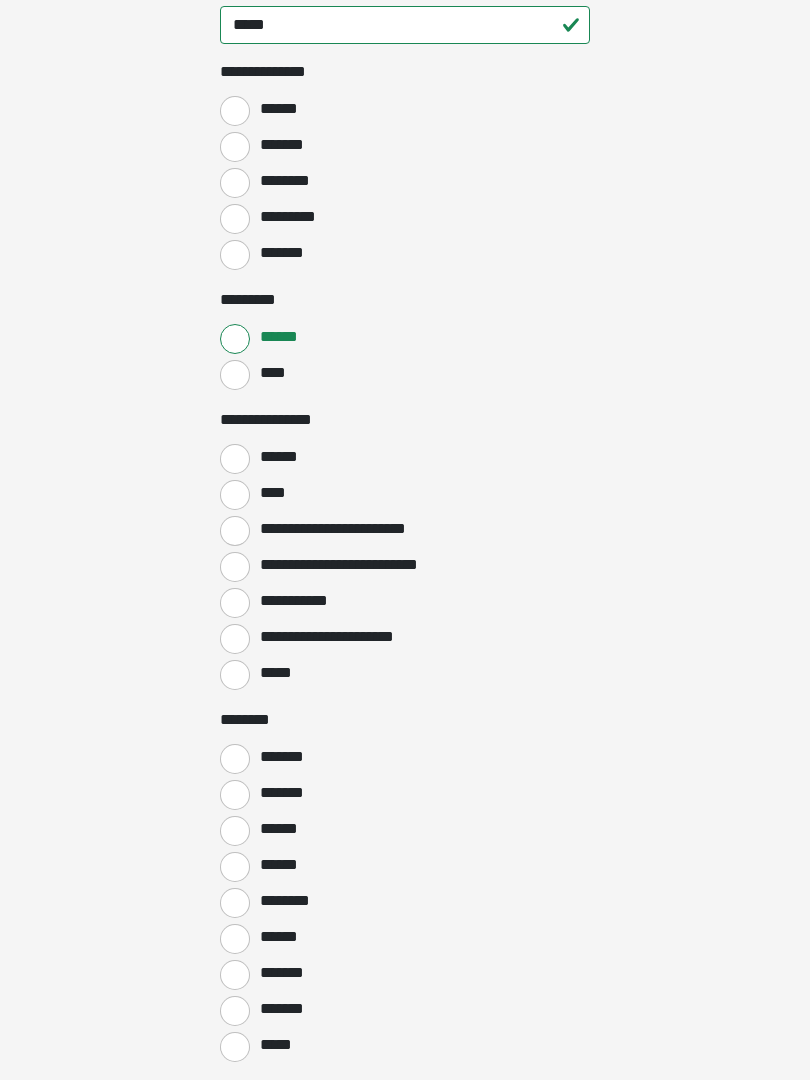 click on "******" at bounding box center (235, 459) 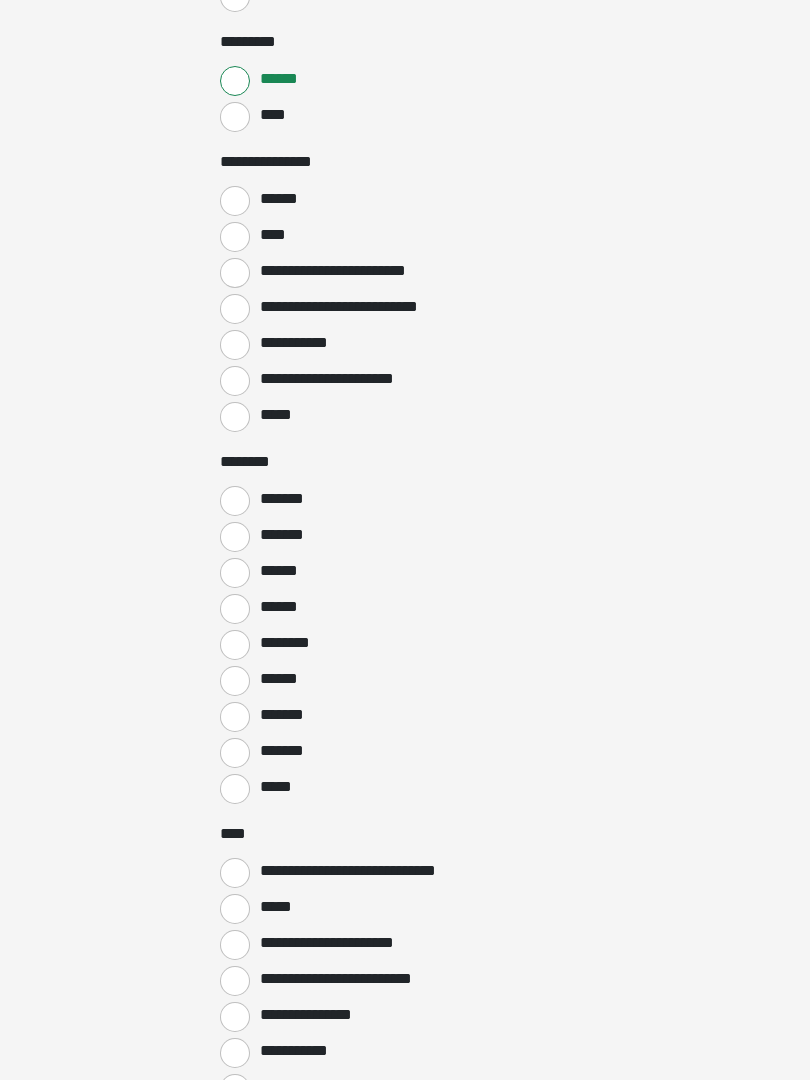 scroll, scrollTop: 1242, scrollLeft: 0, axis: vertical 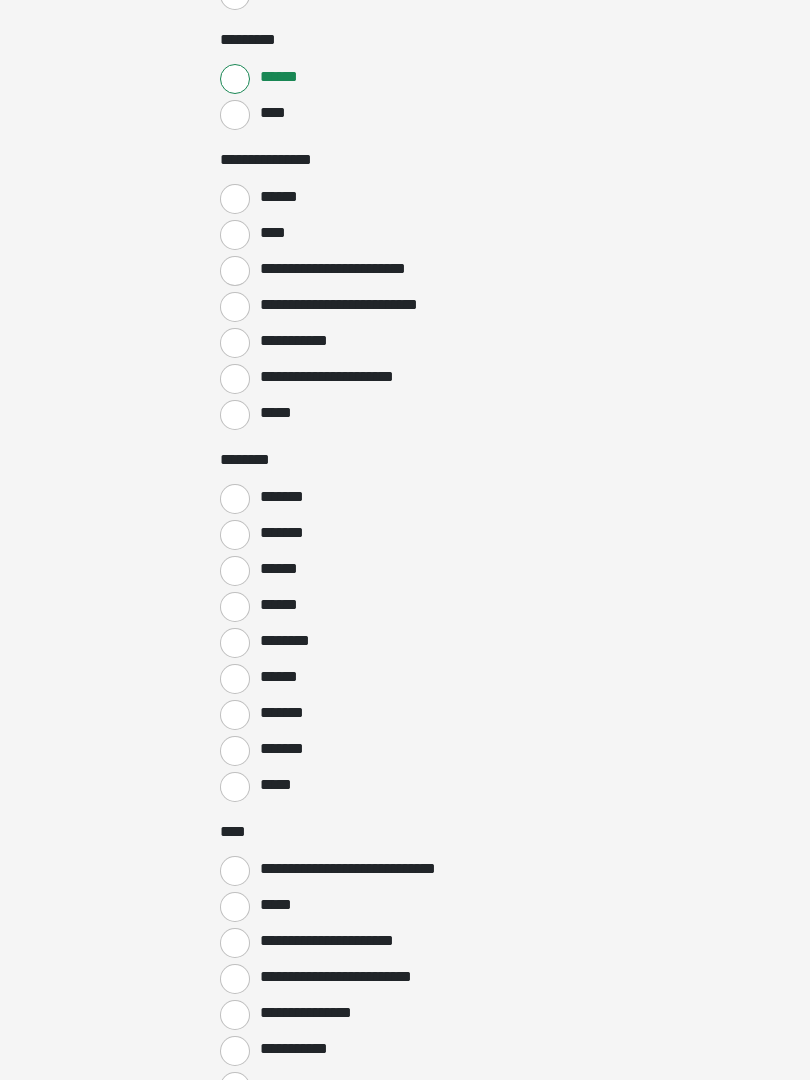 click on "*******" at bounding box center (235, 499) 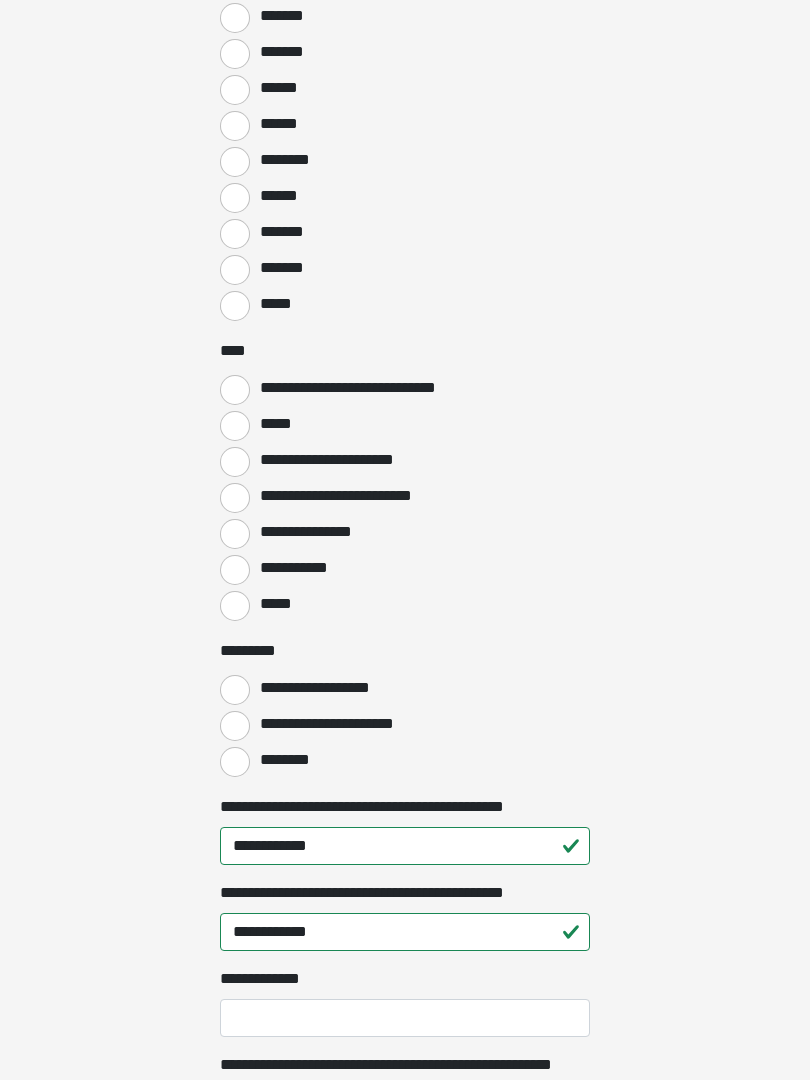 scroll, scrollTop: 1723, scrollLeft: 0, axis: vertical 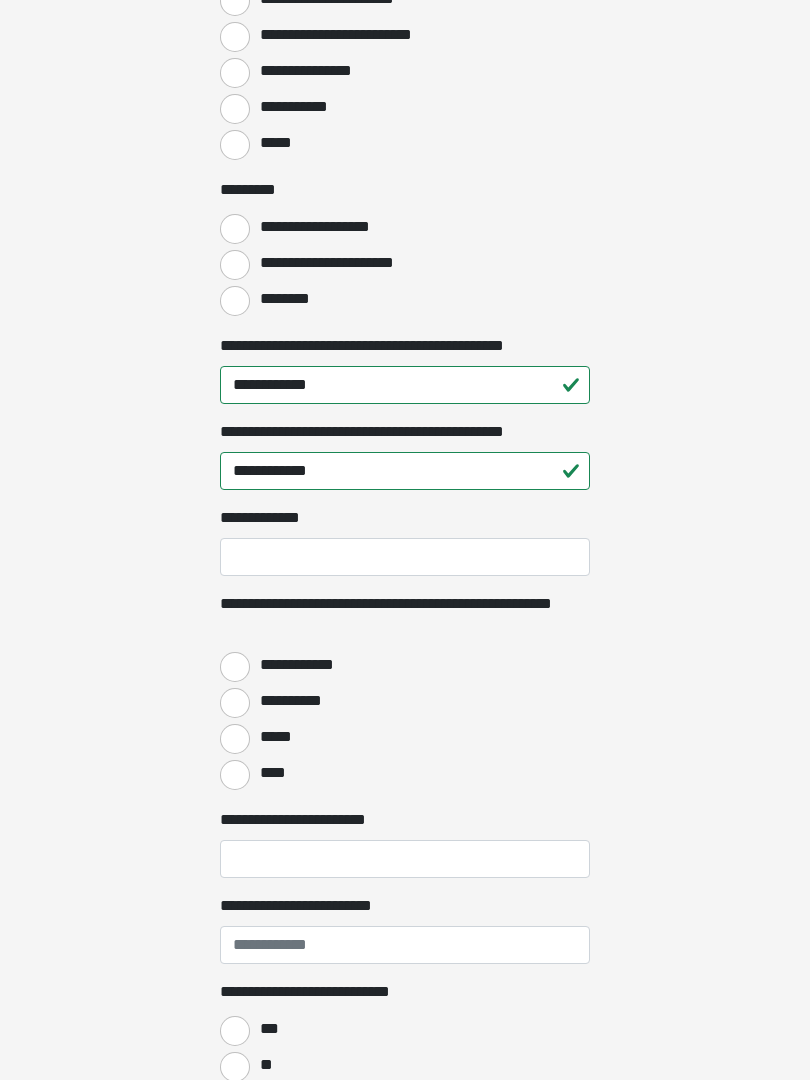 click on "**********" at bounding box center (235, 667) 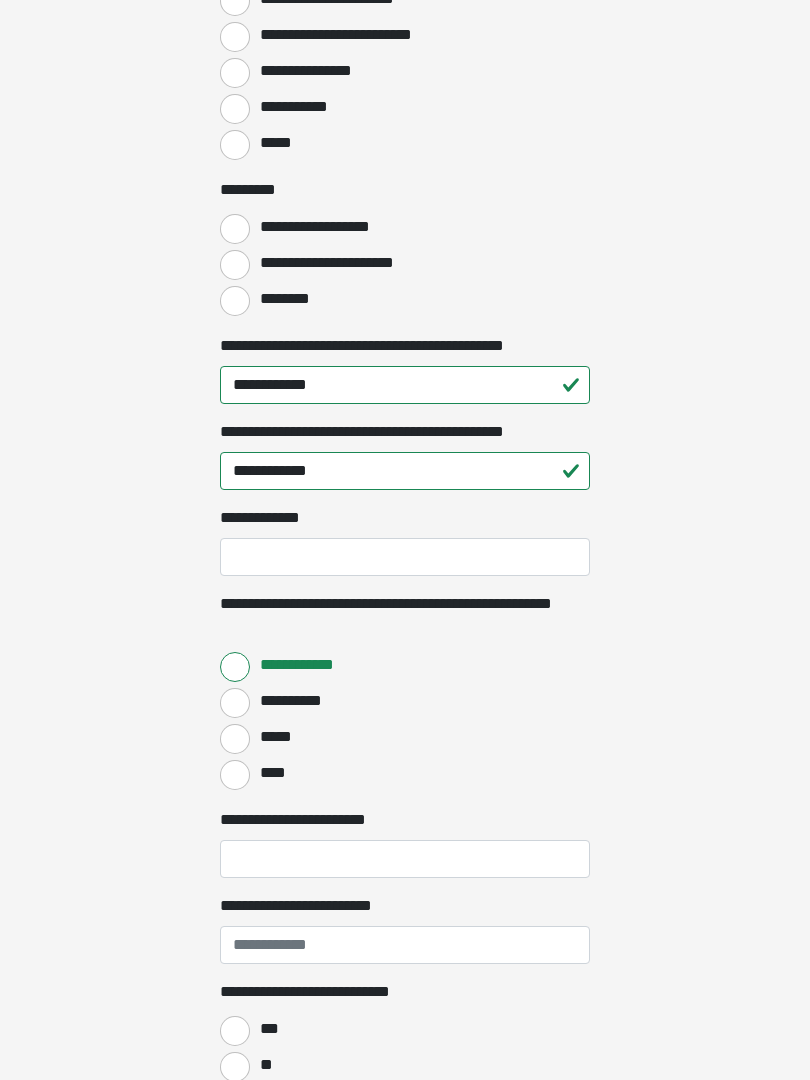 click on "****" at bounding box center [270, 773] 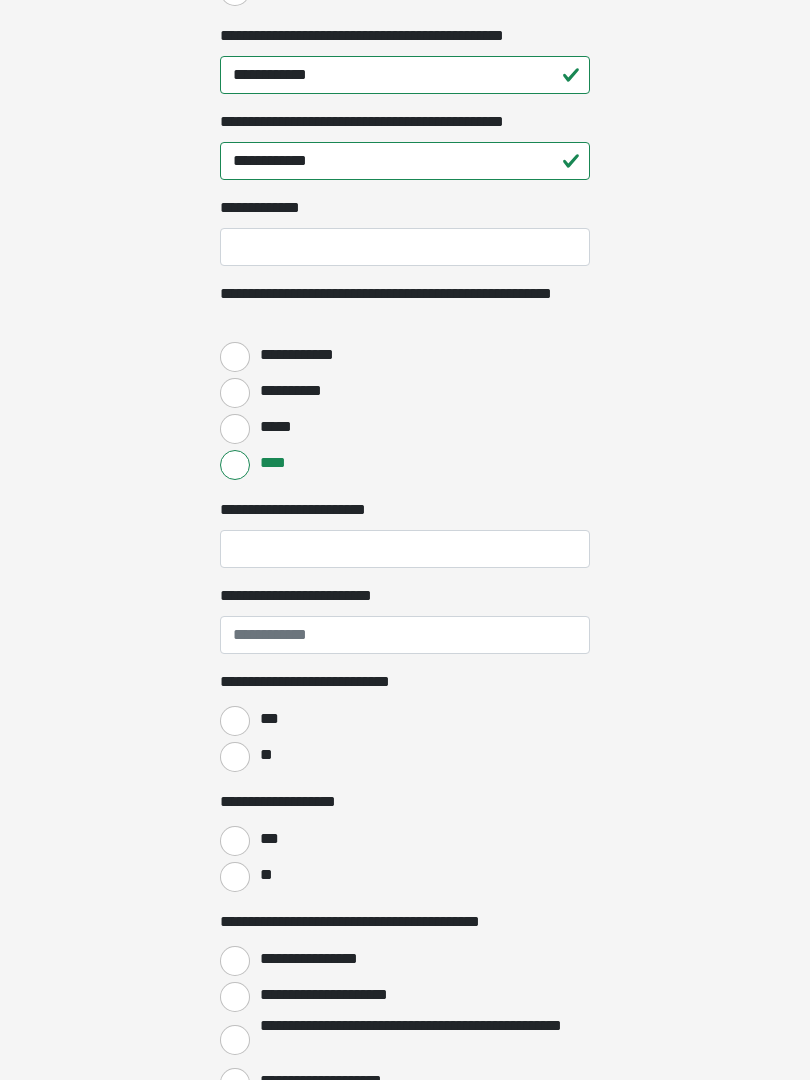scroll, scrollTop: 2494, scrollLeft: 0, axis: vertical 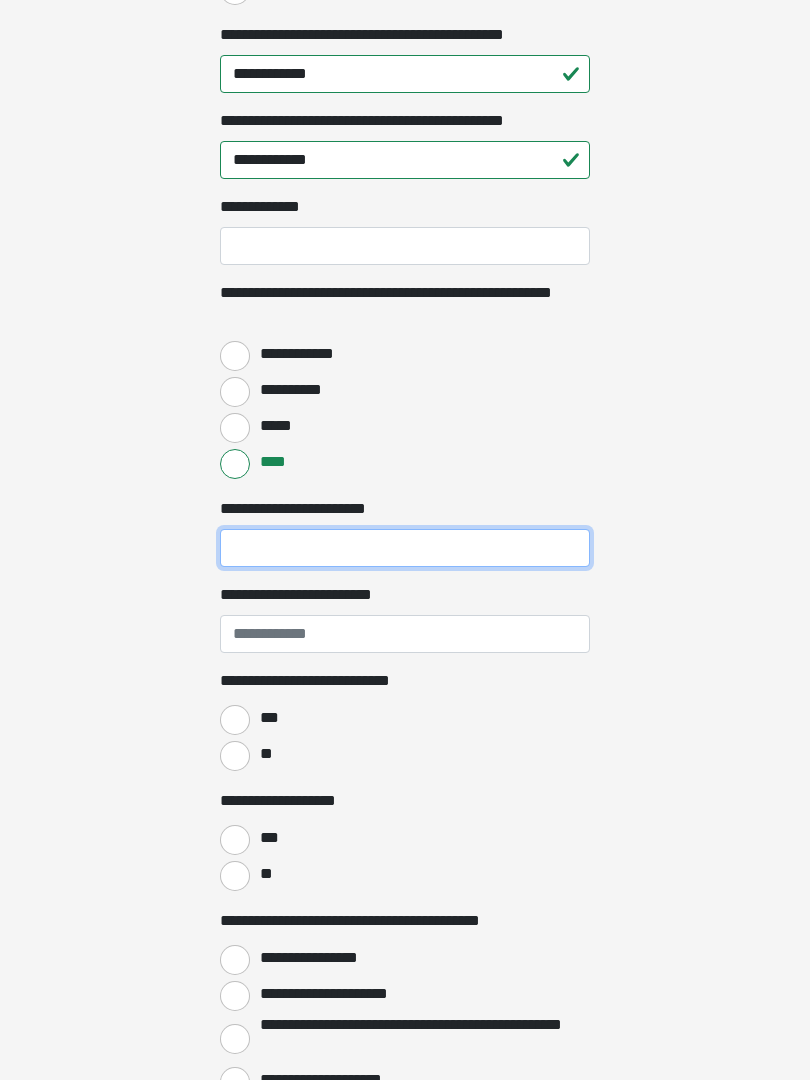 click on "**********" at bounding box center [405, 549] 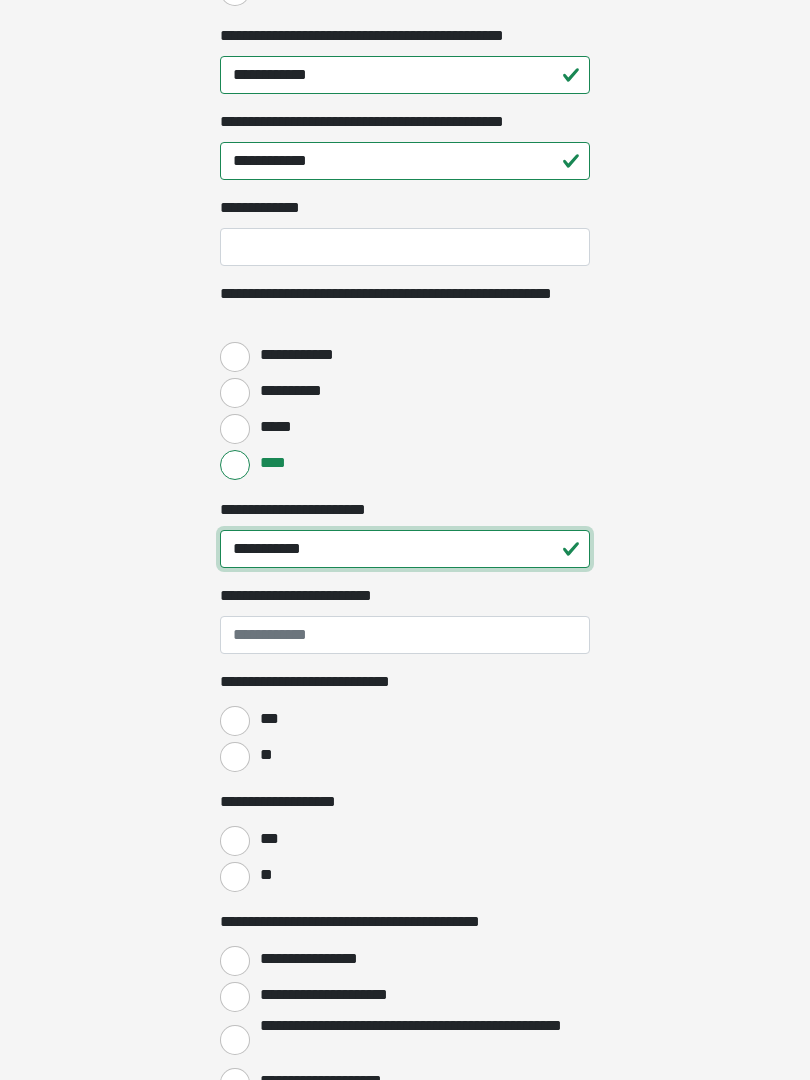 type on "**********" 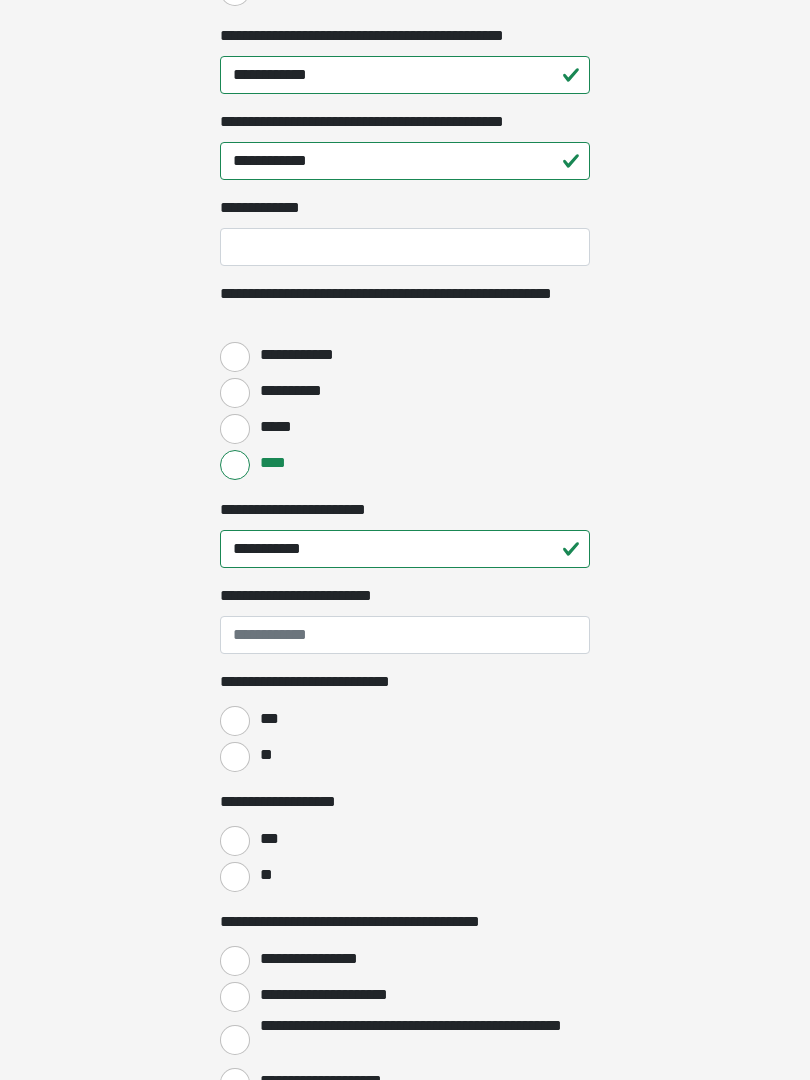 click on "**********" at bounding box center (322, 596) 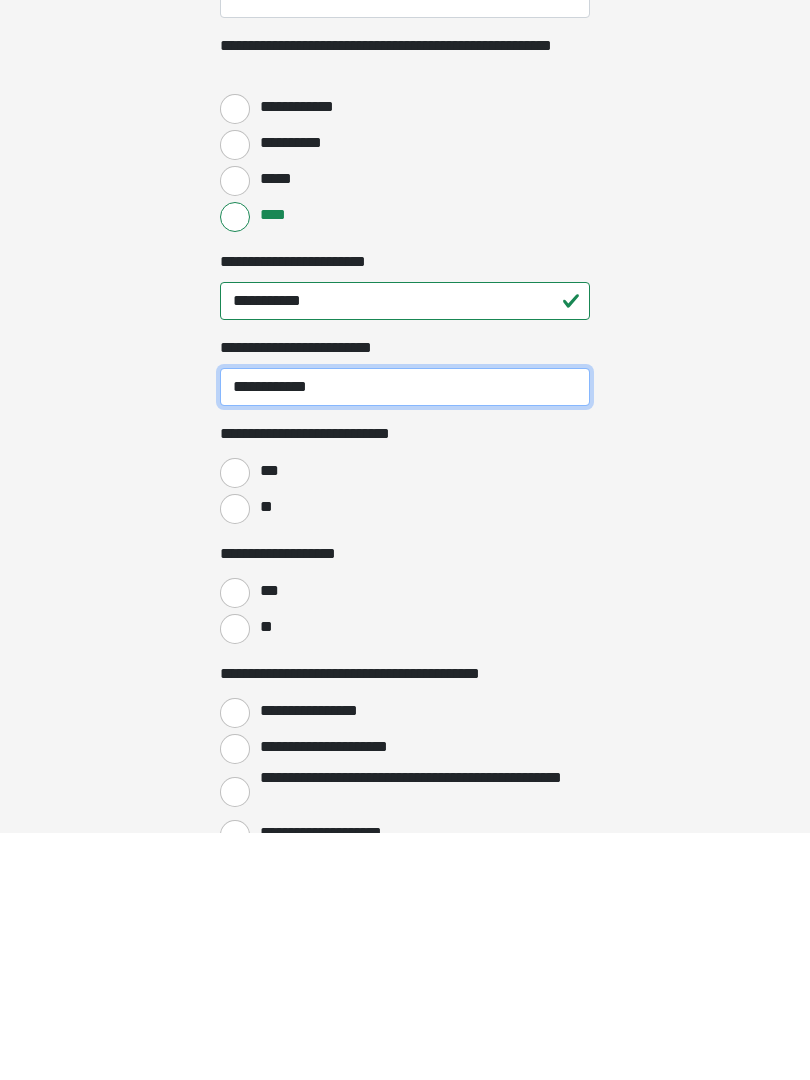 type on "**********" 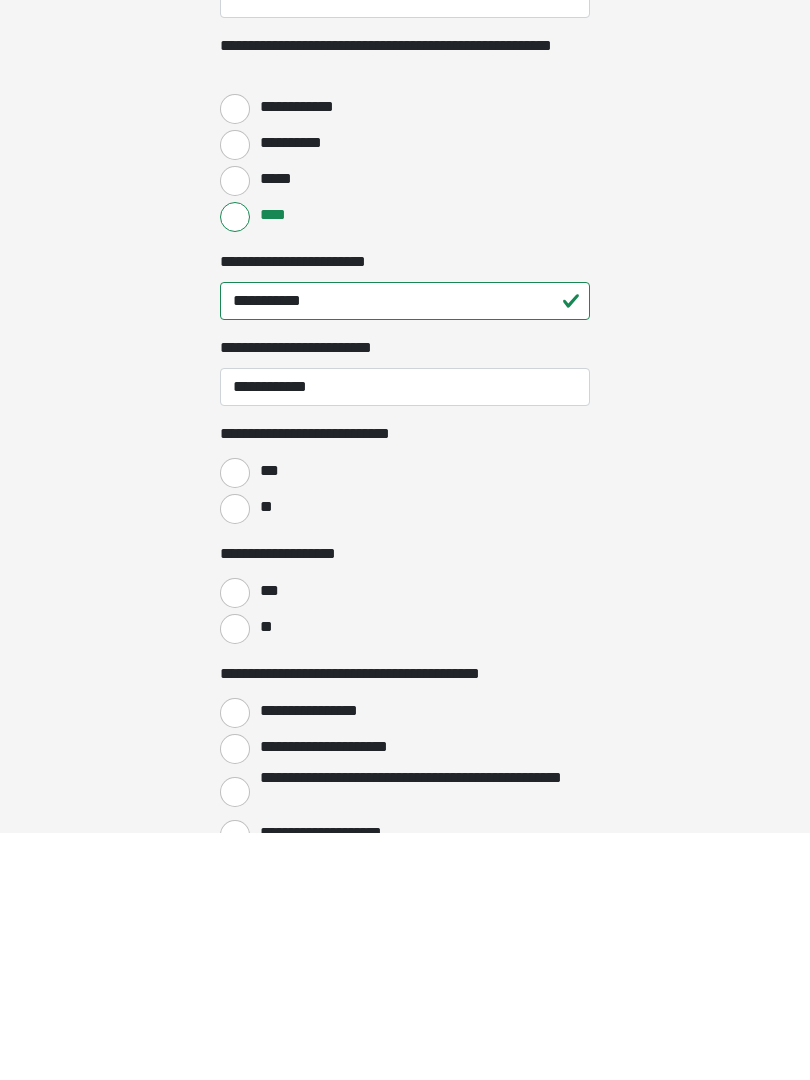 click on "**" at bounding box center (235, 757) 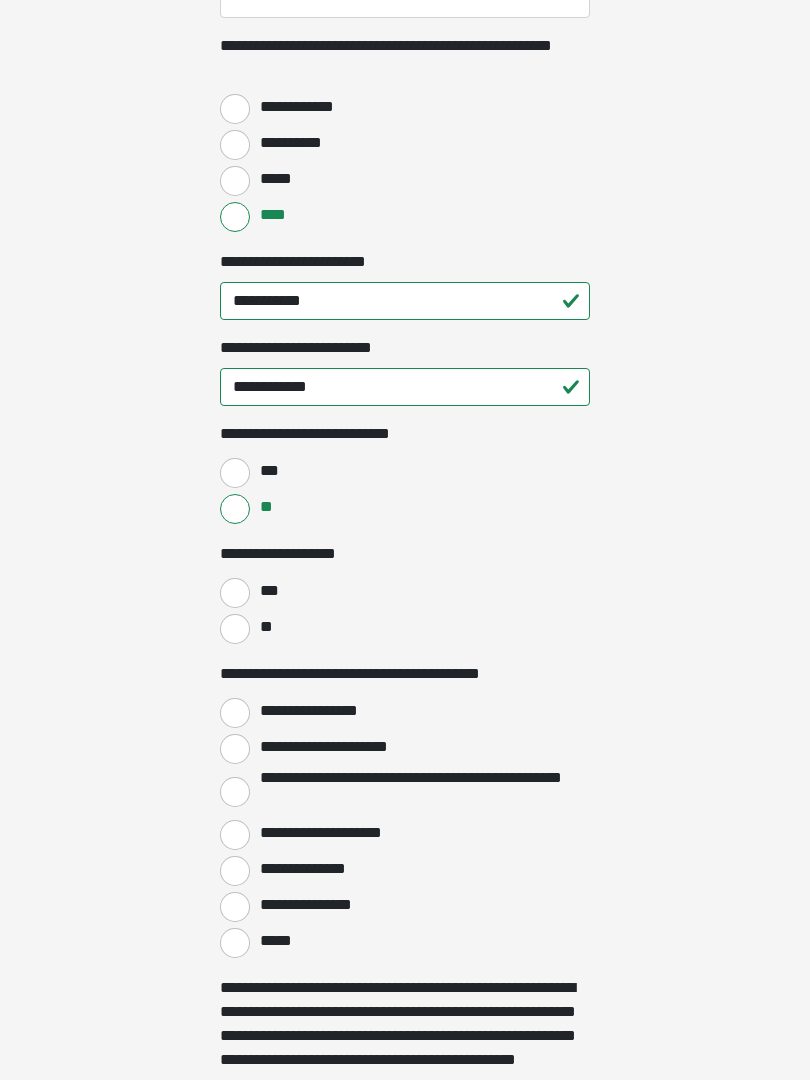 click on "**" at bounding box center (235, 629) 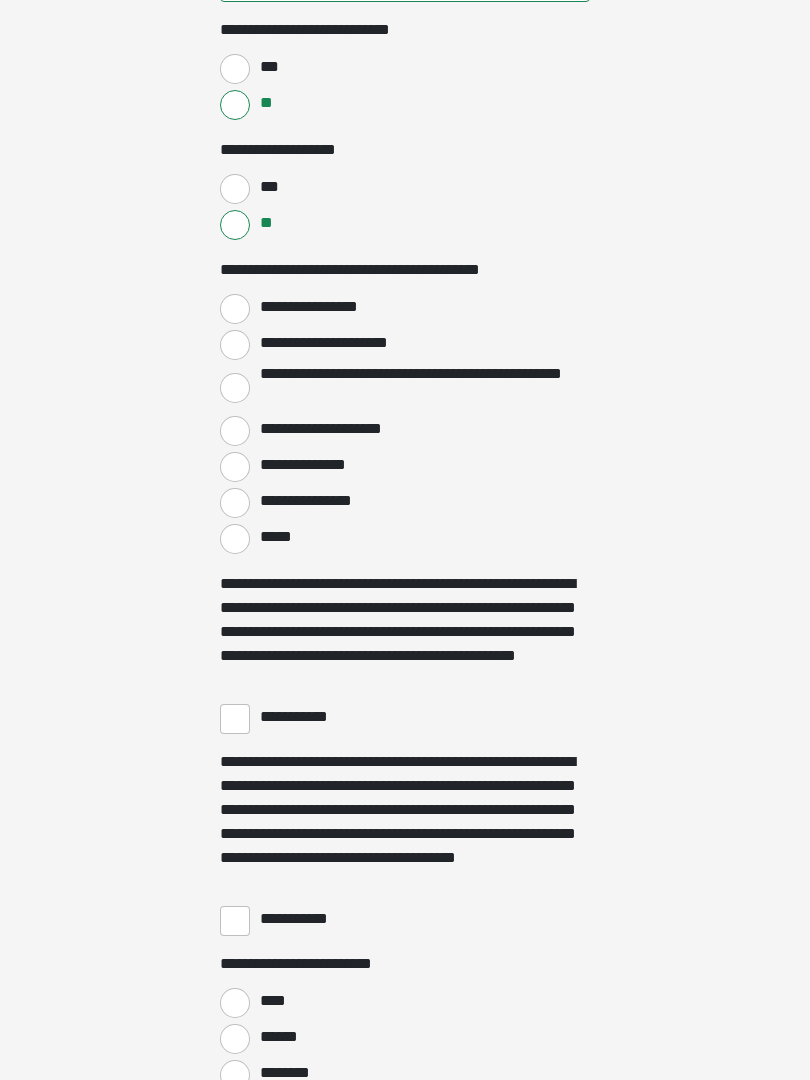 scroll, scrollTop: 3148, scrollLeft: 0, axis: vertical 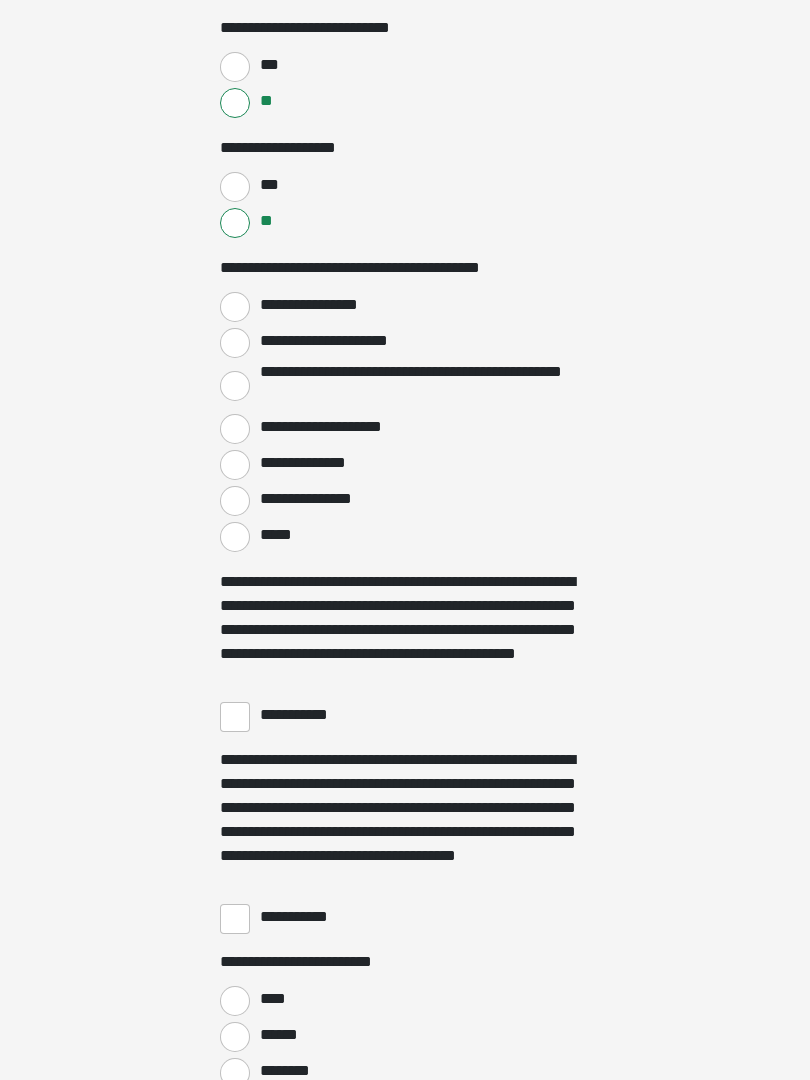 click on "**********" at bounding box center [235, 343] 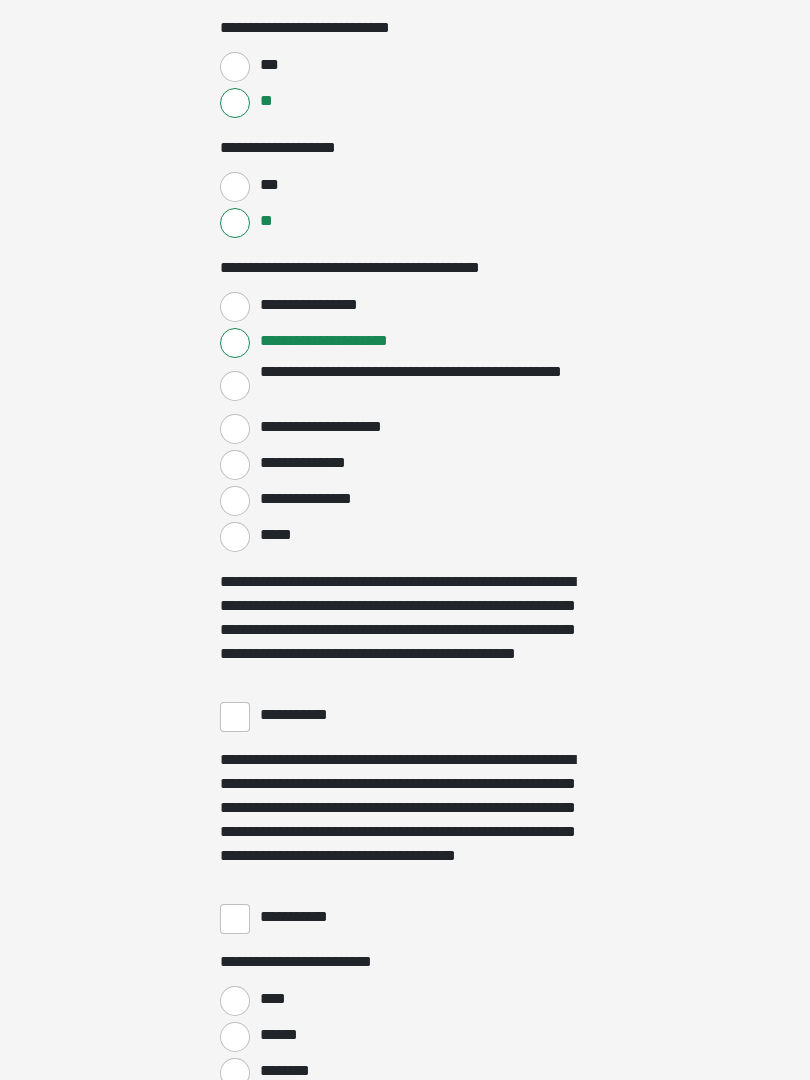 click on "**********" at bounding box center [235, 717] 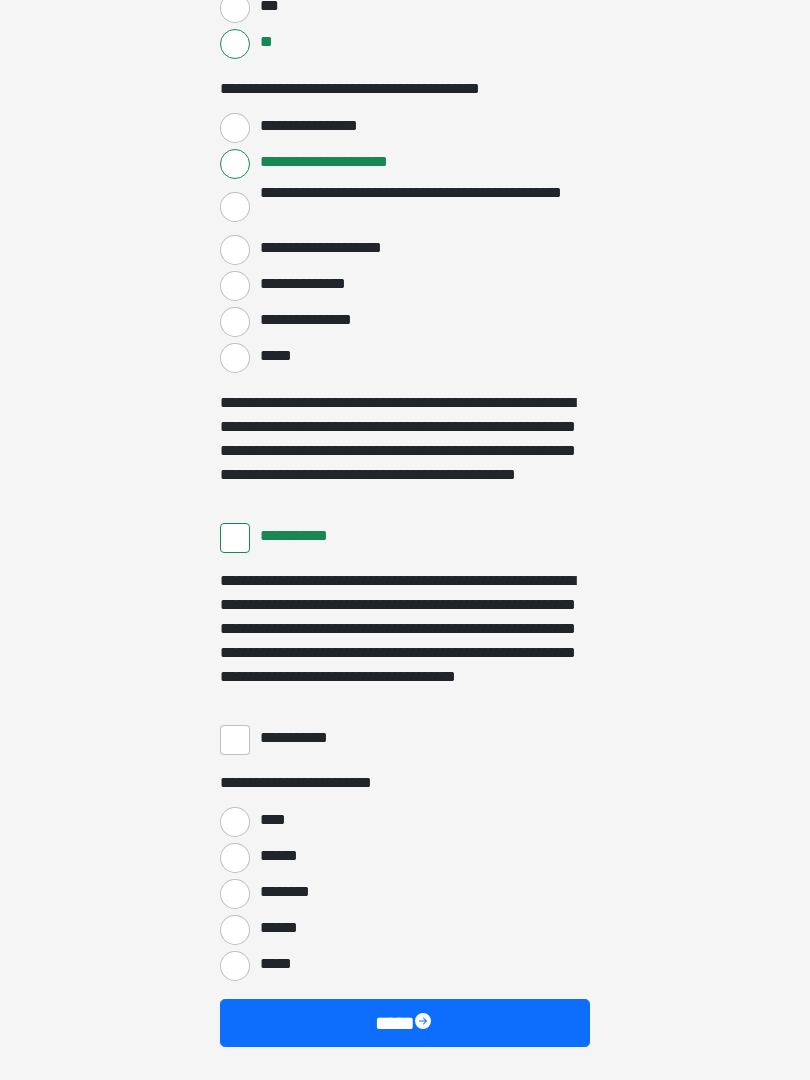 scroll, scrollTop: 3397, scrollLeft: 0, axis: vertical 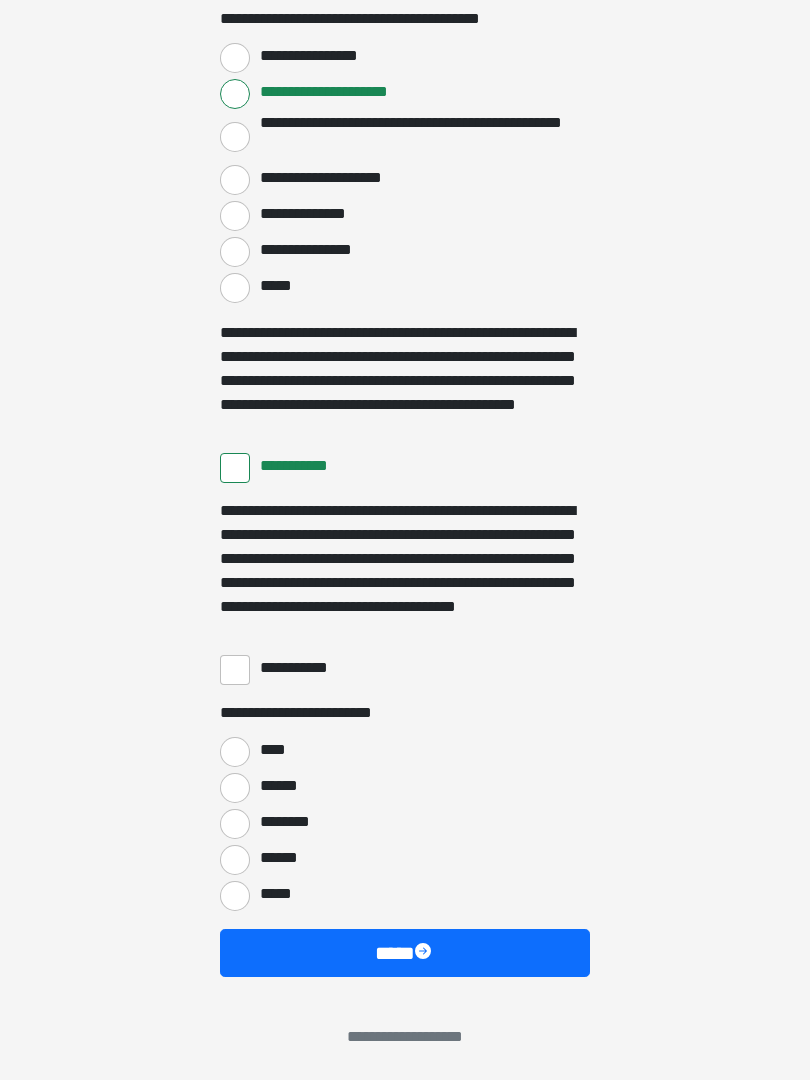 click on "**********" at bounding box center (235, 670) 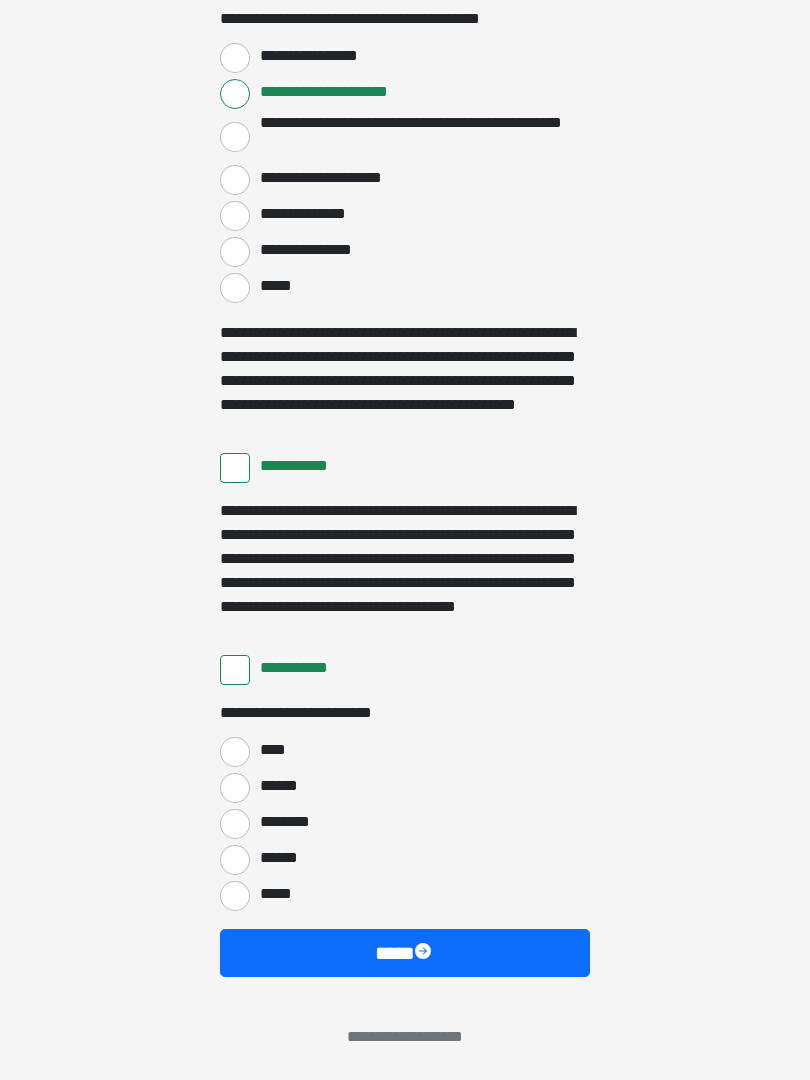 click on "****" at bounding box center [235, 752] 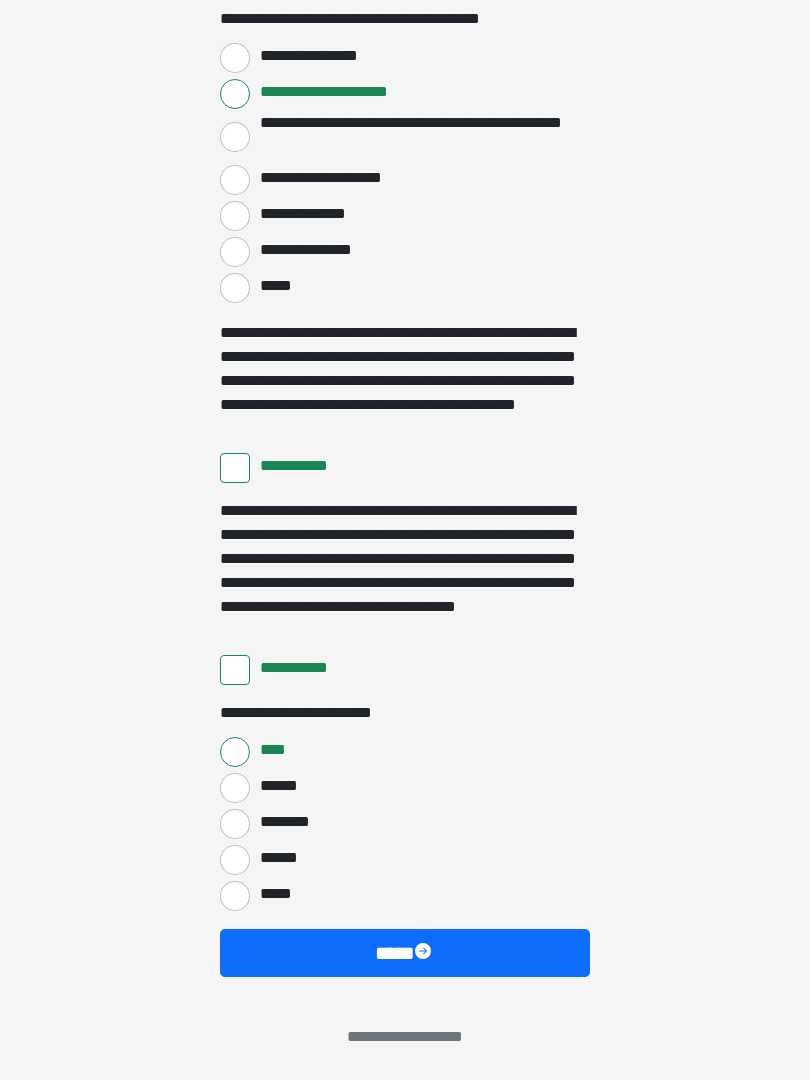 click on "****" at bounding box center (405, 953) 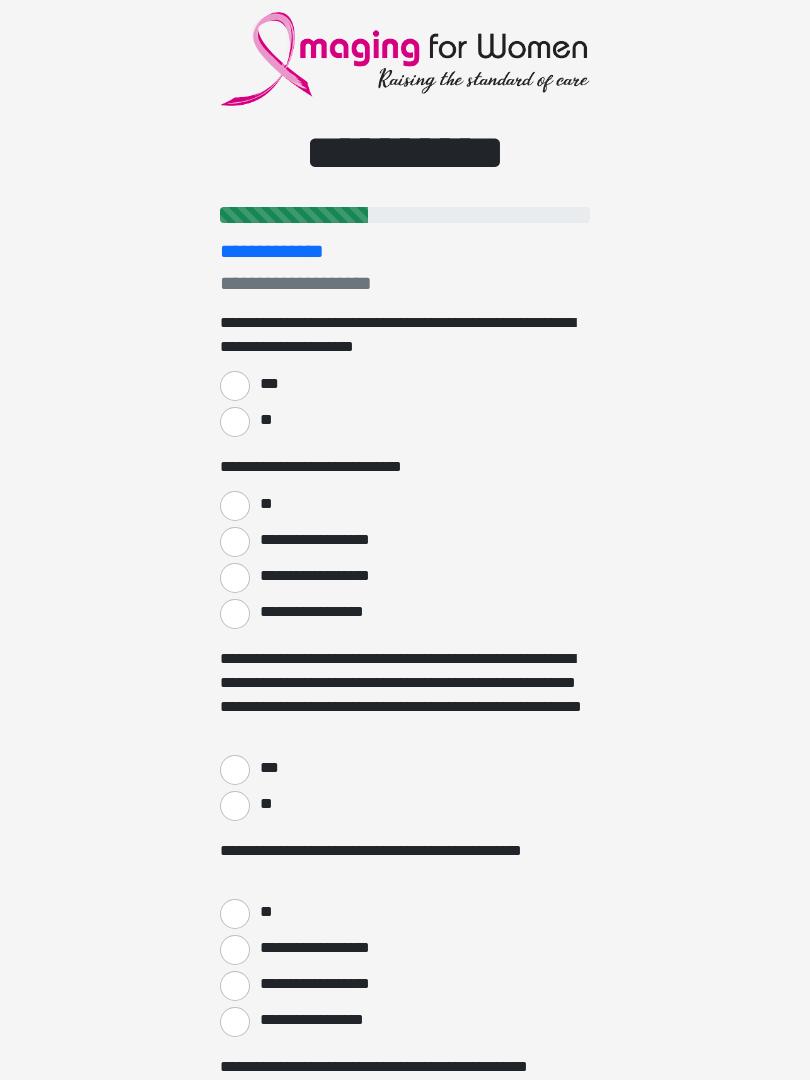 scroll, scrollTop: 0, scrollLeft: 0, axis: both 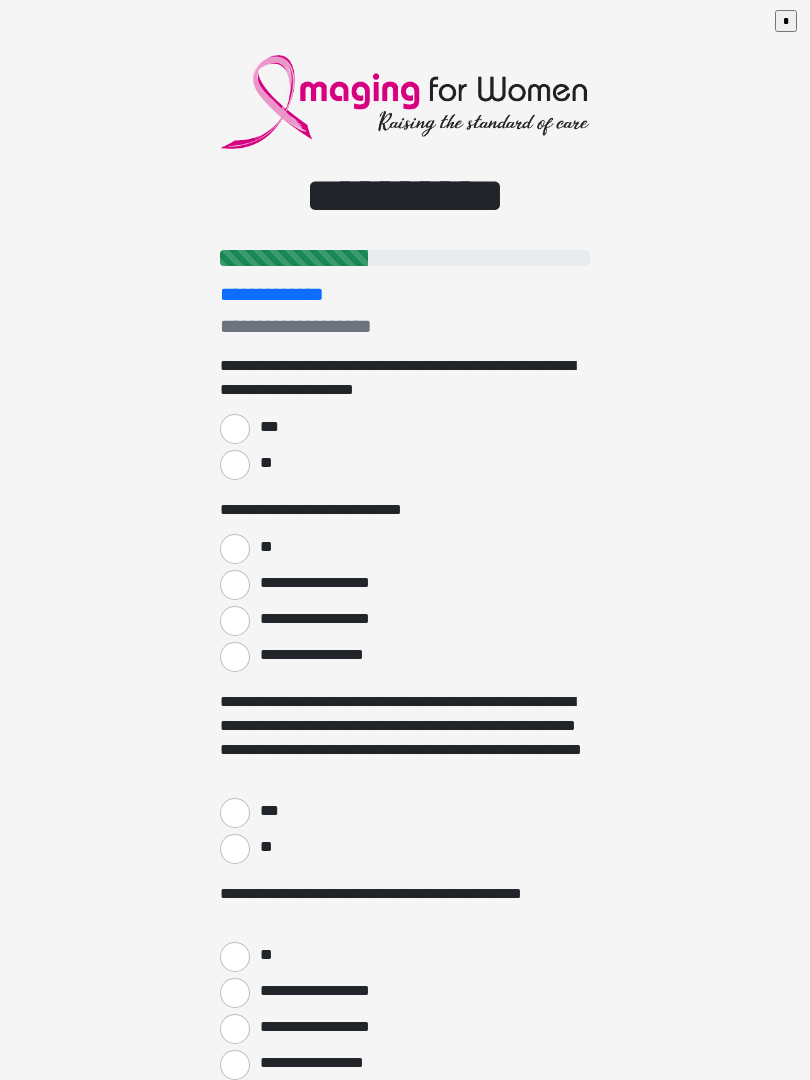 click on "**" at bounding box center [265, 463] 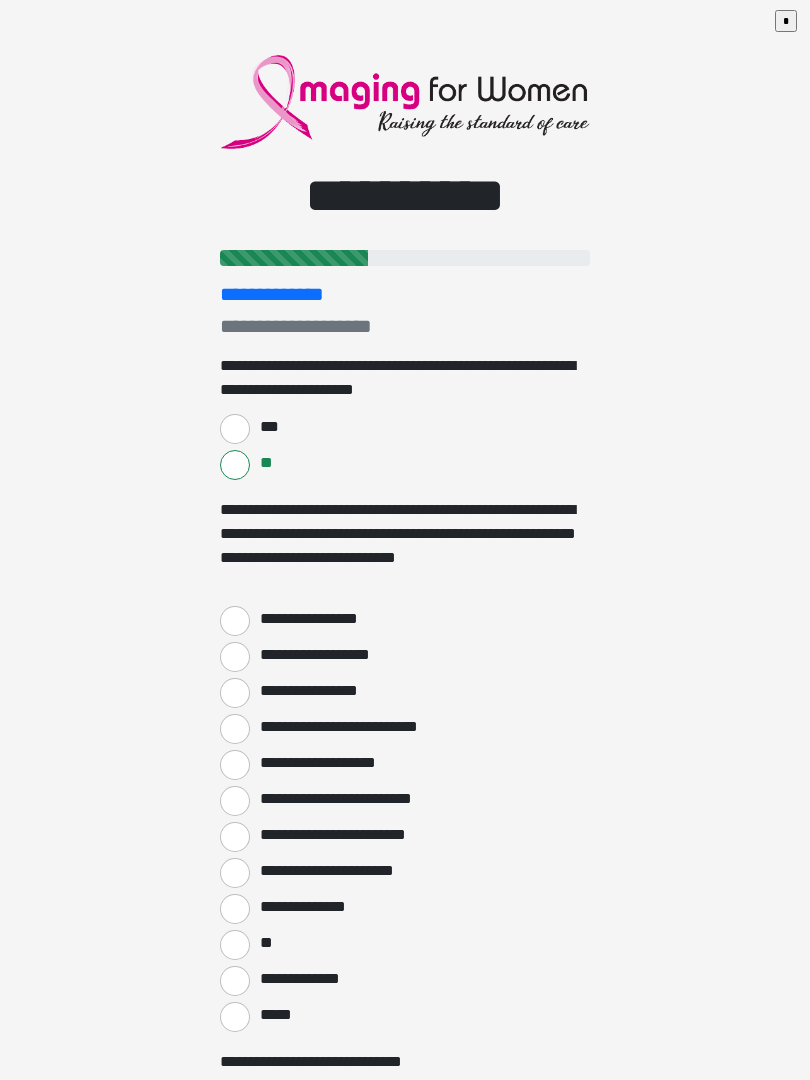 click on "**********" at bounding box center (307, 619) 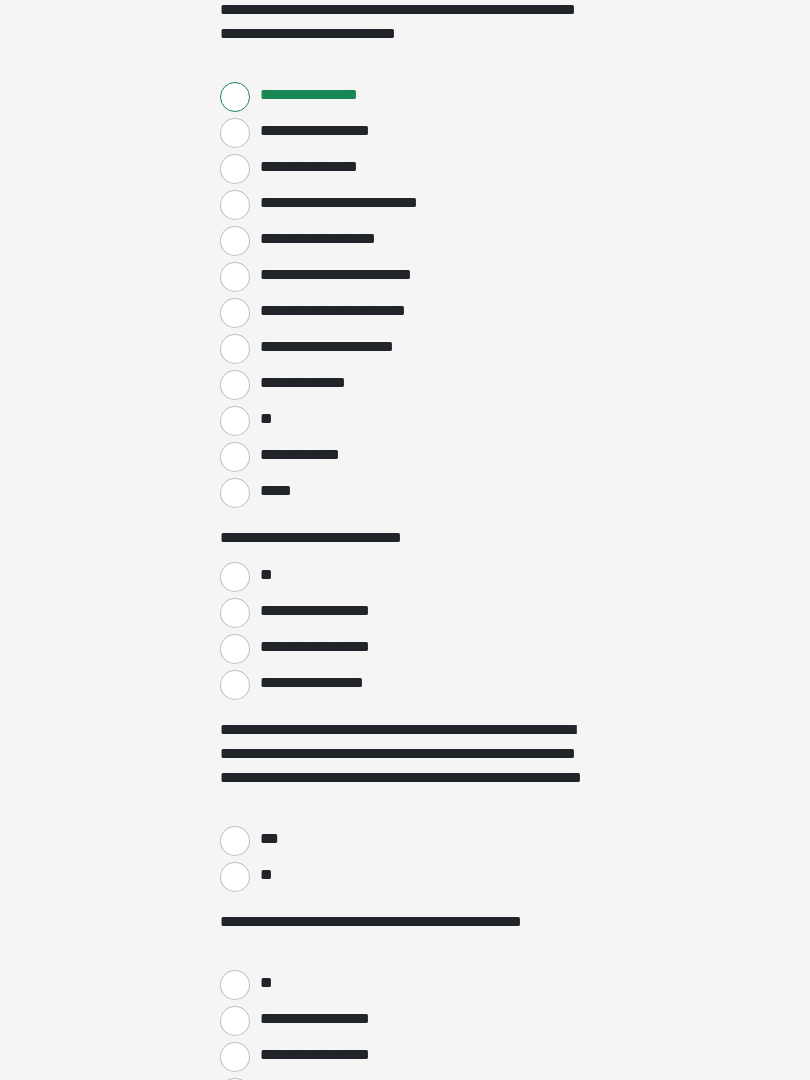 scroll, scrollTop: 577, scrollLeft: 0, axis: vertical 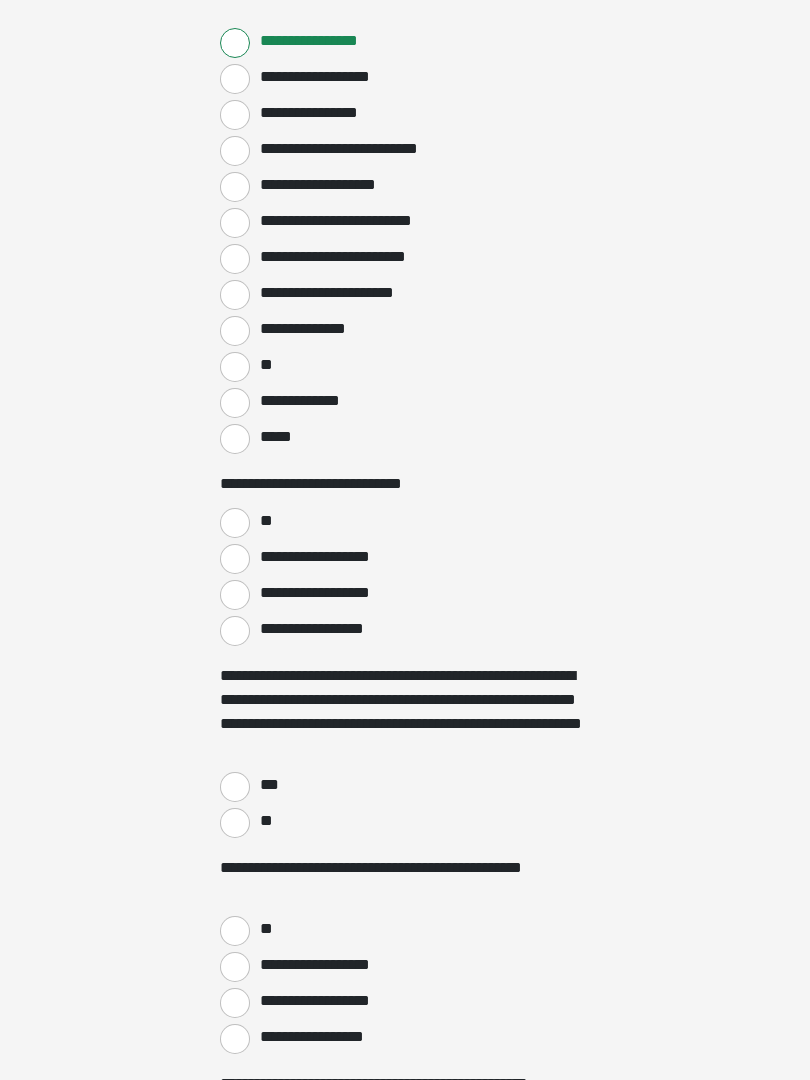 click on "**" at bounding box center (235, 524) 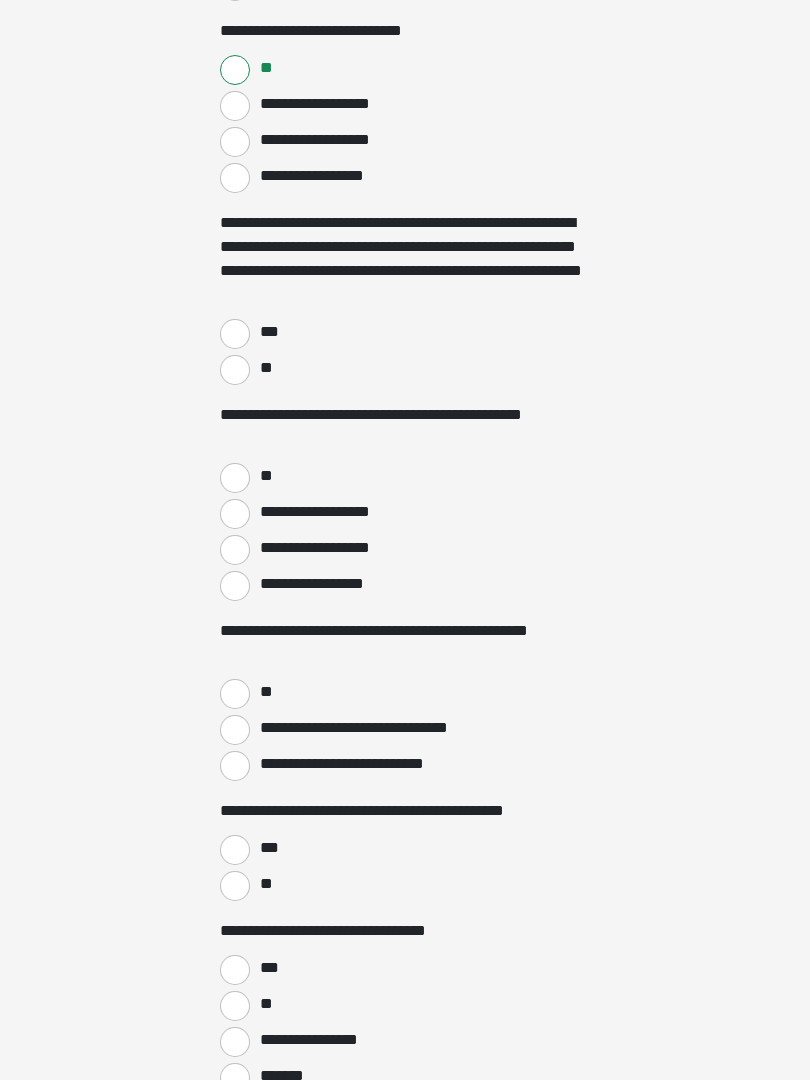 scroll, scrollTop: 1032, scrollLeft: 0, axis: vertical 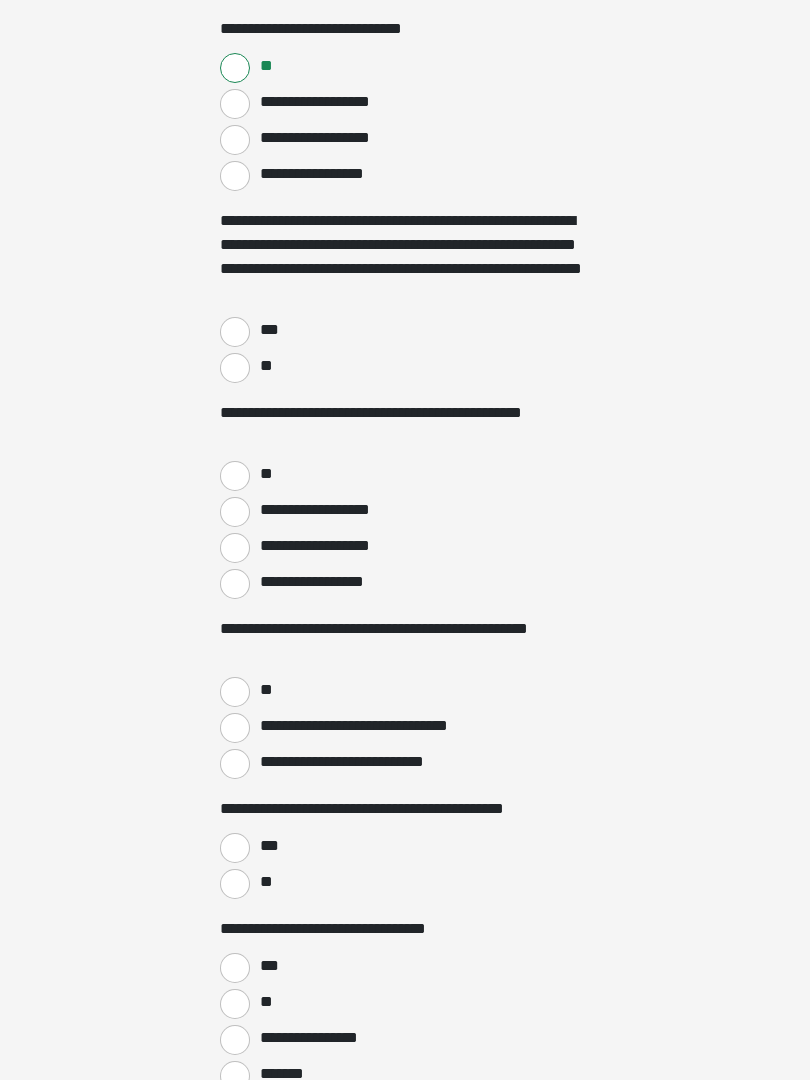 click on "***" at bounding box center (235, 333) 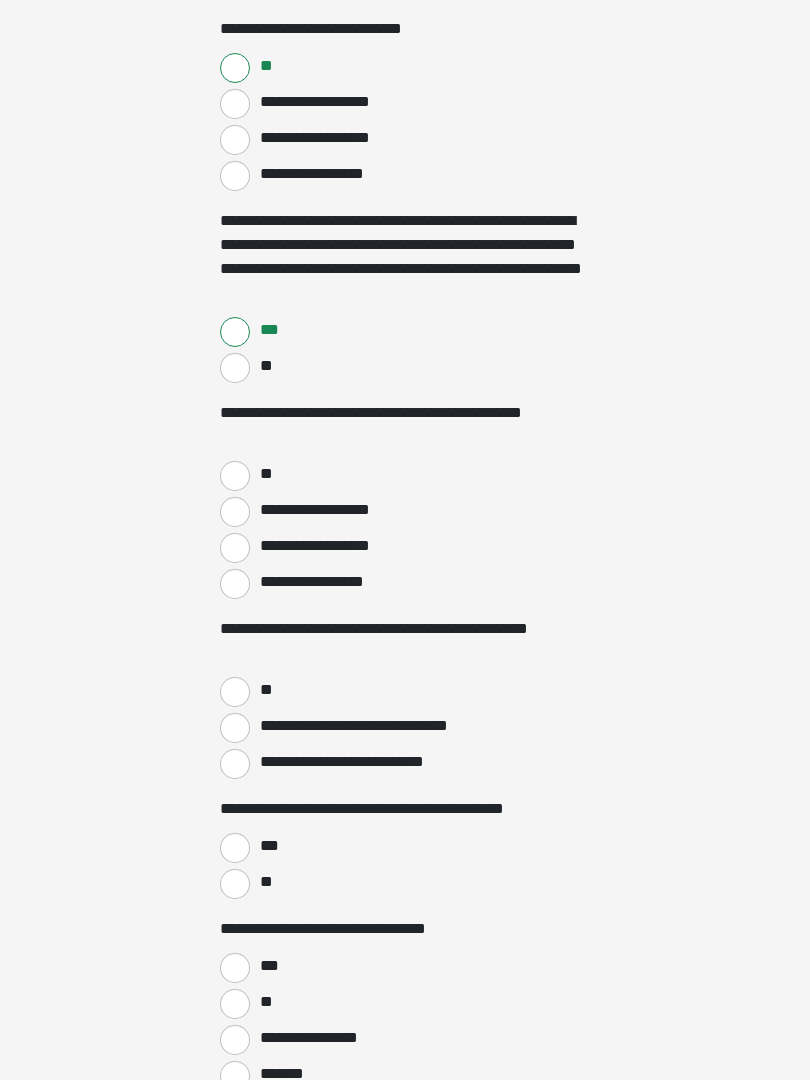 click on "**" at bounding box center [235, 476] 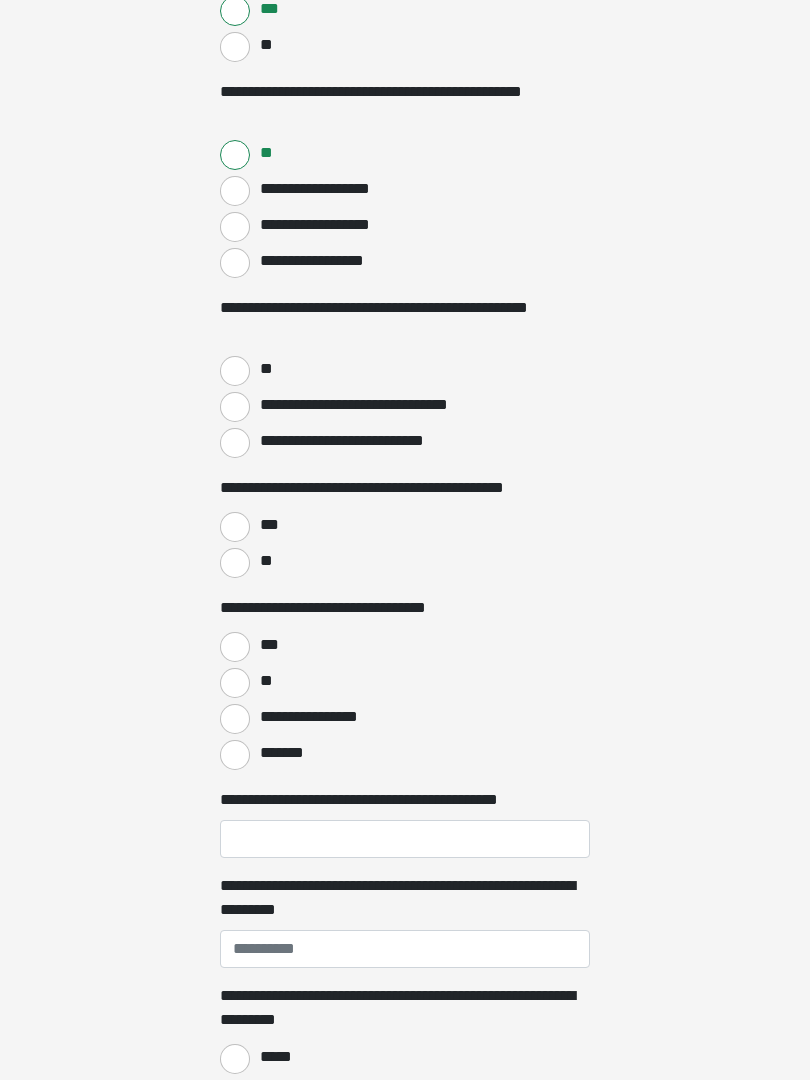 scroll, scrollTop: 1354, scrollLeft: 0, axis: vertical 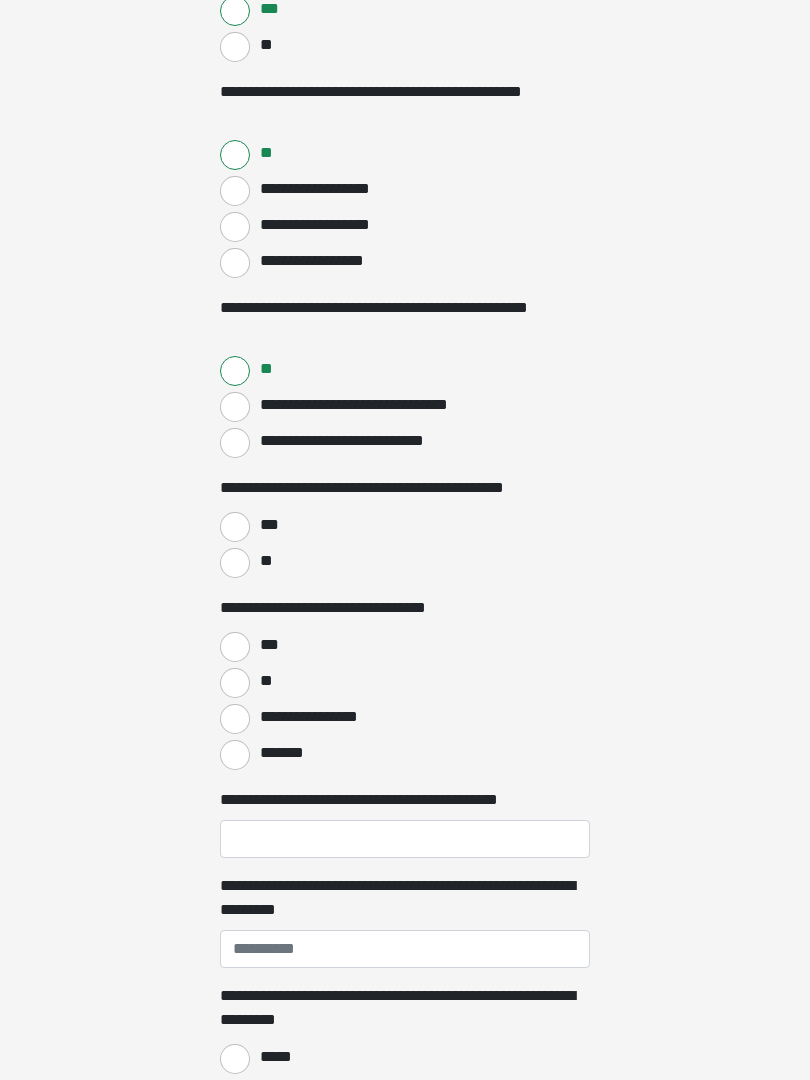 click on "***" at bounding box center [235, 527] 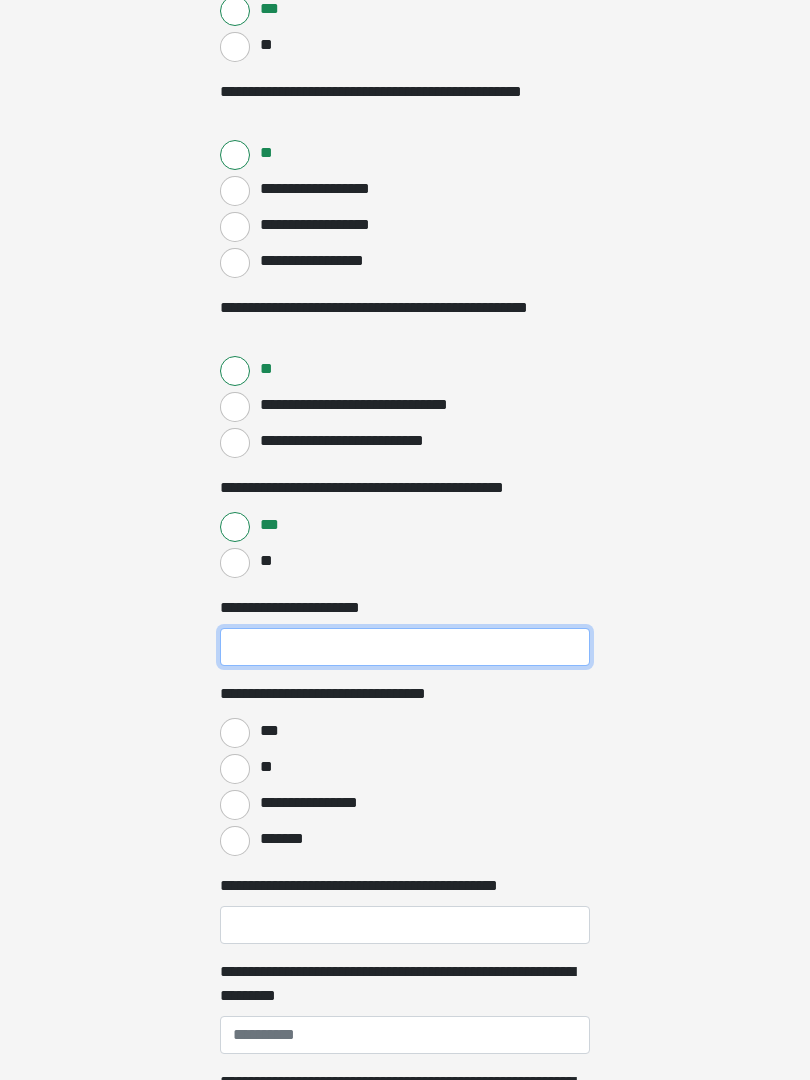 click on "**********" at bounding box center [405, 647] 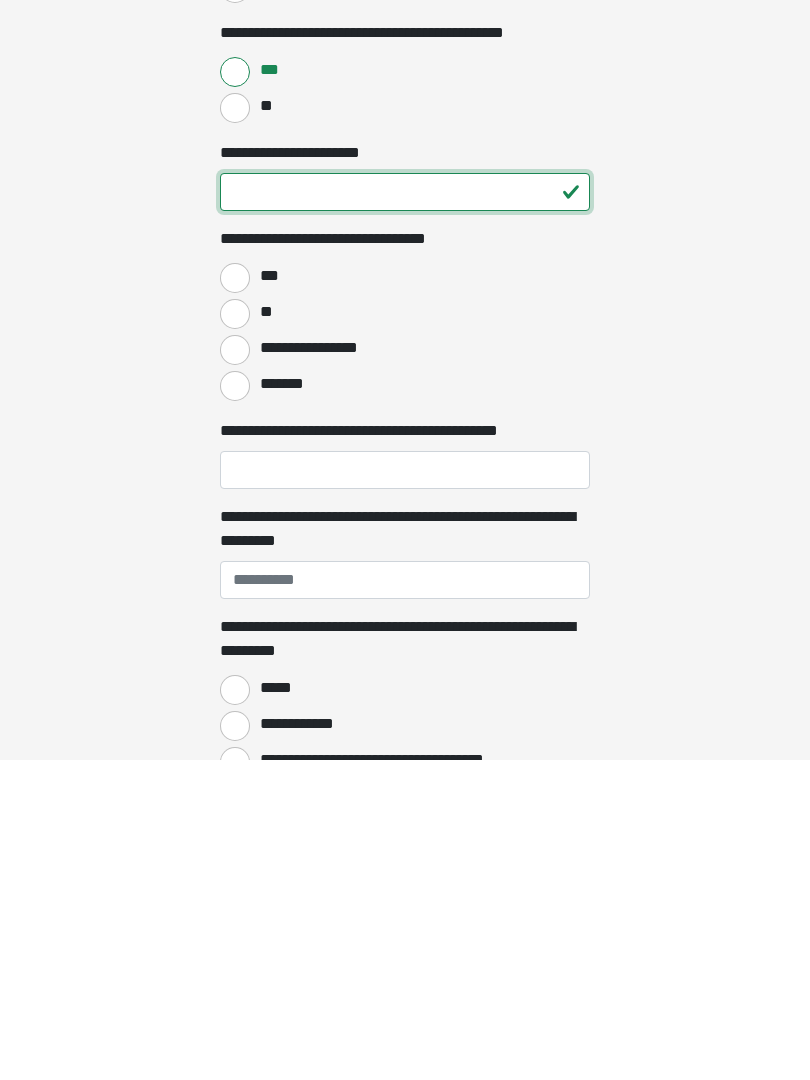 scroll, scrollTop: 1494, scrollLeft: 0, axis: vertical 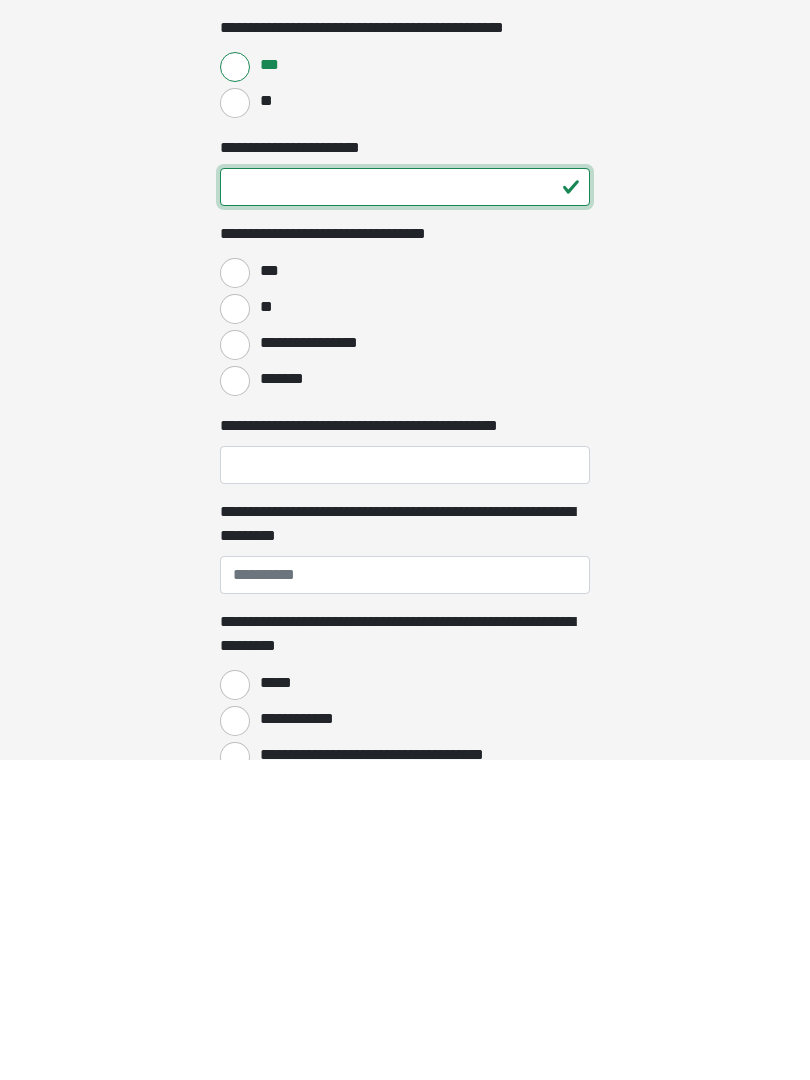 type on "**" 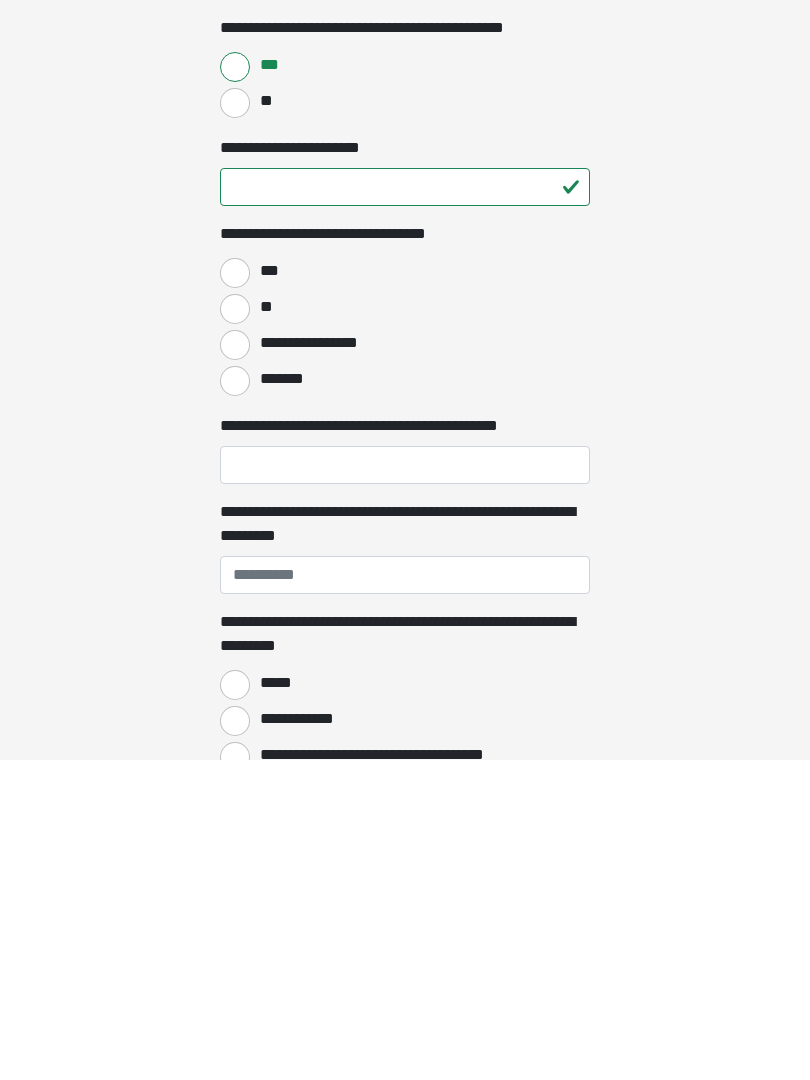 click on "**" at bounding box center (235, 629) 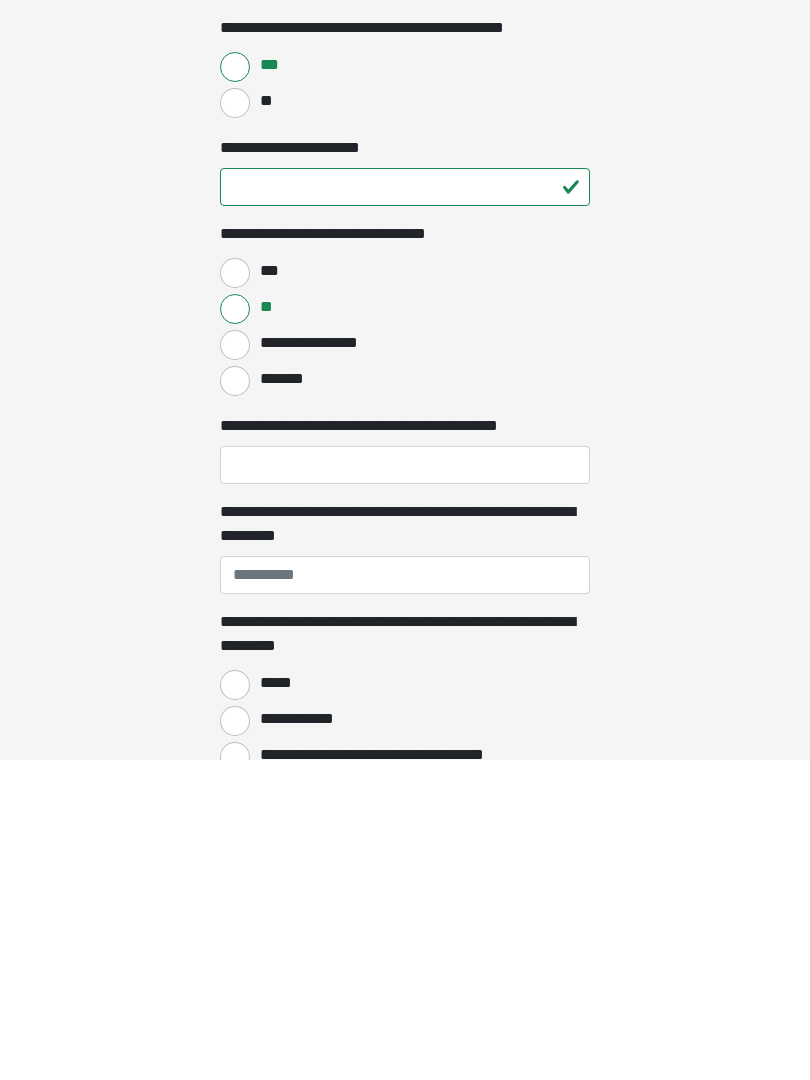 scroll, scrollTop: 1815, scrollLeft: 0, axis: vertical 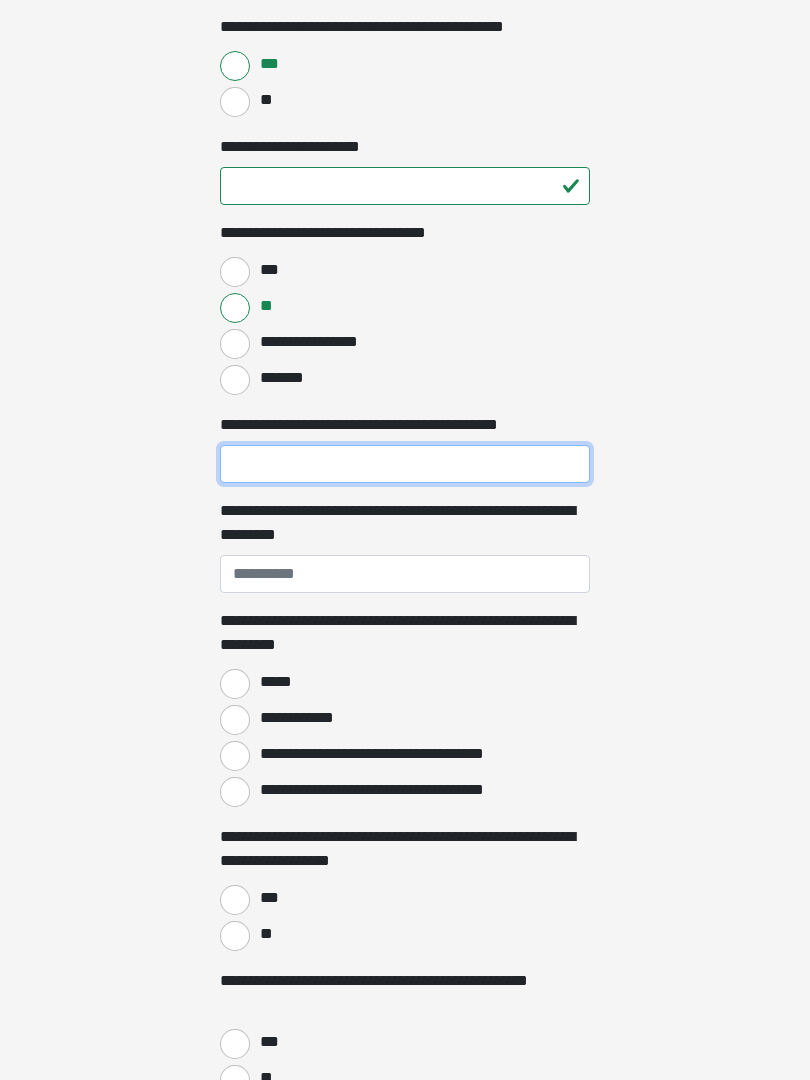 click on "**********" at bounding box center [405, 464] 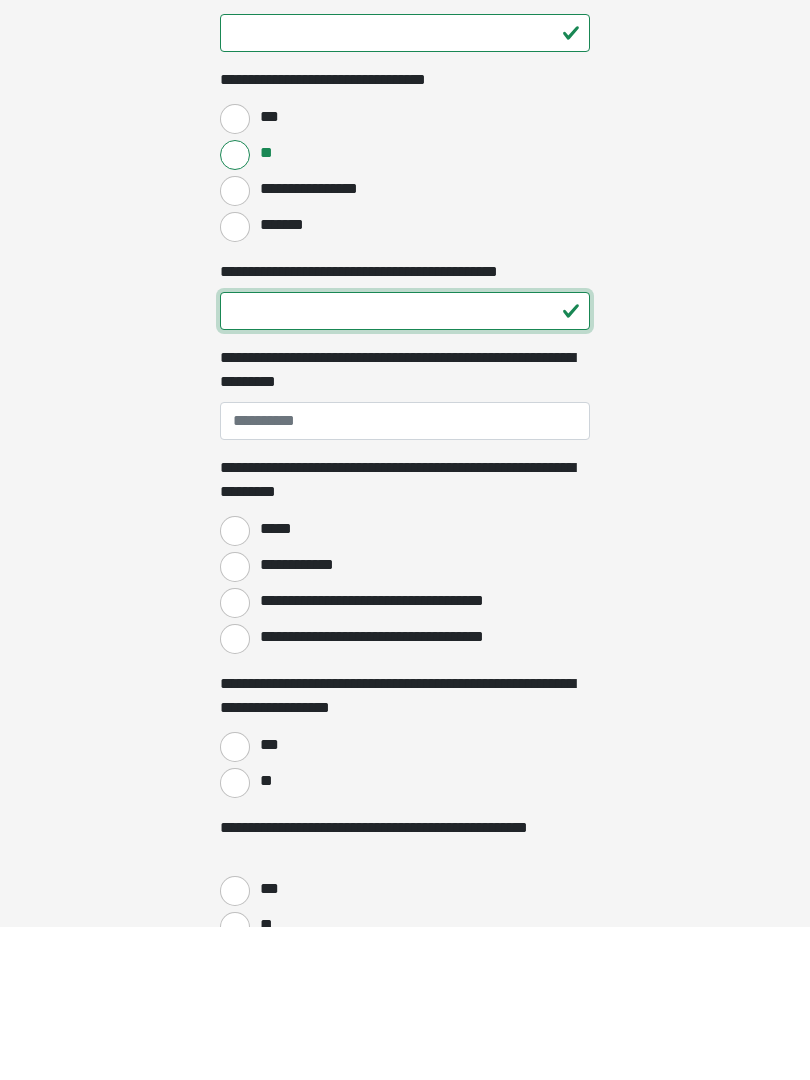 type on "**" 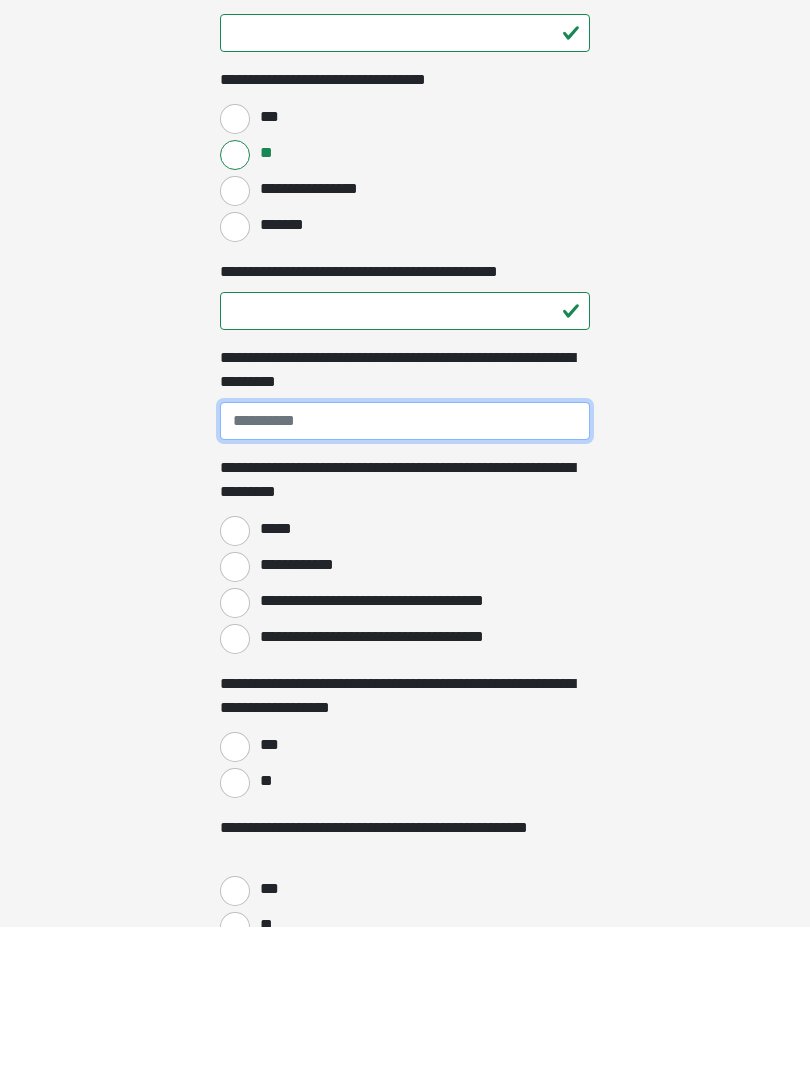 click on "**********" at bounding box center (405, 575) 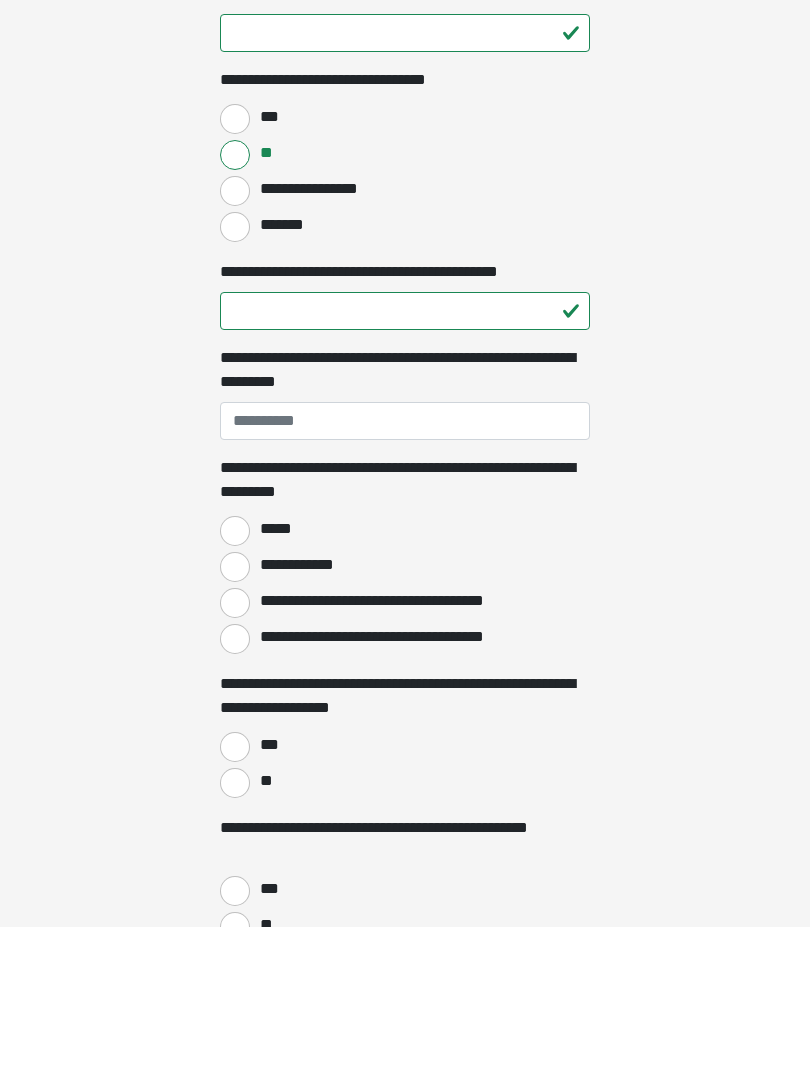 click on "*****" at bounding box center (235, 685) 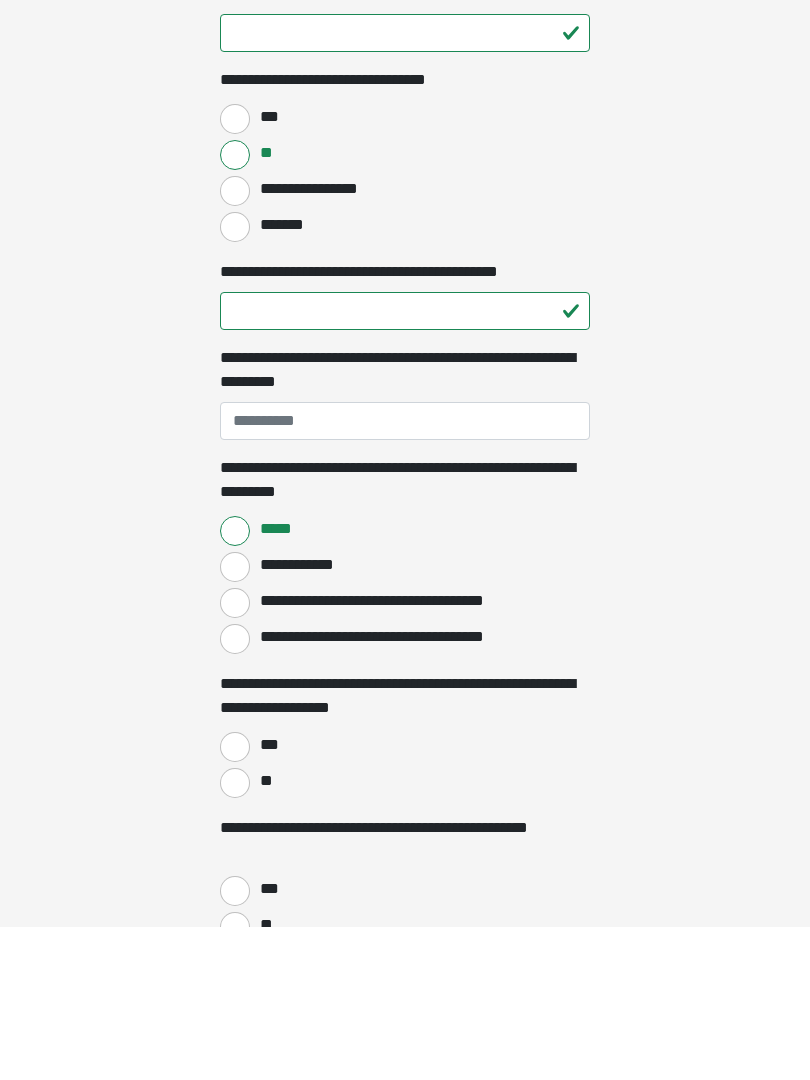 scroll, scrollTop: 1968, scrollLeft: 0, axis: vertical 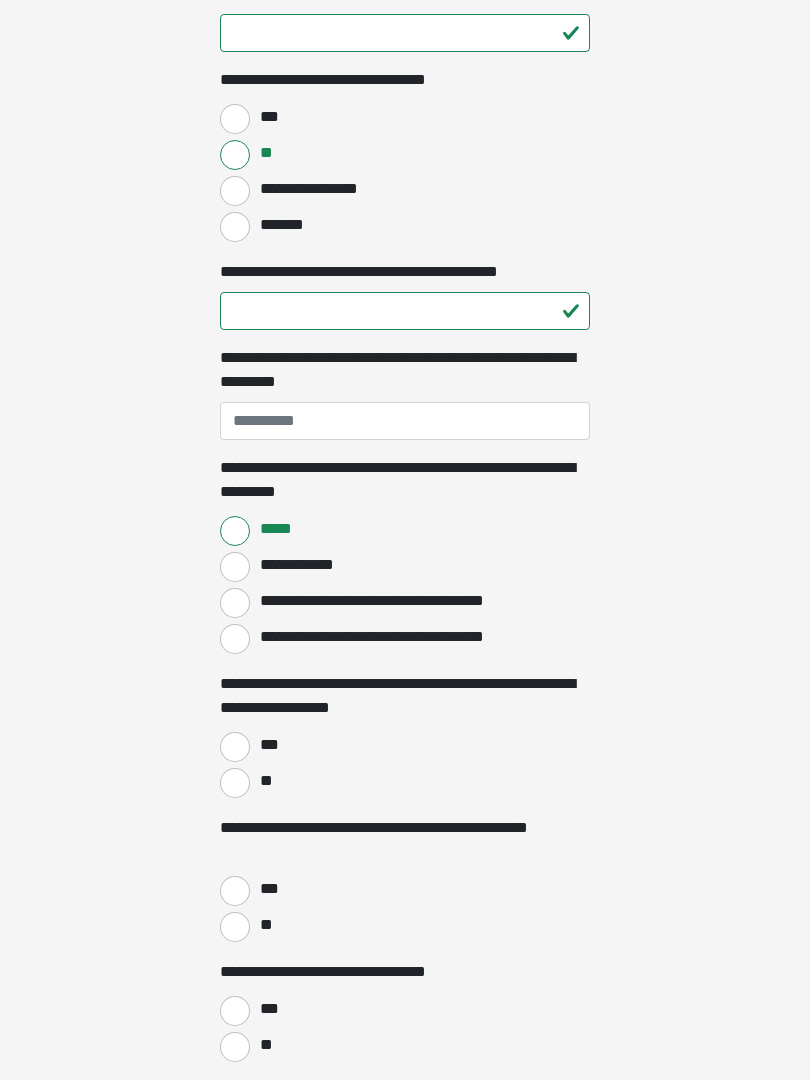 click on "**" at bounding box center (235, 783) 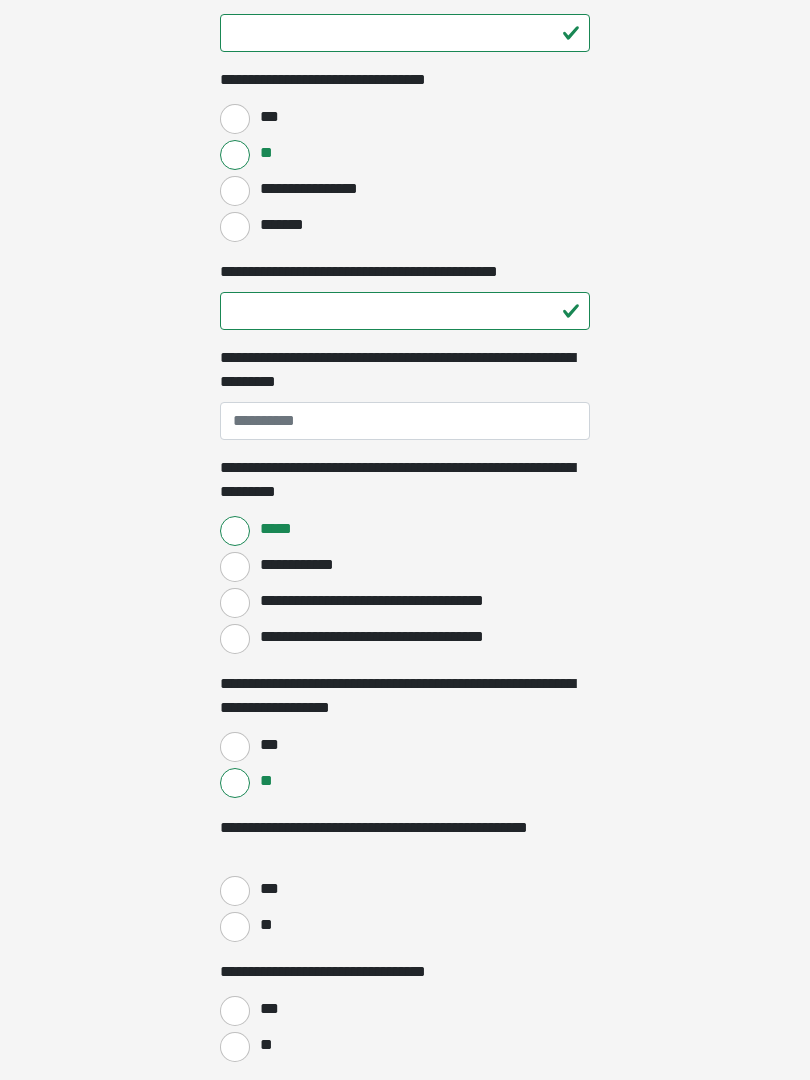 click on "**" at bounding box center [235, 927] 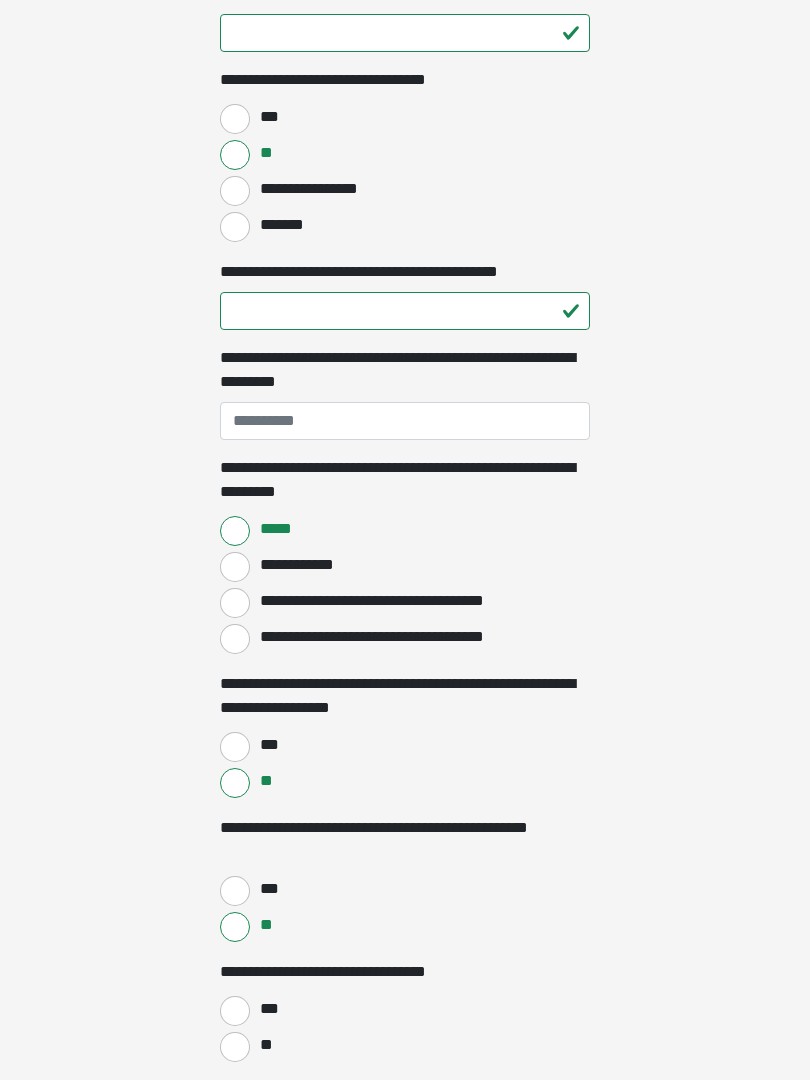 click on "***" at bounding box center (235, 1011) 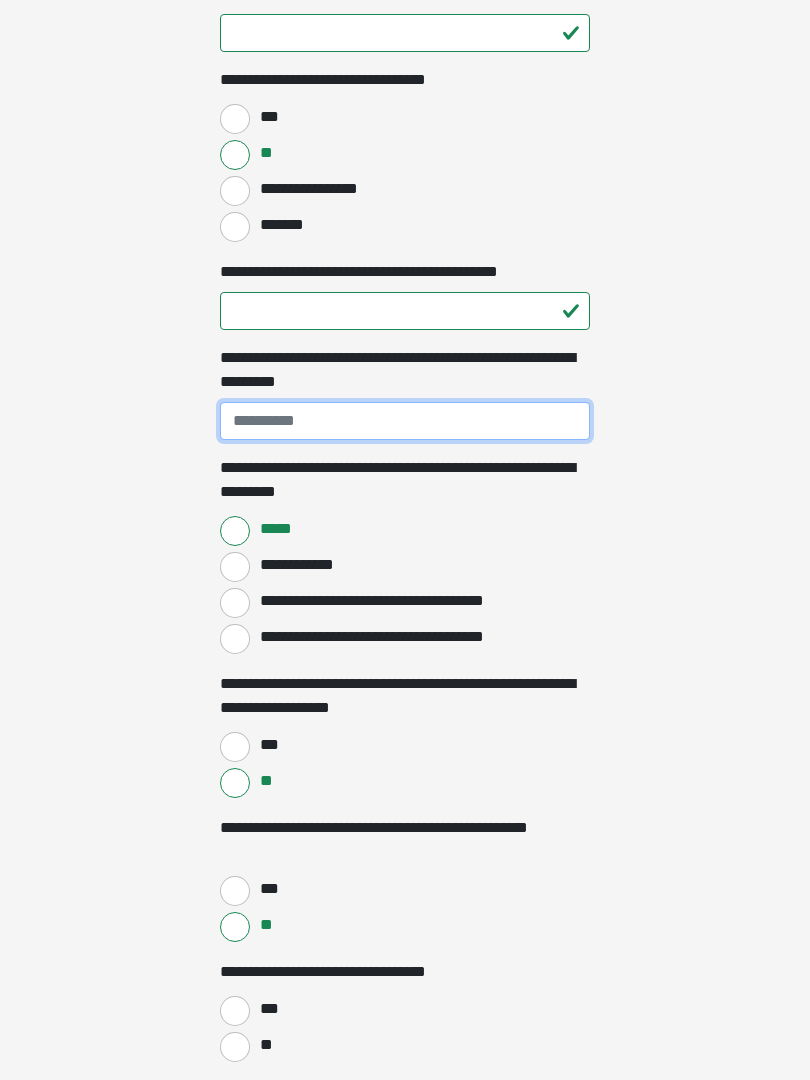 click on "**********" at bounding box center (405, 421) 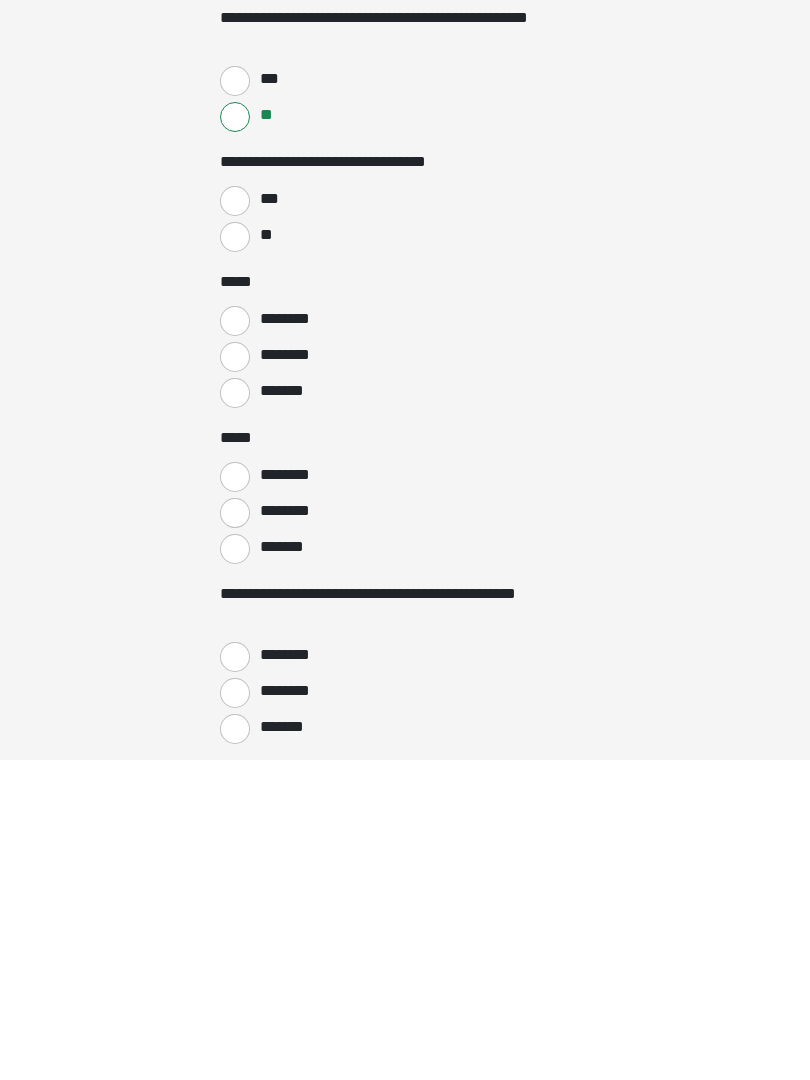 scroll, scrollTop: 2484, scrollLeft: 0, axis: vertical 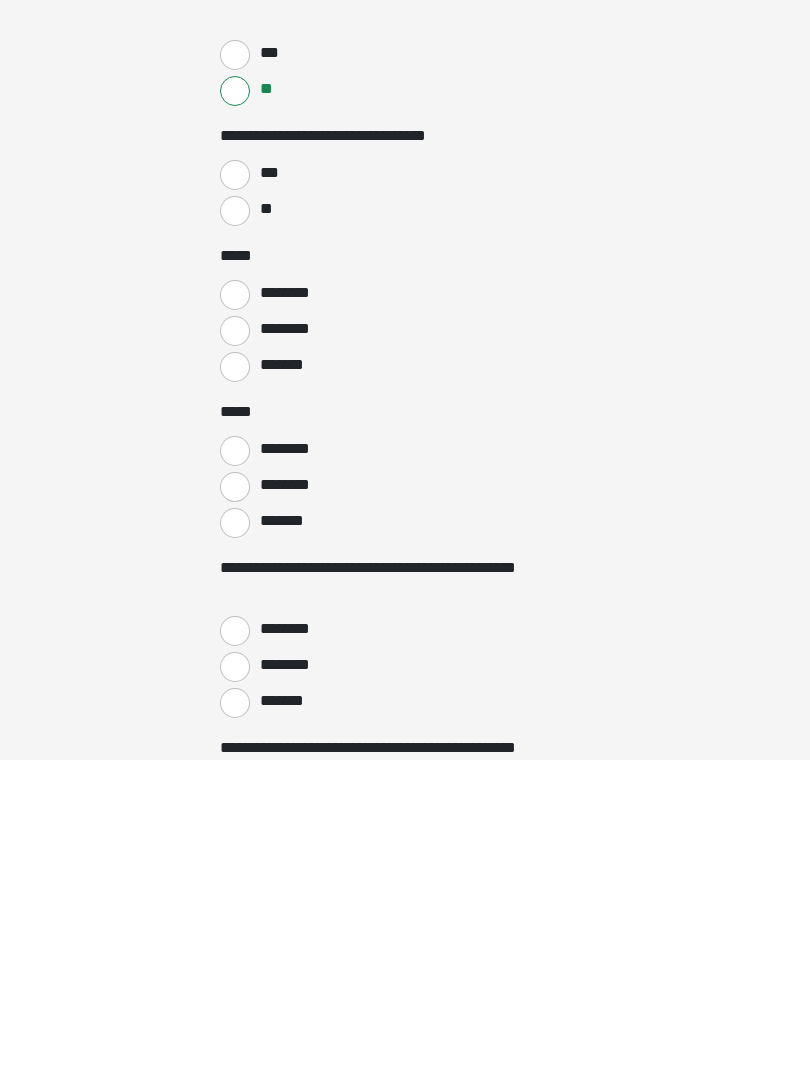 type on "*****" 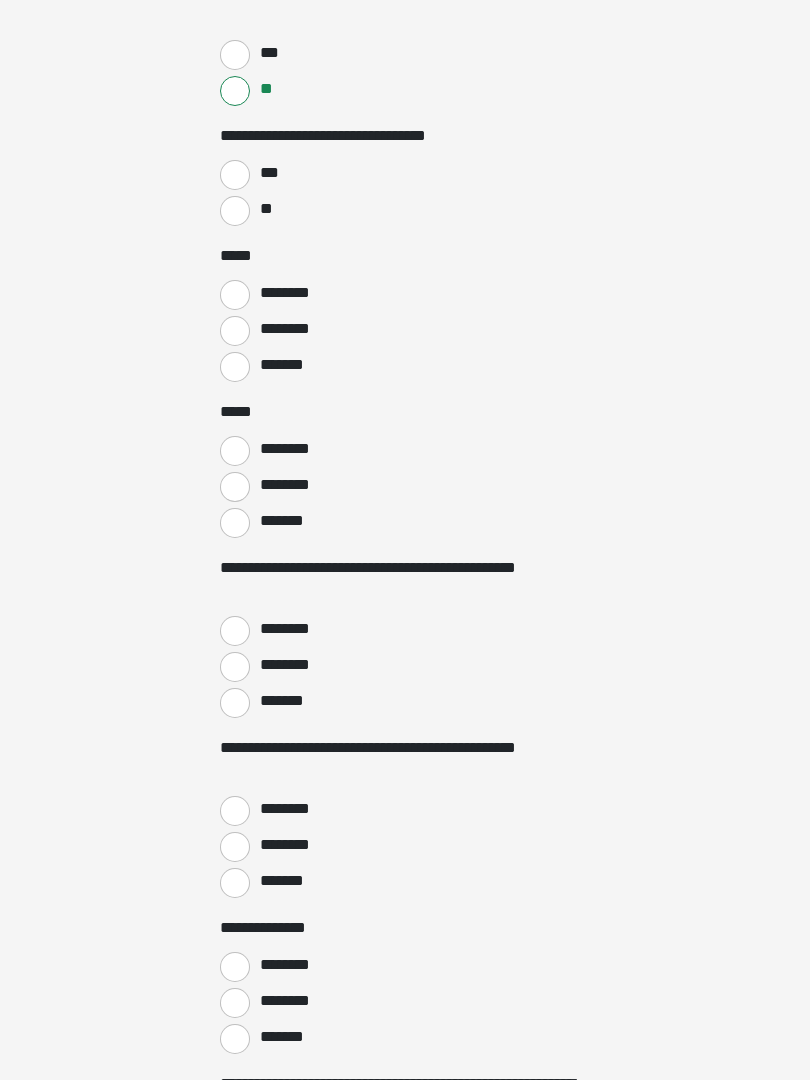 click on "*******" at bounding box center (235, 523) 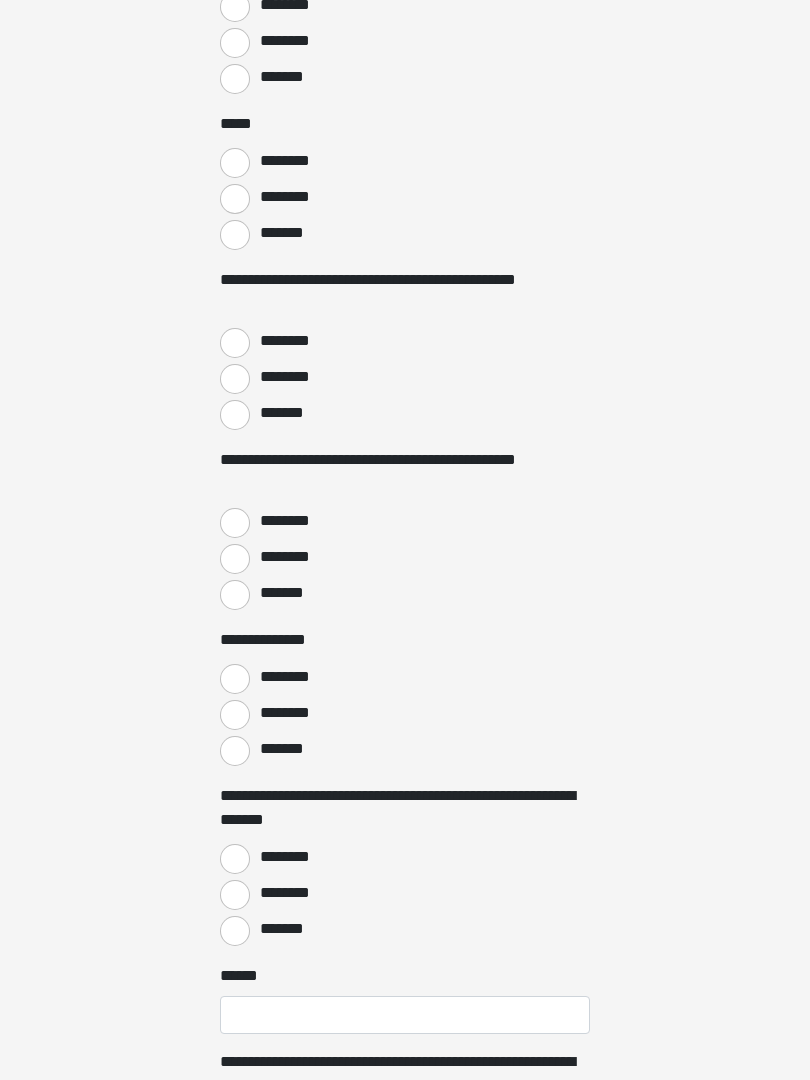 scroll, scrollTop: 3104, scrollLeft: 0, axis: vertical 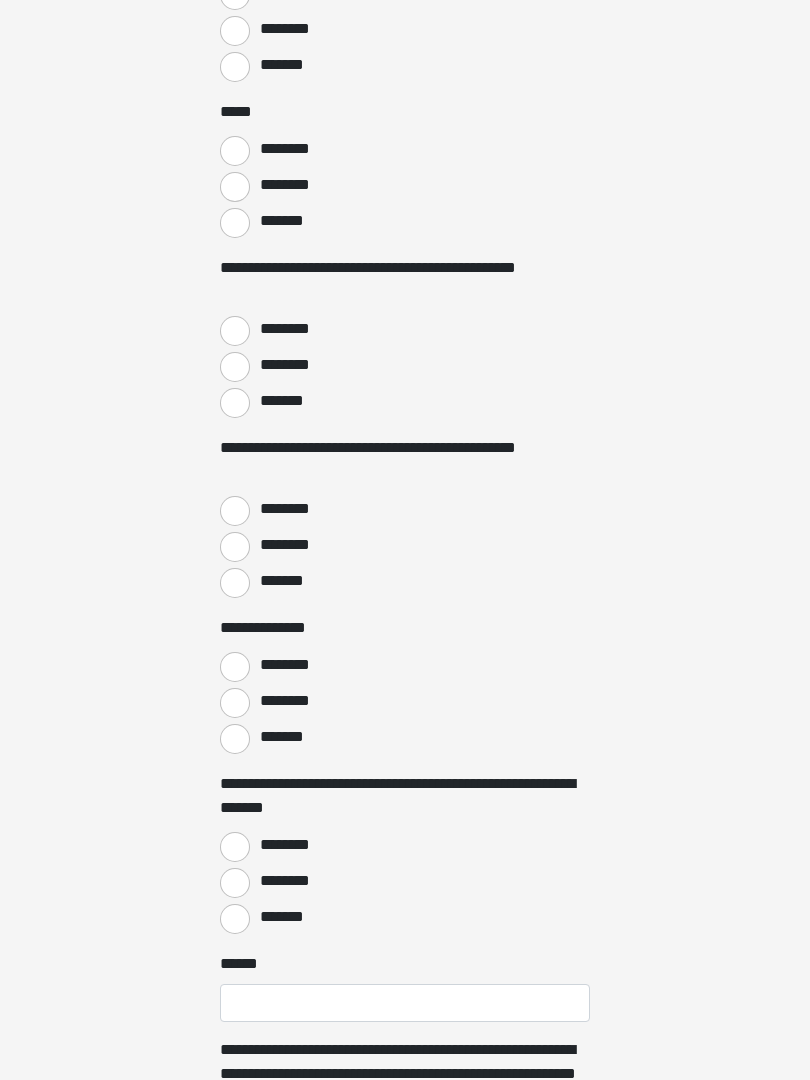 click on "*******" at bounding box center [235, 403] 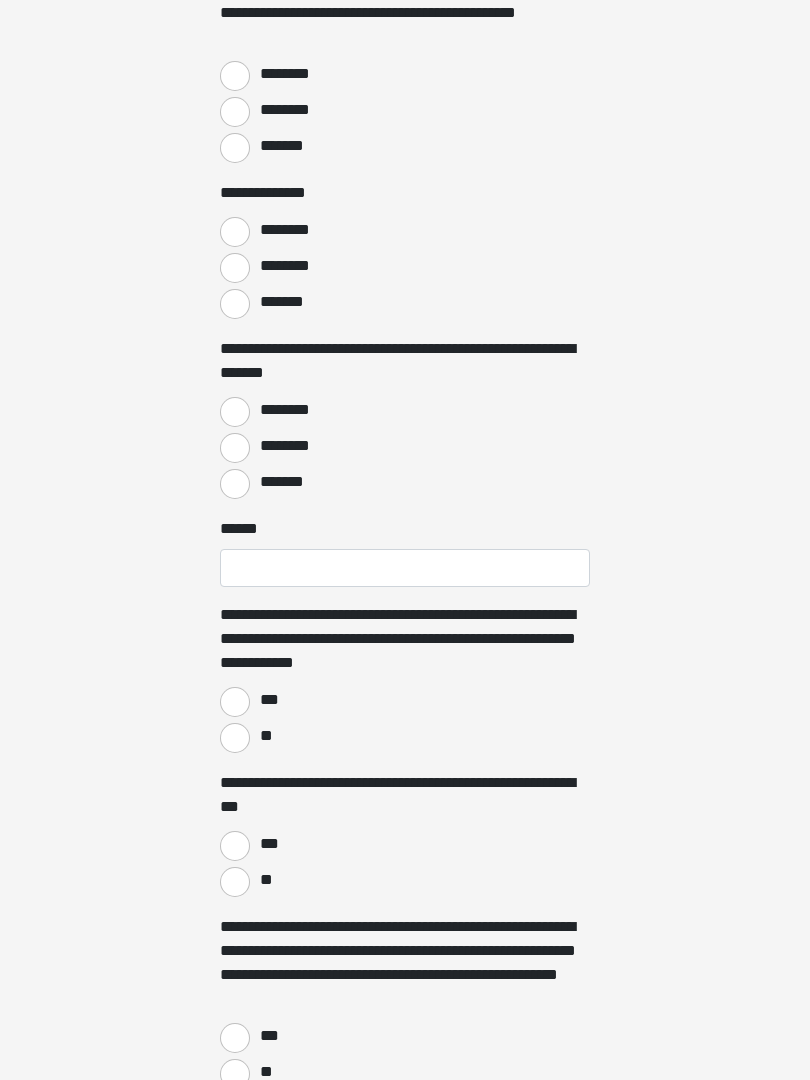 scroll, scrollTop: 3546, scrollLeft: 0, axis: vertical 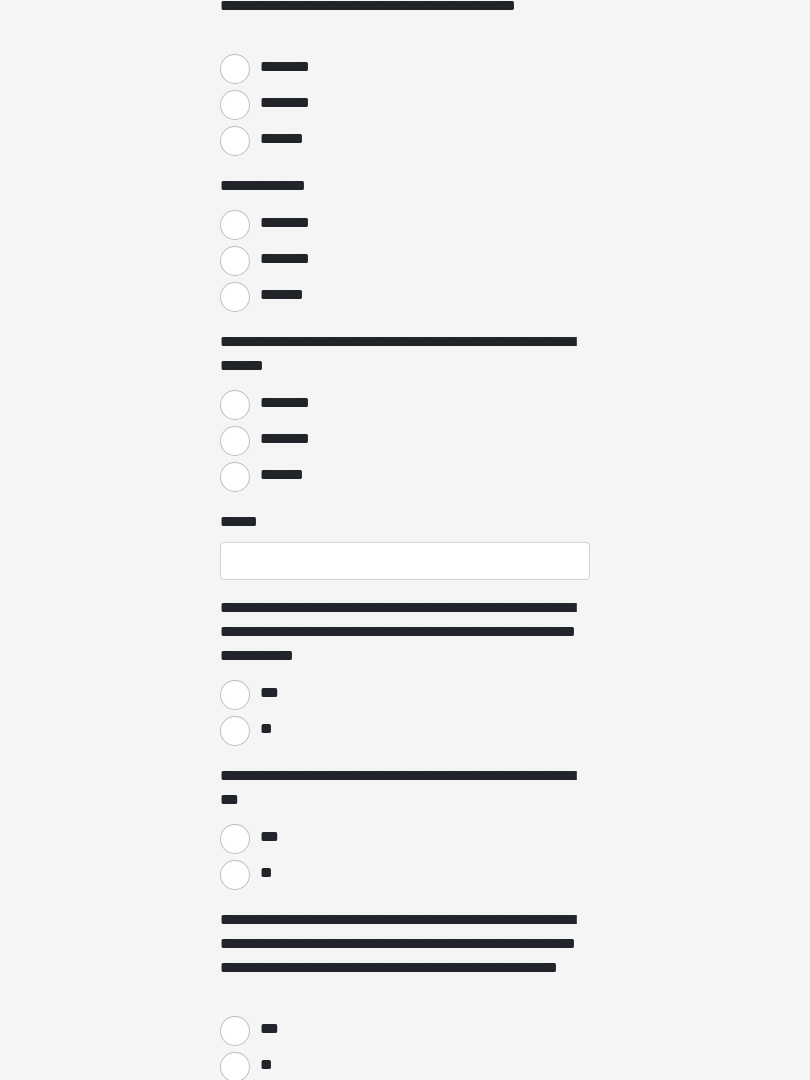 click on "*******" at bounding box center (235, 477) 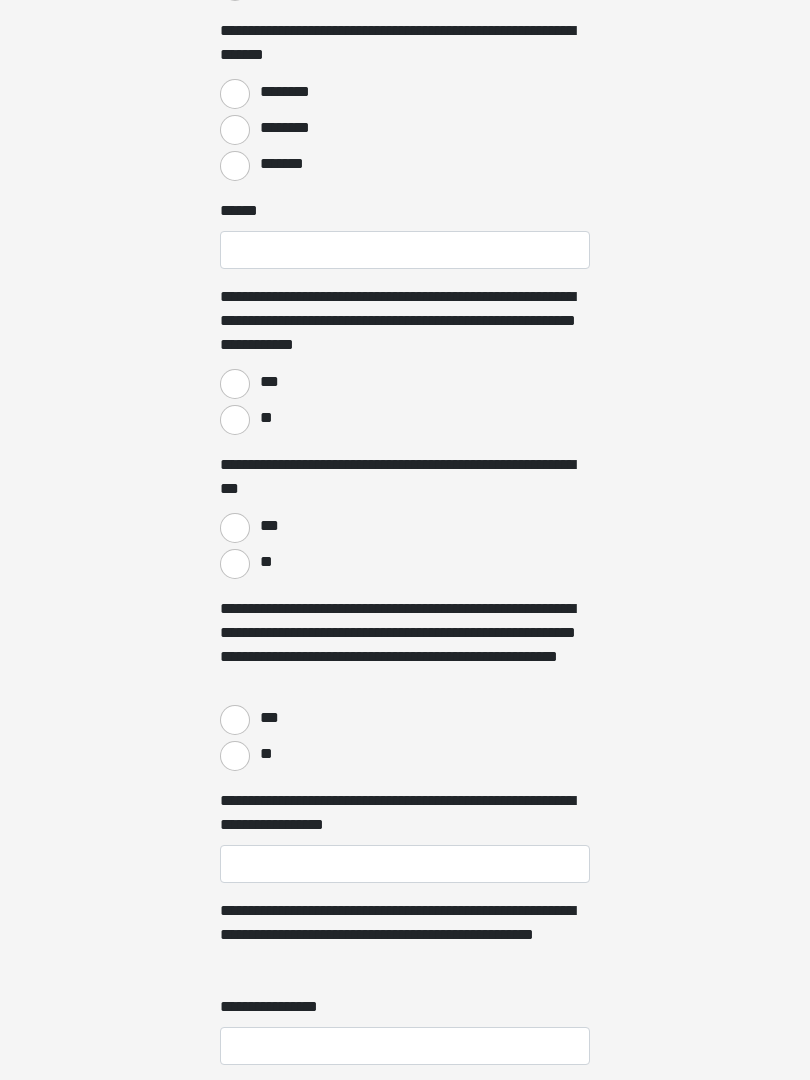 scroll, scrollTop: 3857, scrollLeft: 0, axis: vertical 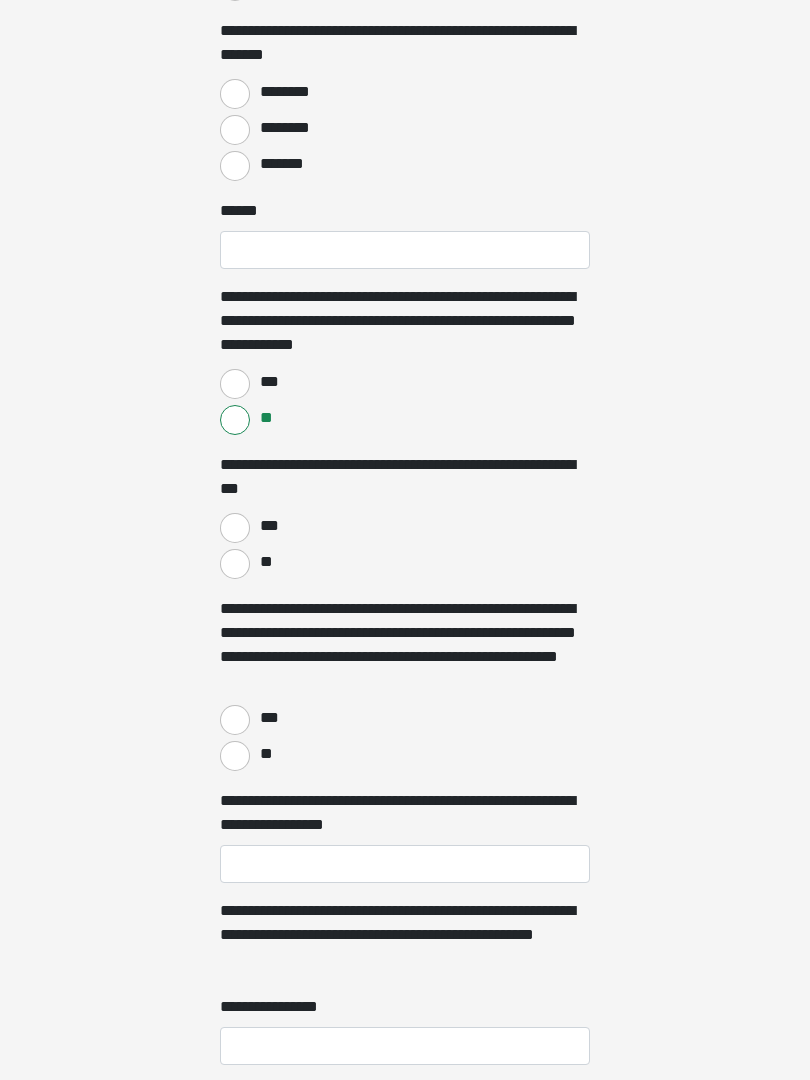 click on "**" at bounding box center (235, 564) 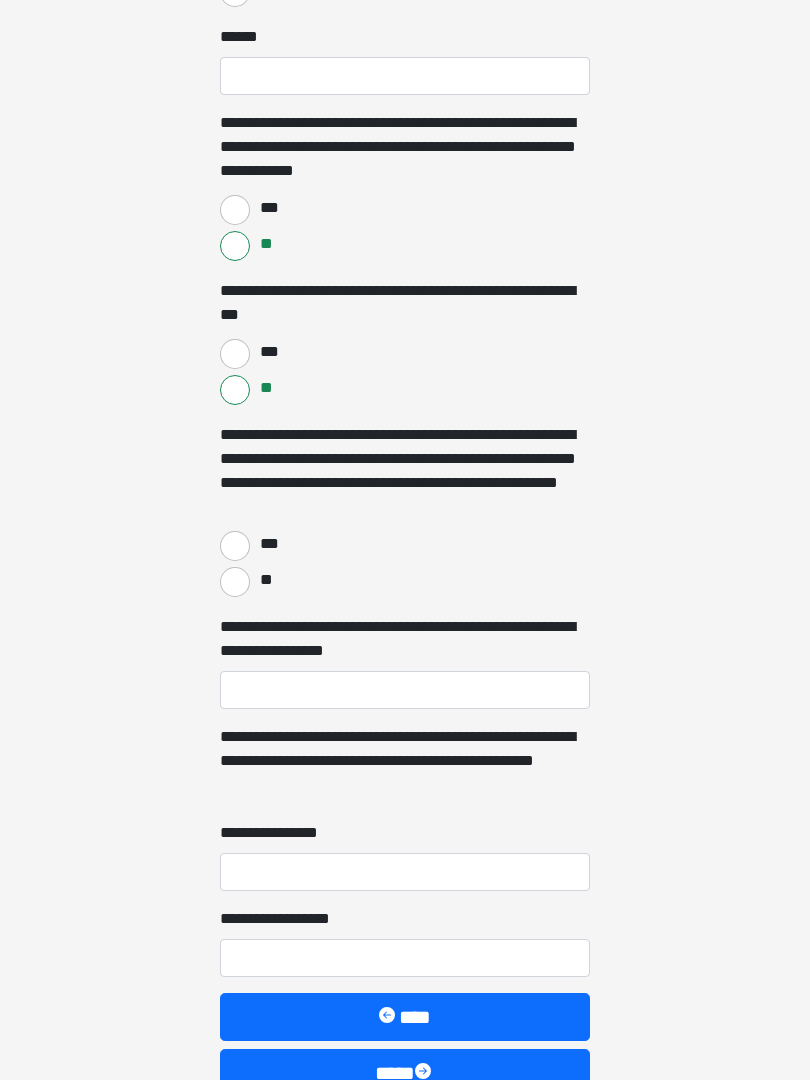 scroll, scrollTop: 4151, scrollLeft: 0, axis: vertical 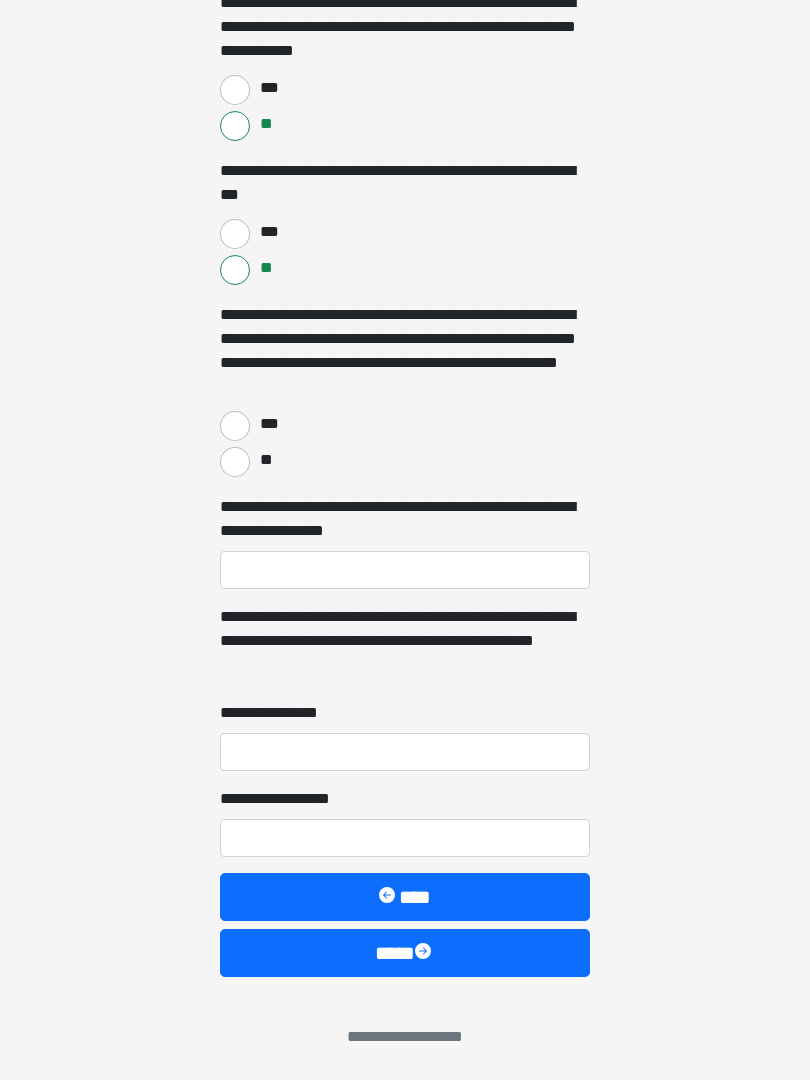 click on "**" at bounding box center (235, 462) 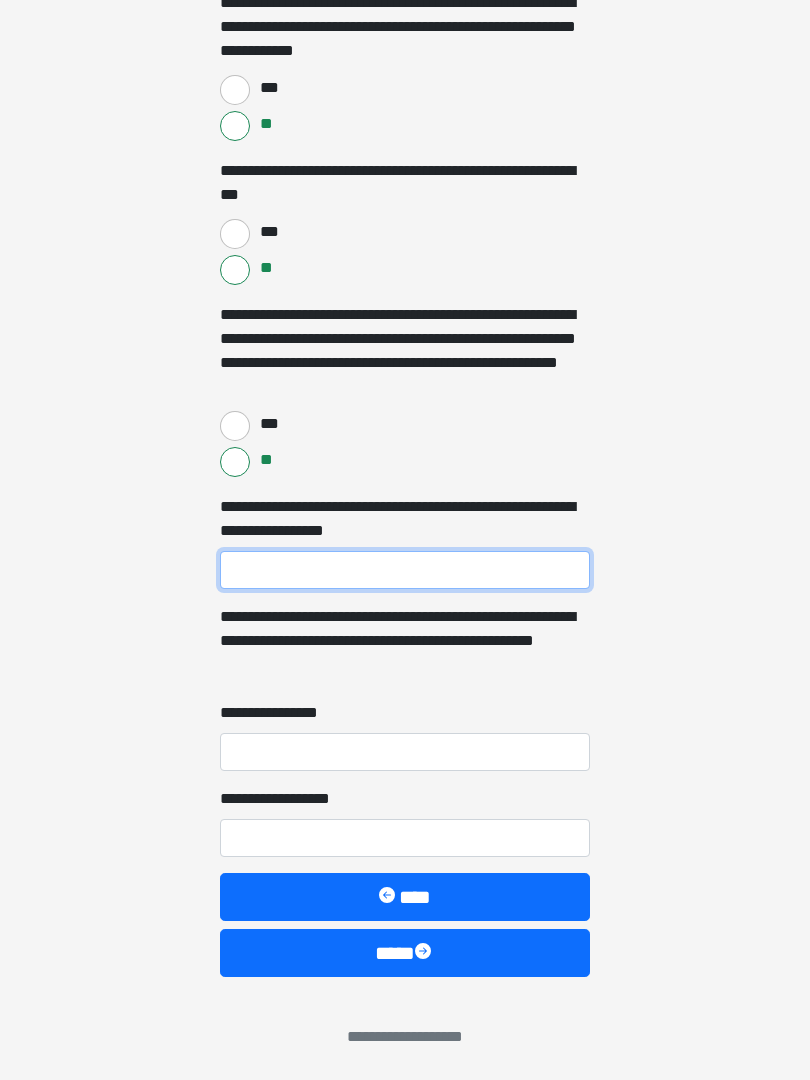 click on "**********" at bounding box center (405, 570) 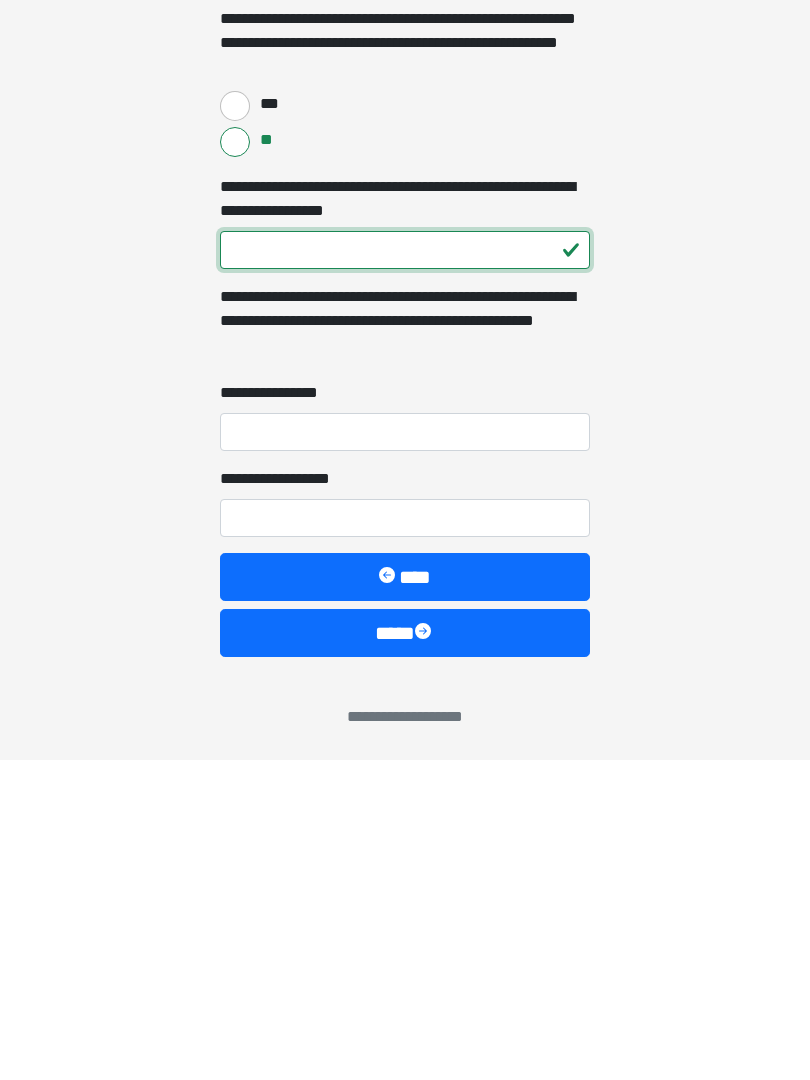 type on "***" 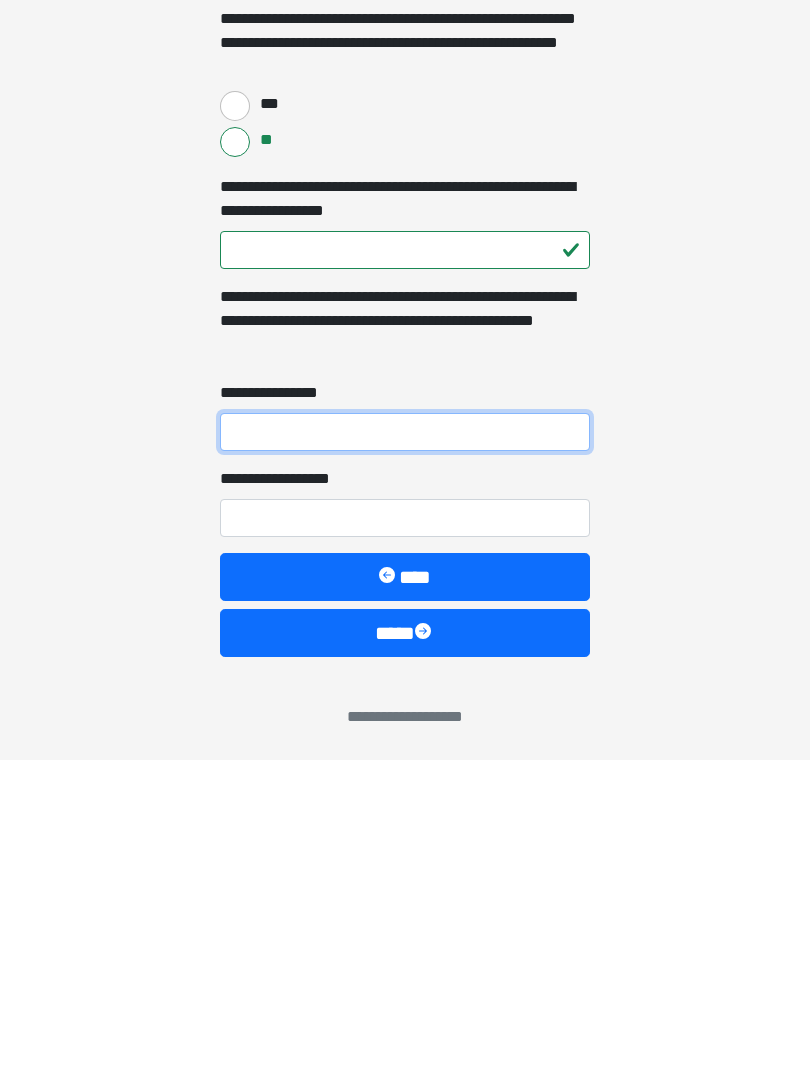 click on "**********" at bounding box center [405, 752] 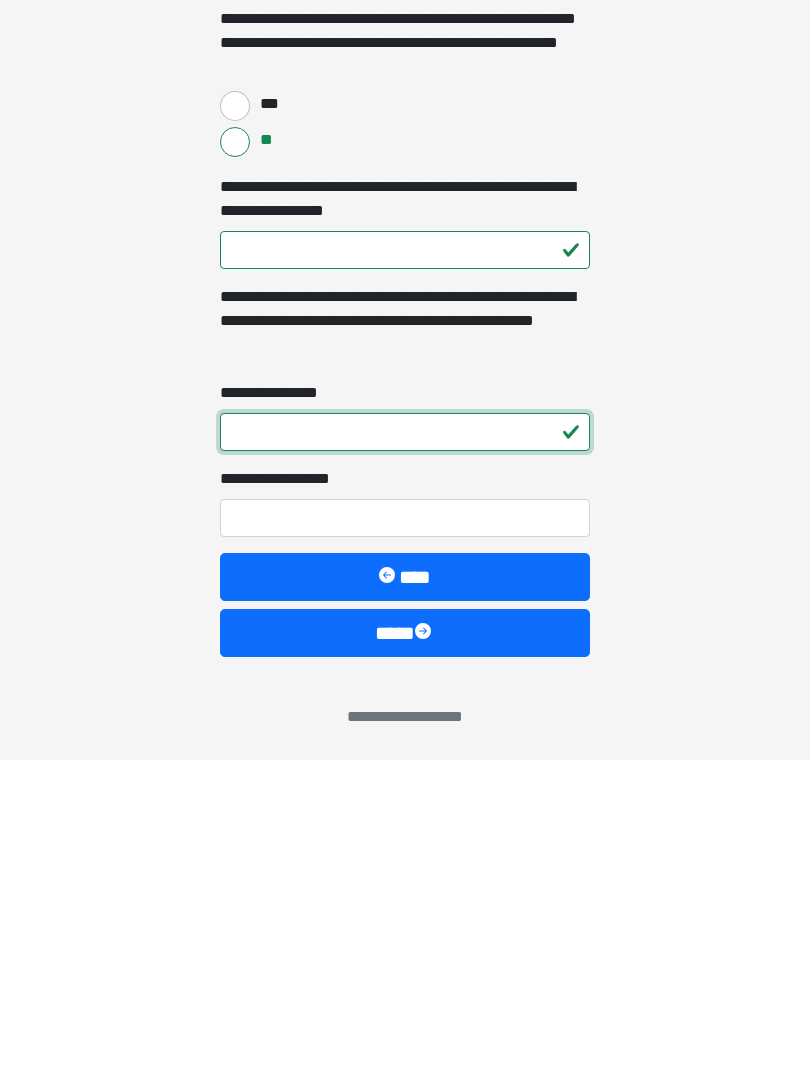 type on "*" 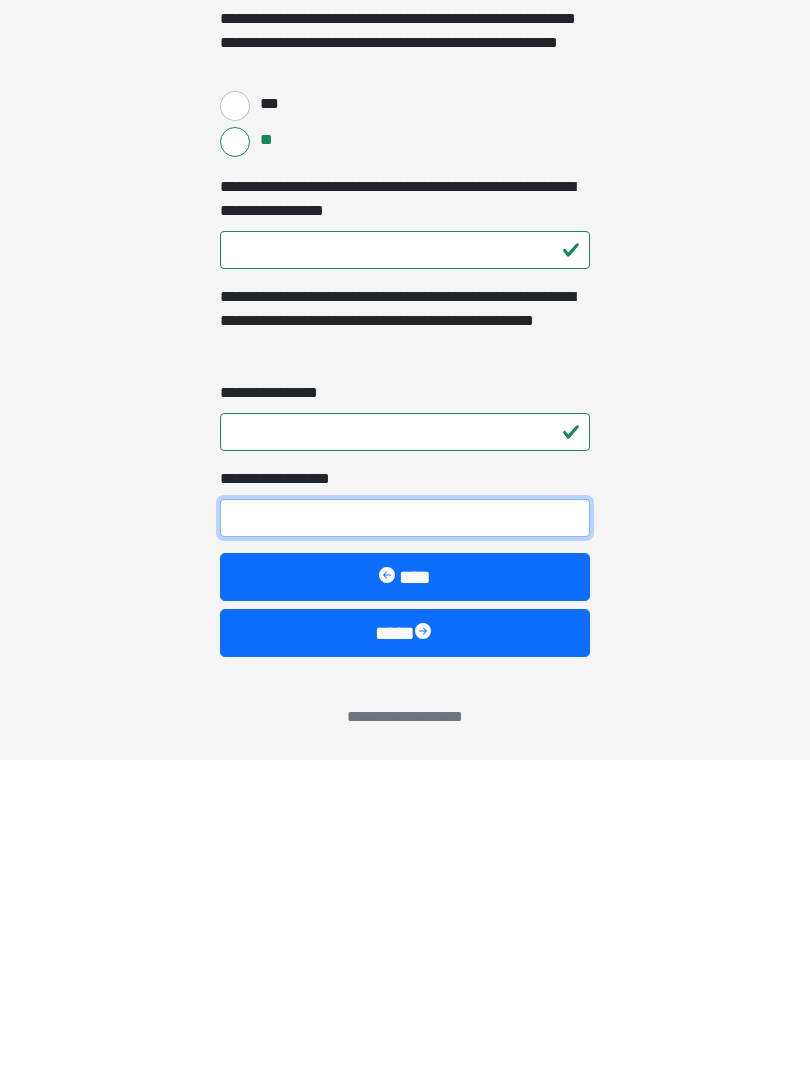 click on "**********" at bounding box center [405, 838] 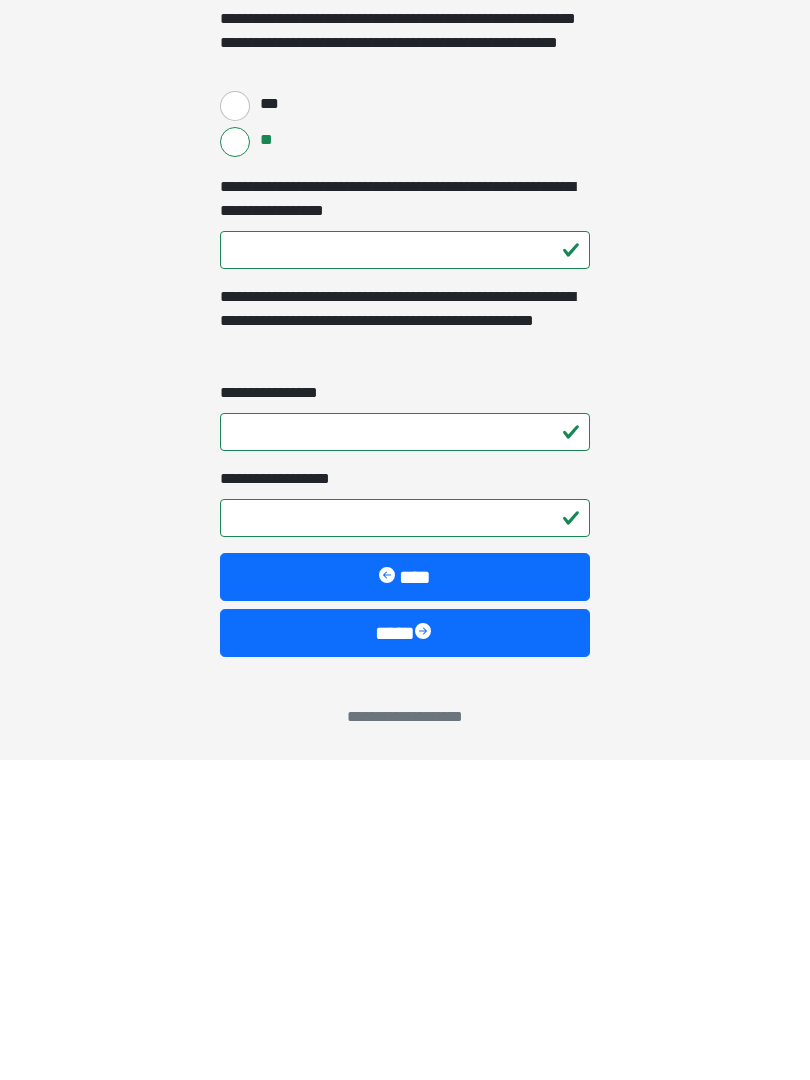 click on "****" at bounding box center (405, 953) 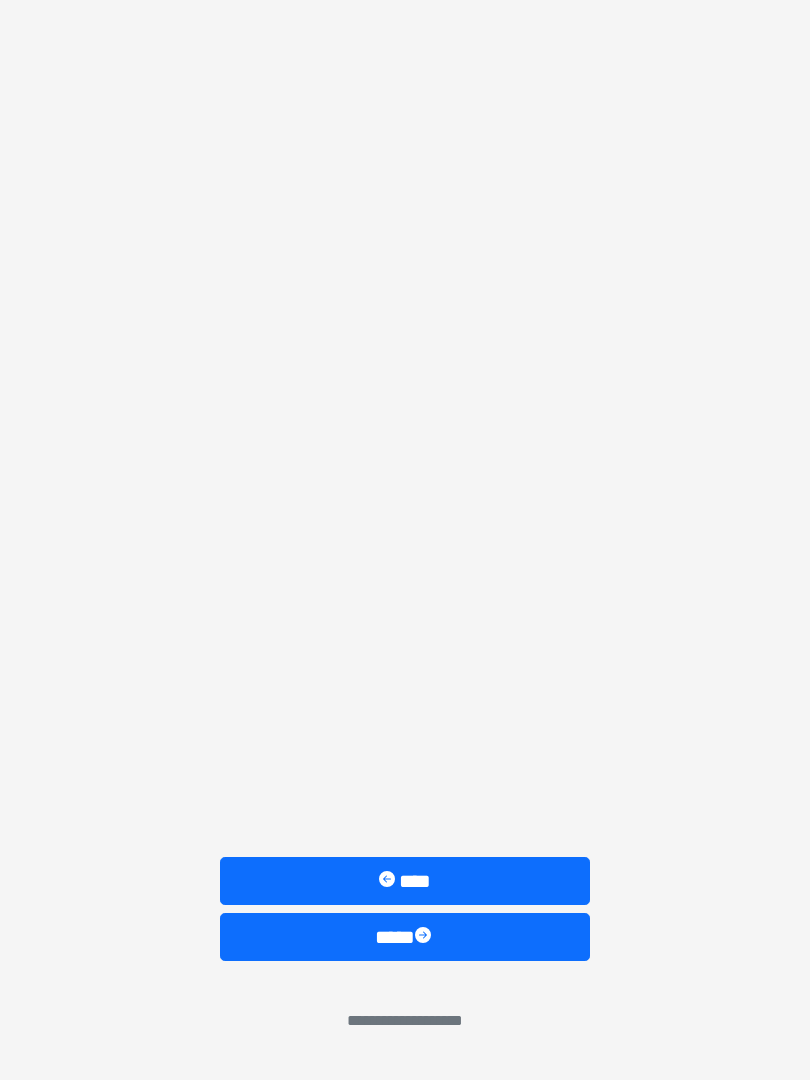 scroll, scrollTop: 0, scrollLeft: 0, axis: both 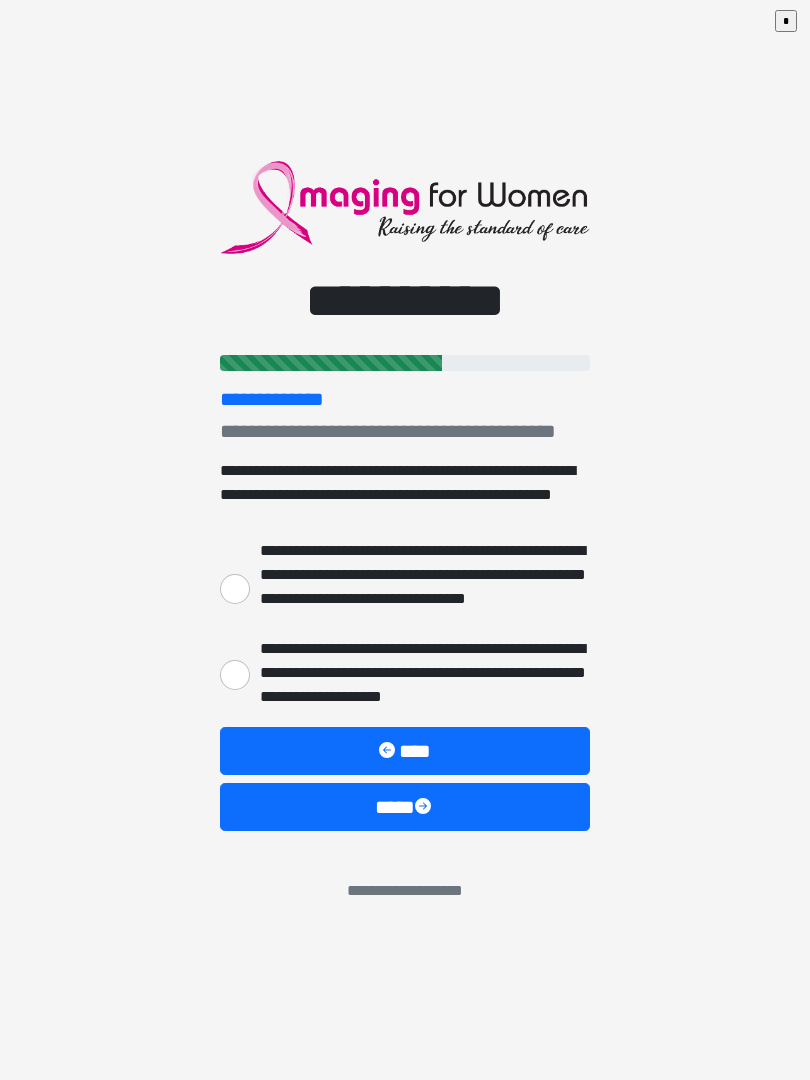 click on "**********" at bounding box center [235, 589] 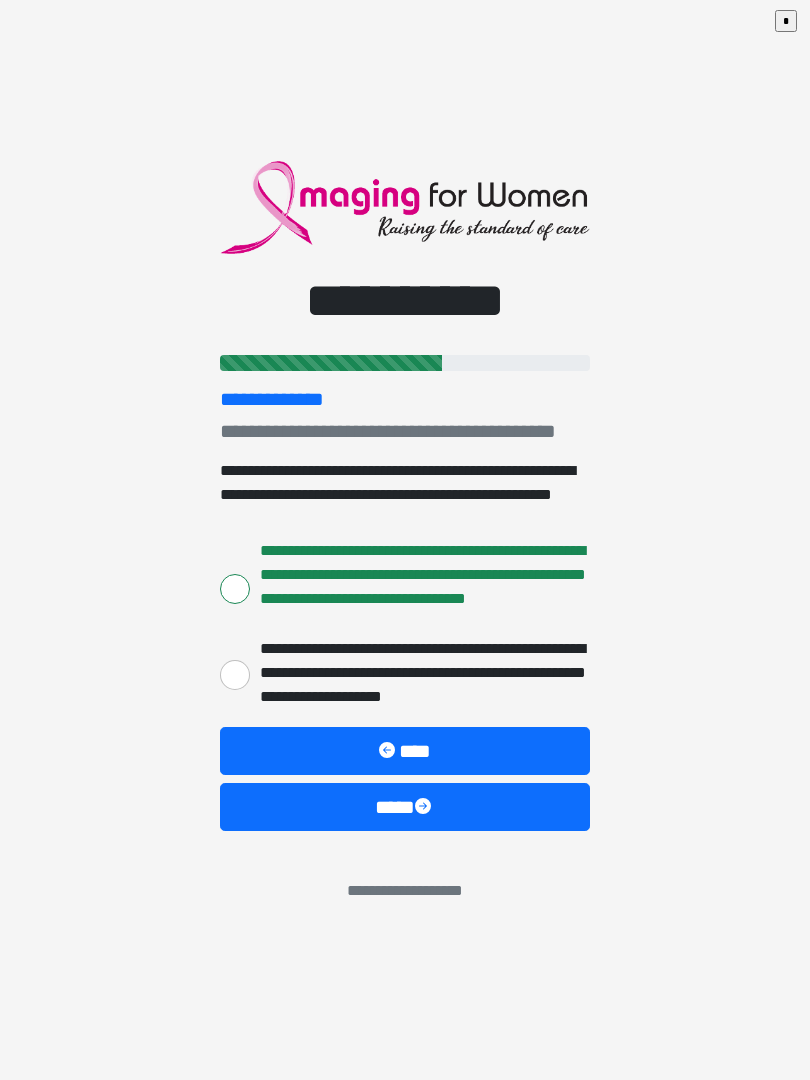 click on "****" at bounding box center (405, 807) 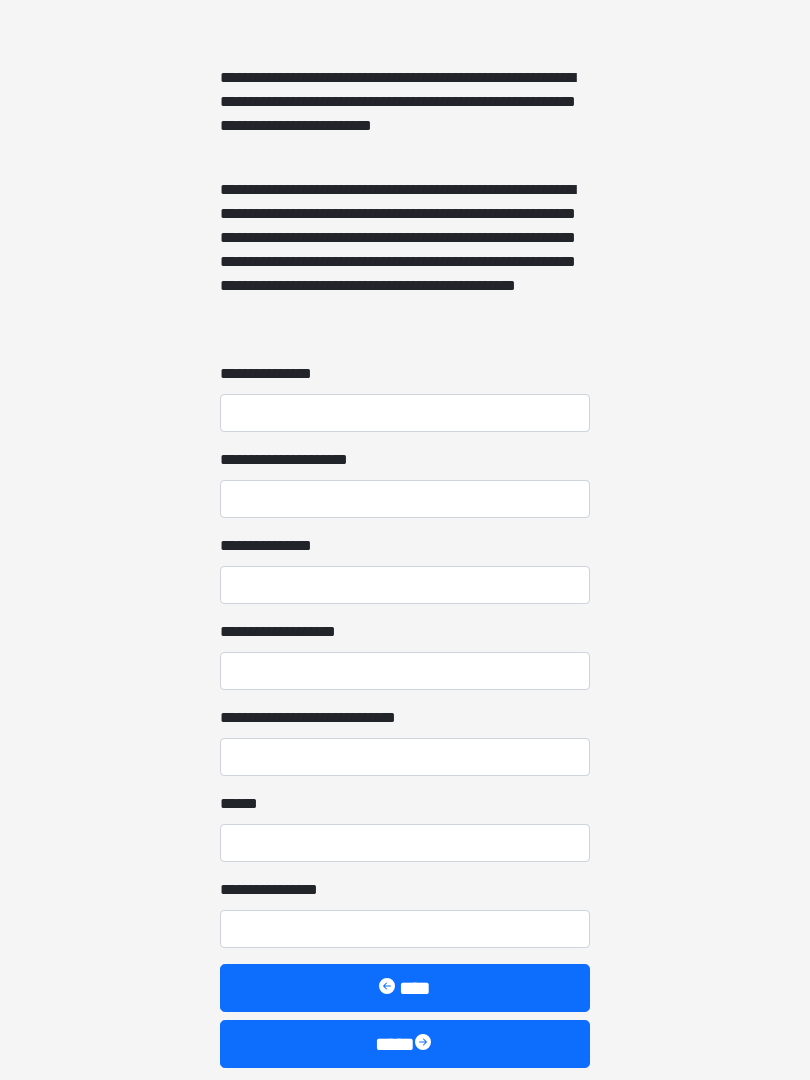 scroll, scrollTop: 1383, scrollLeft: 0, axis: vertical 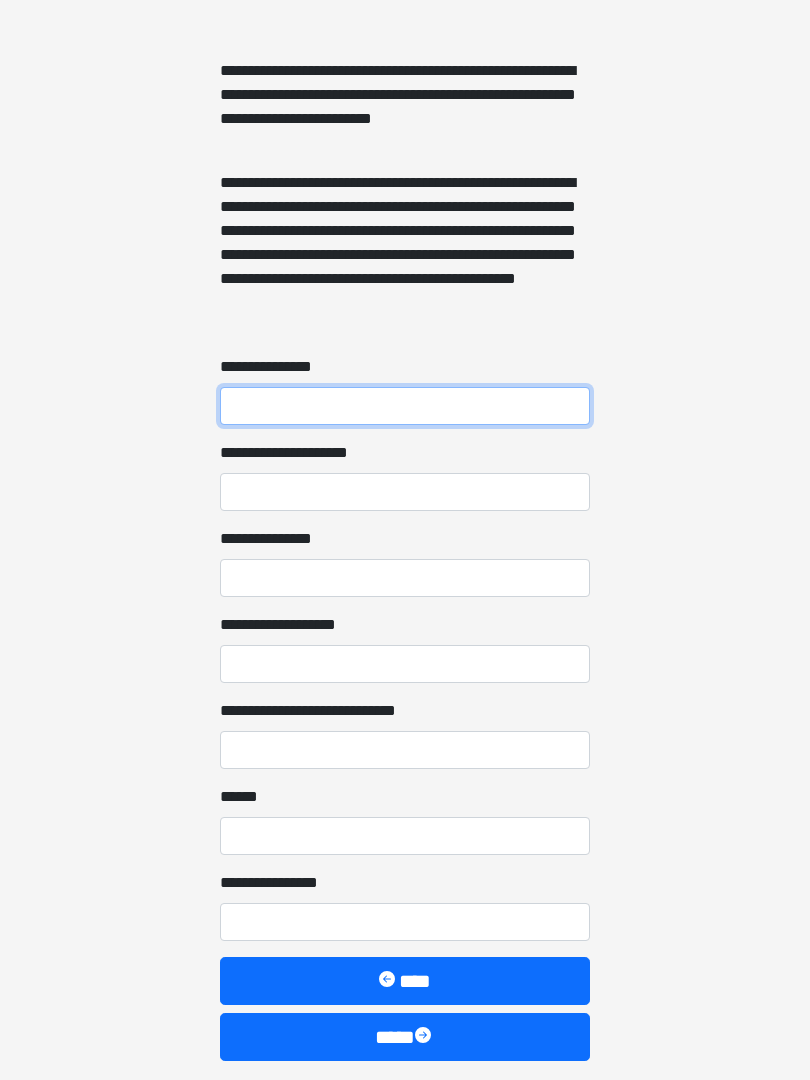 click on "**********" at bounding box center (405, 406) 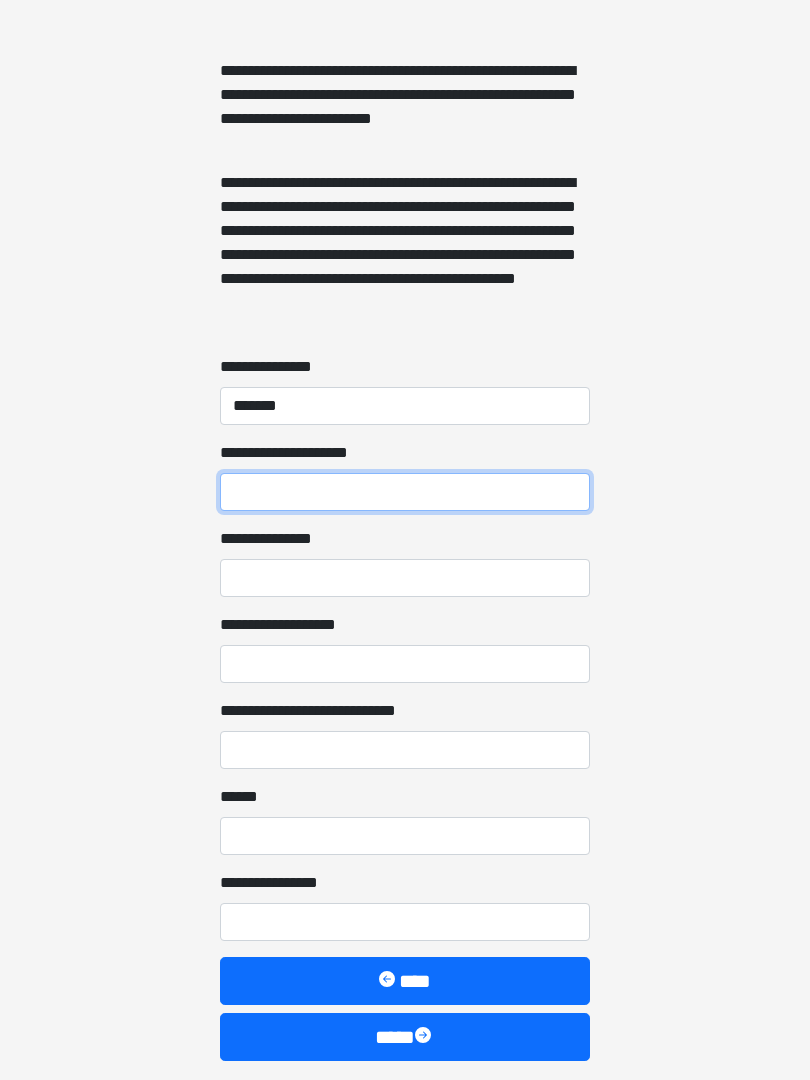 click on "**********" at bounding box center [405, 492] 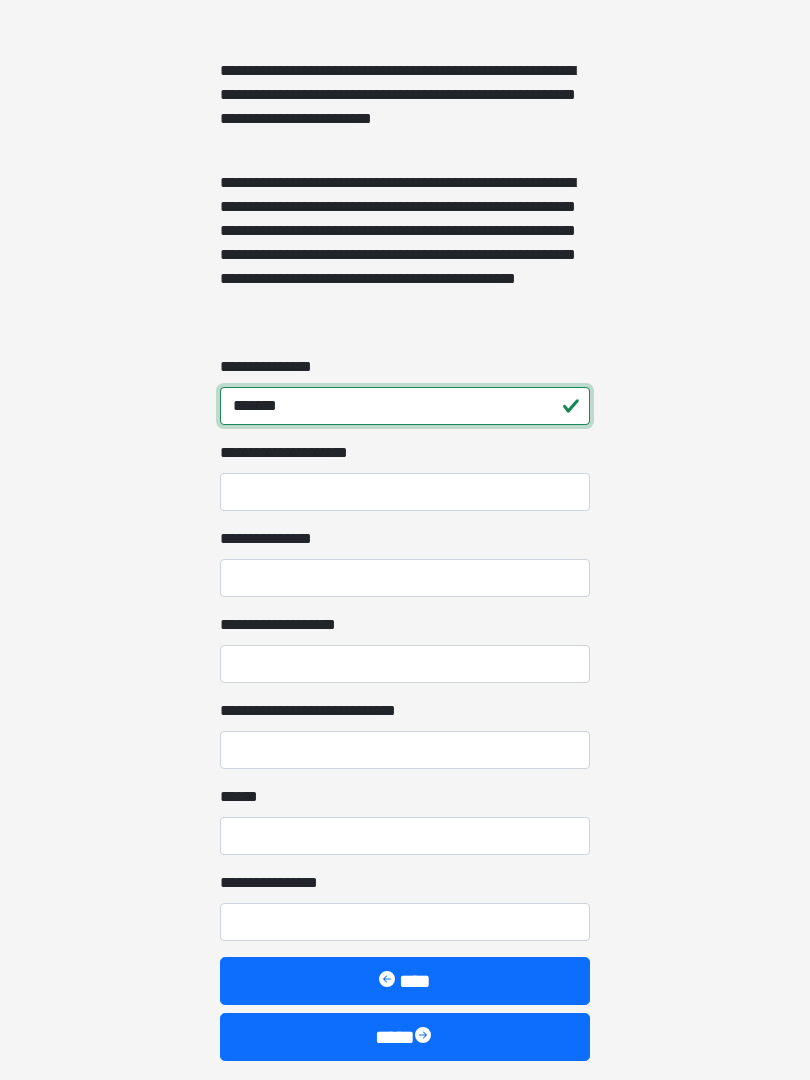 click on "*******" at bounding box center [405, 406] 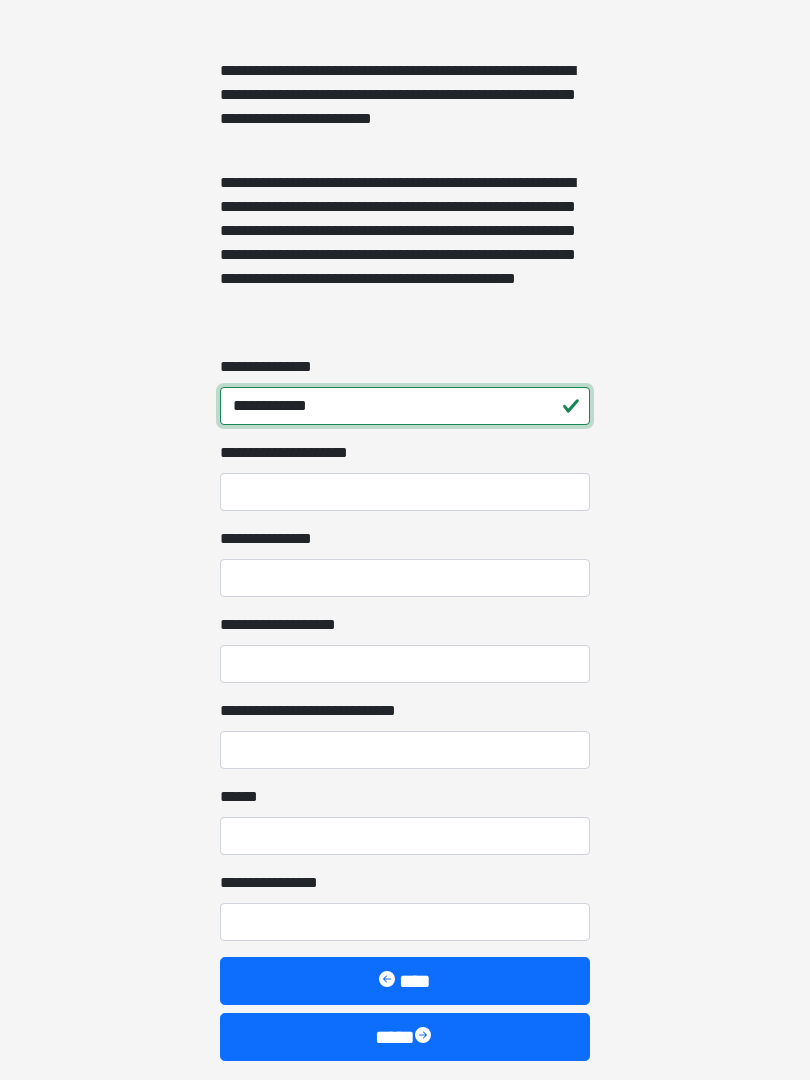 type on "**********" 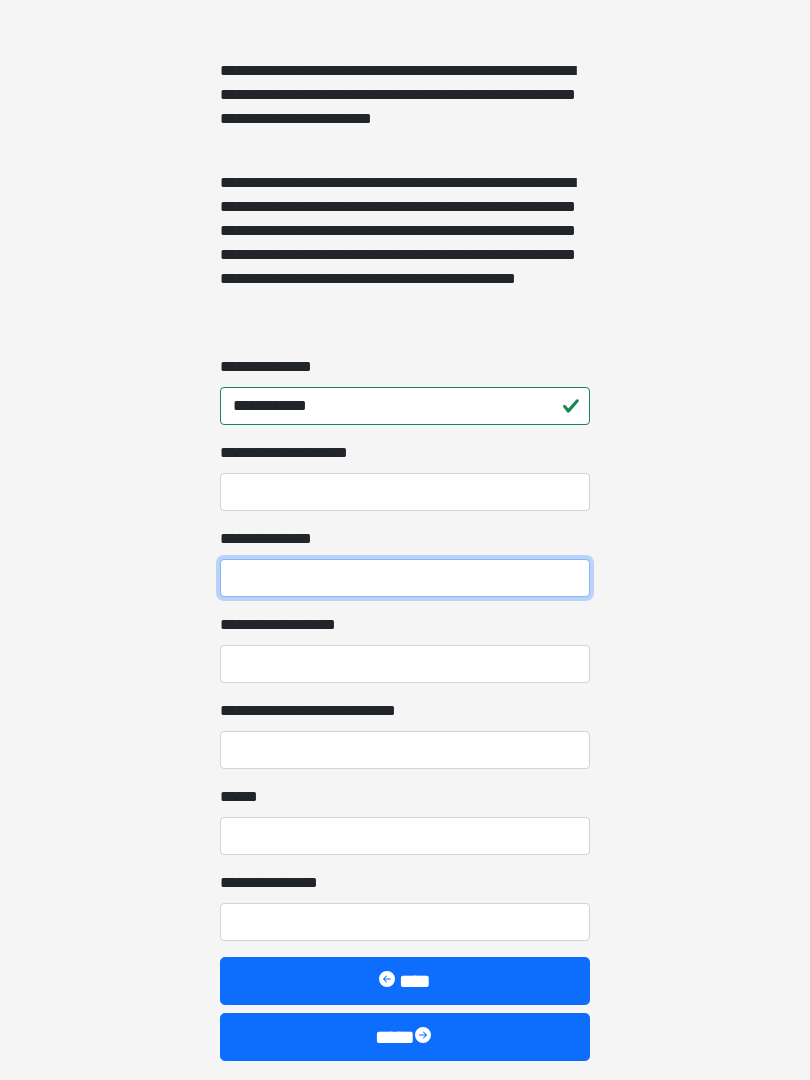 click on "**********" at bounding box center (405, 578) 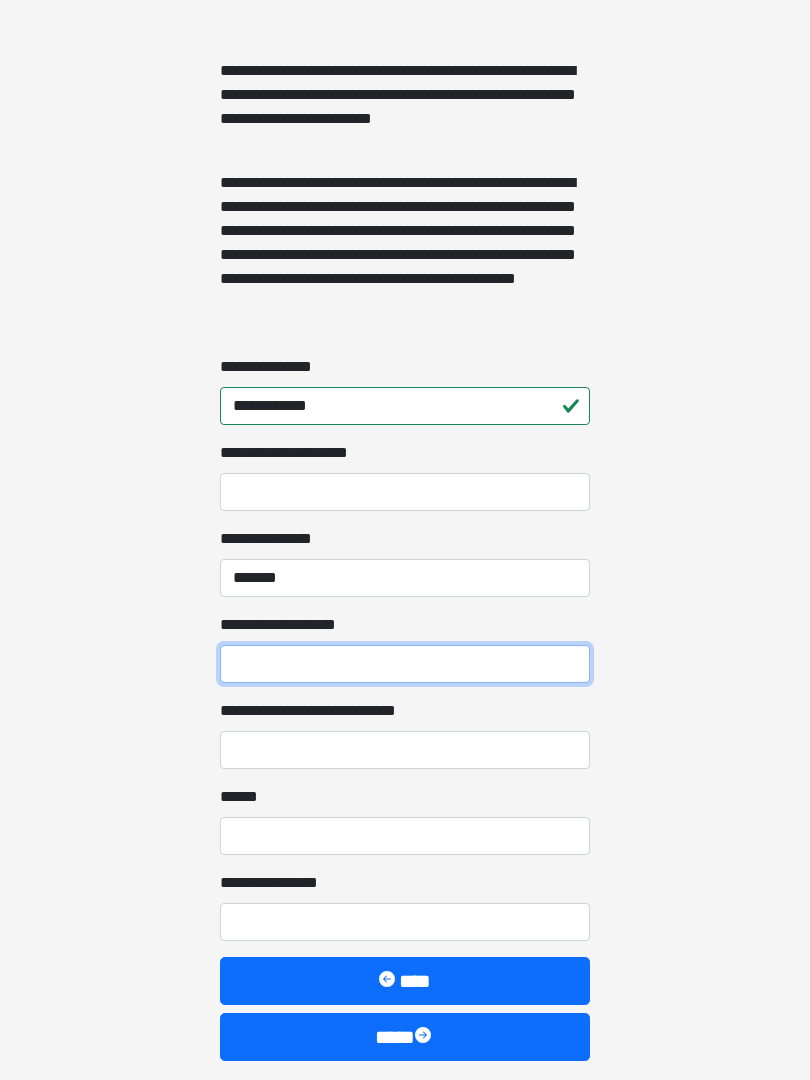 click on "**********" at bounding box center [405, 664] 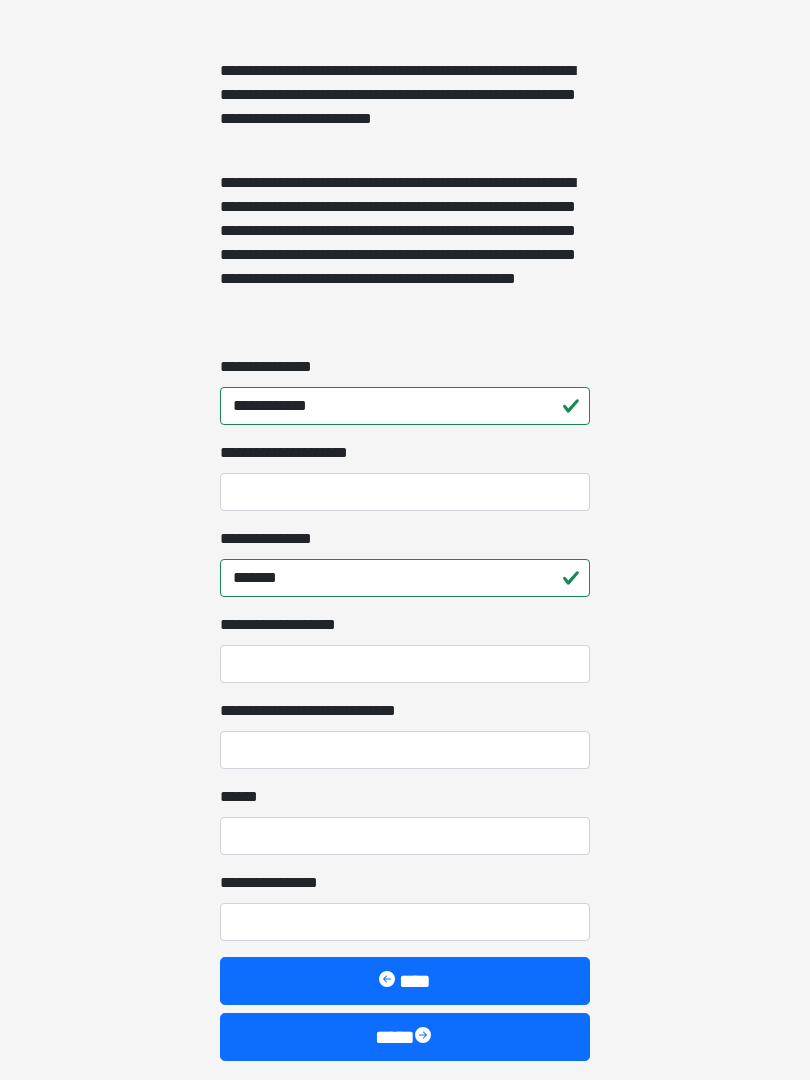 click on "*******" at bounding box center (405, 578) 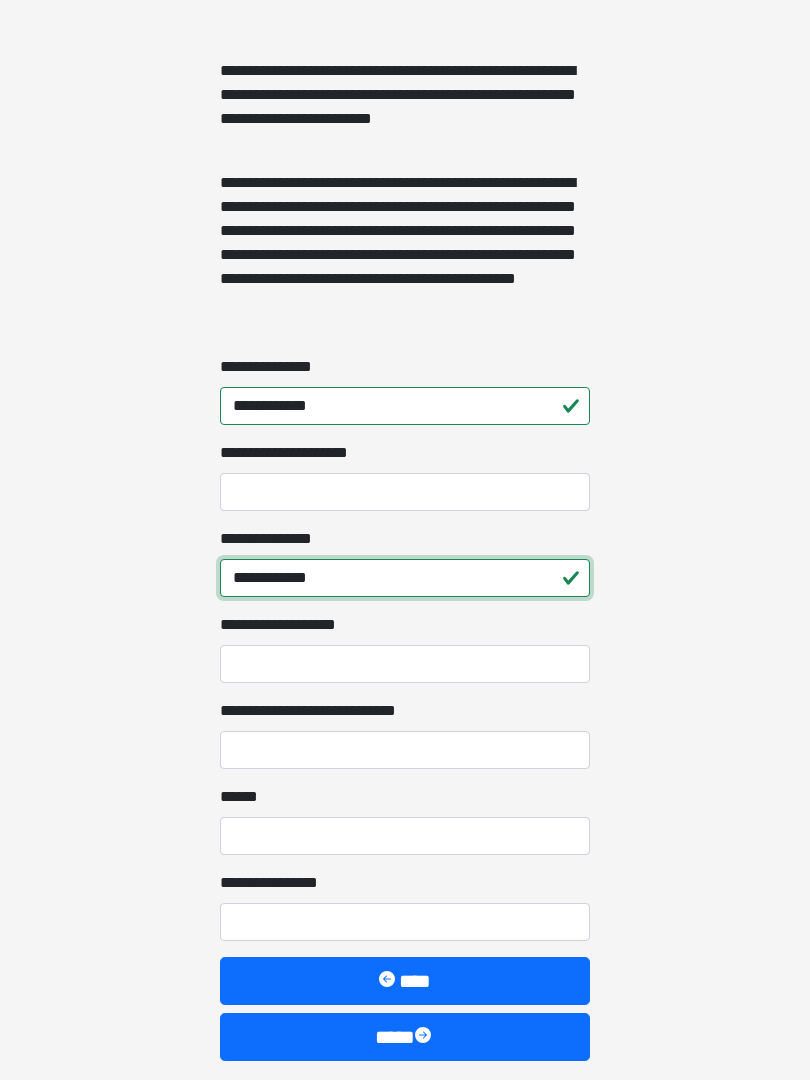 type on "**********" 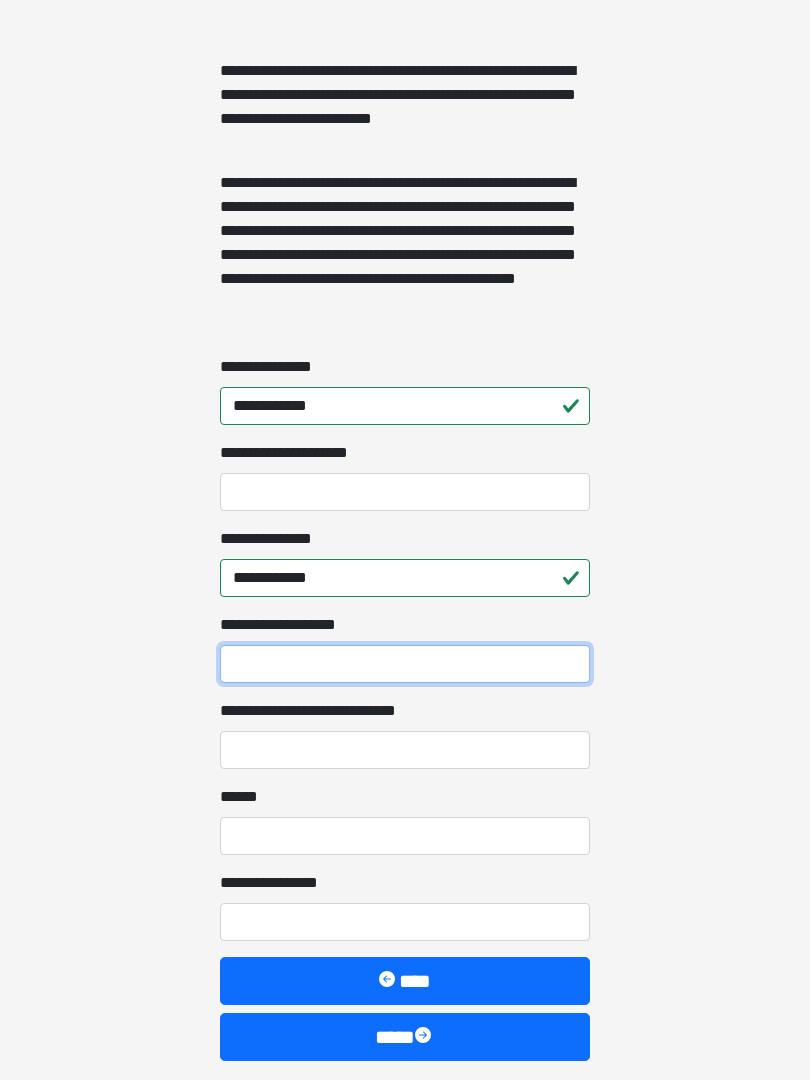 click on "**********" at bounding box center [405, 664] 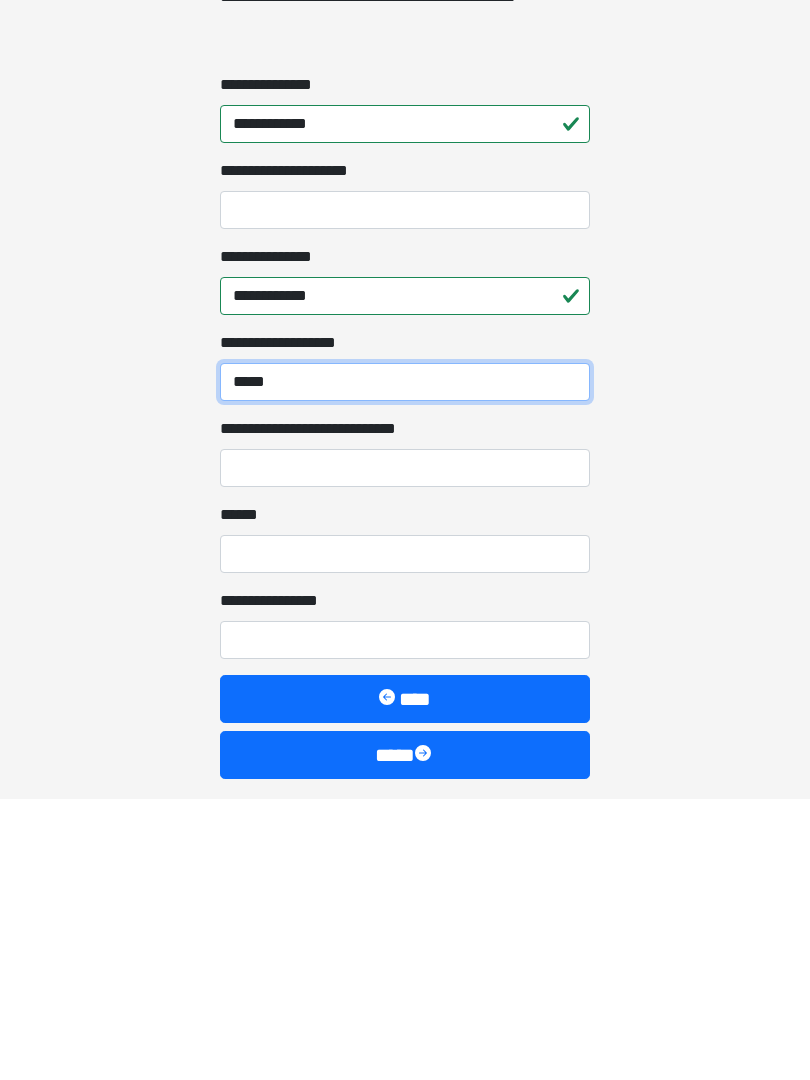 type on "*****" 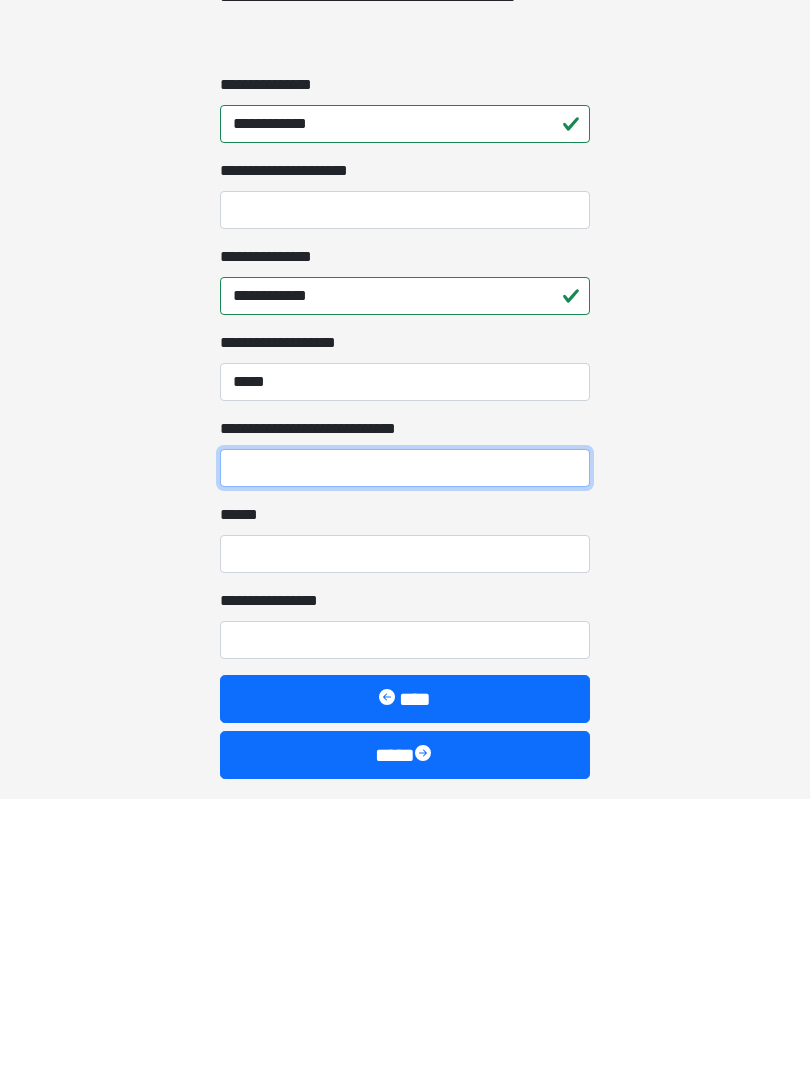 click on "**********" at bounding box center [405, 750] 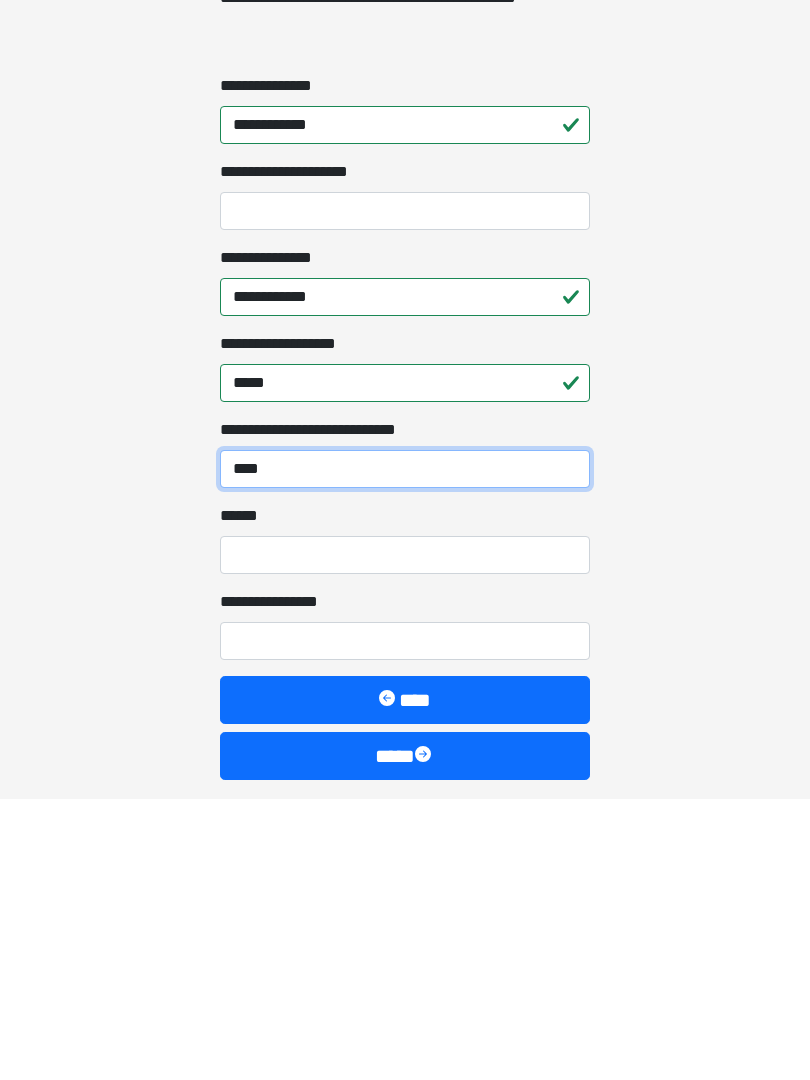 type on "****" 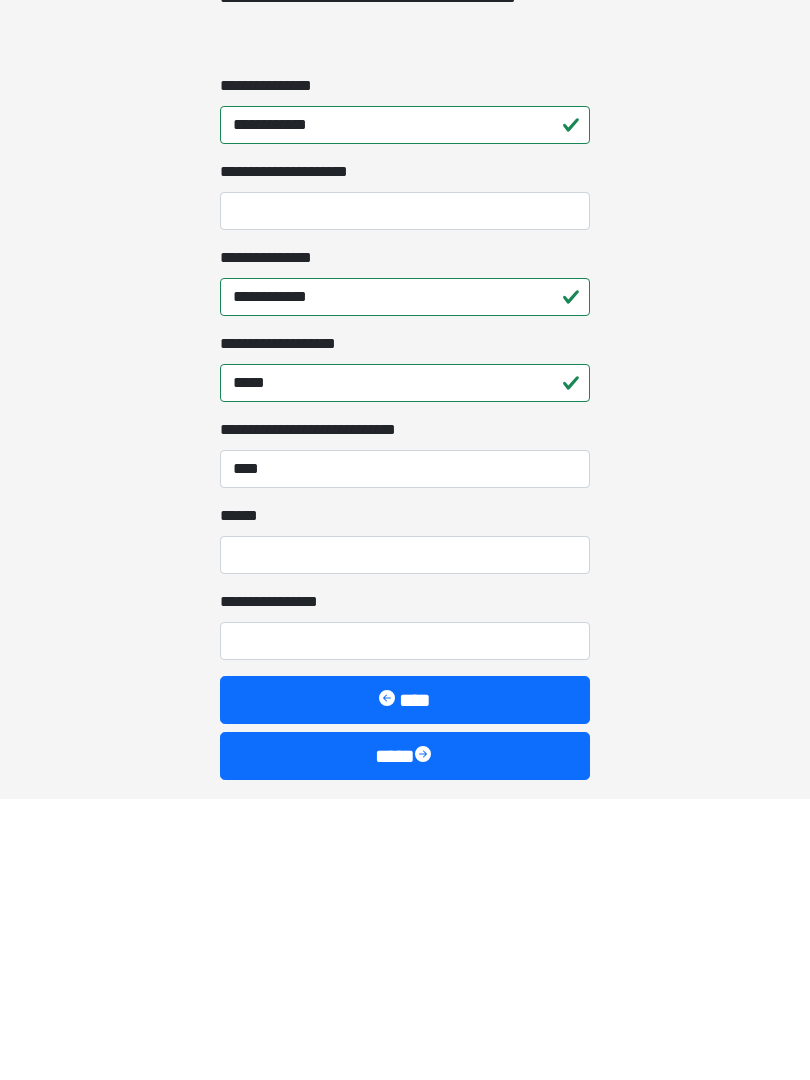 click on "**** *" at bounding box center (405, 836) 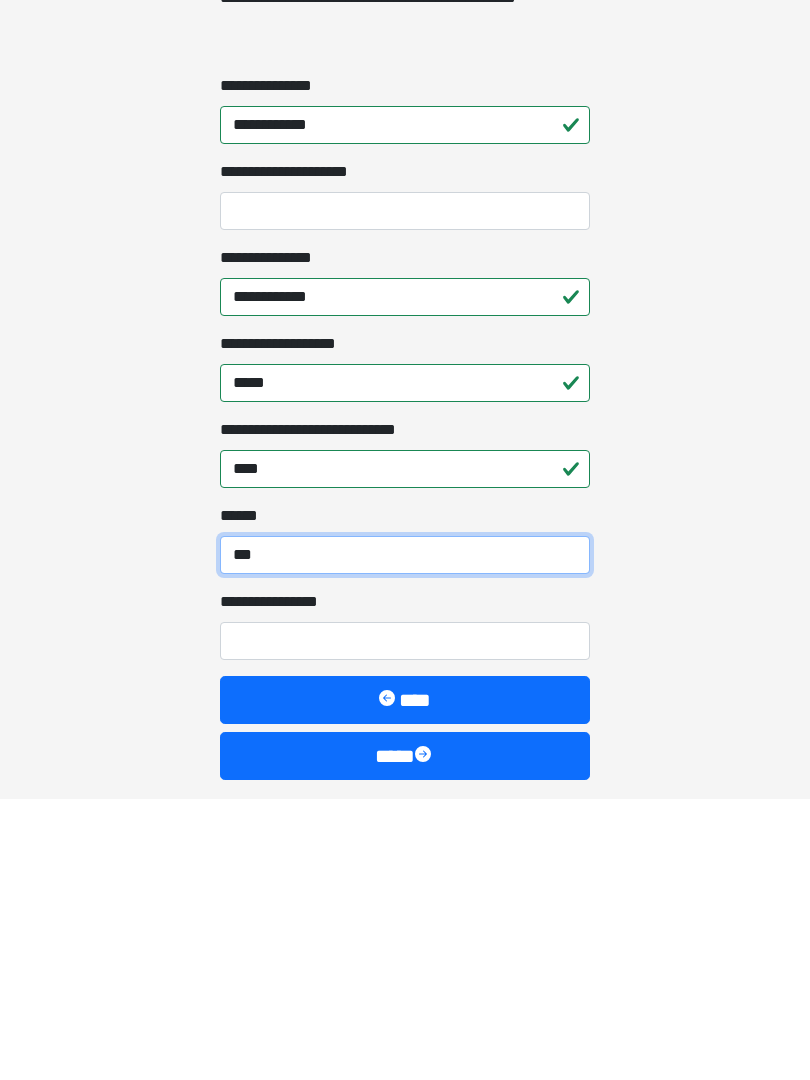 type on "***" 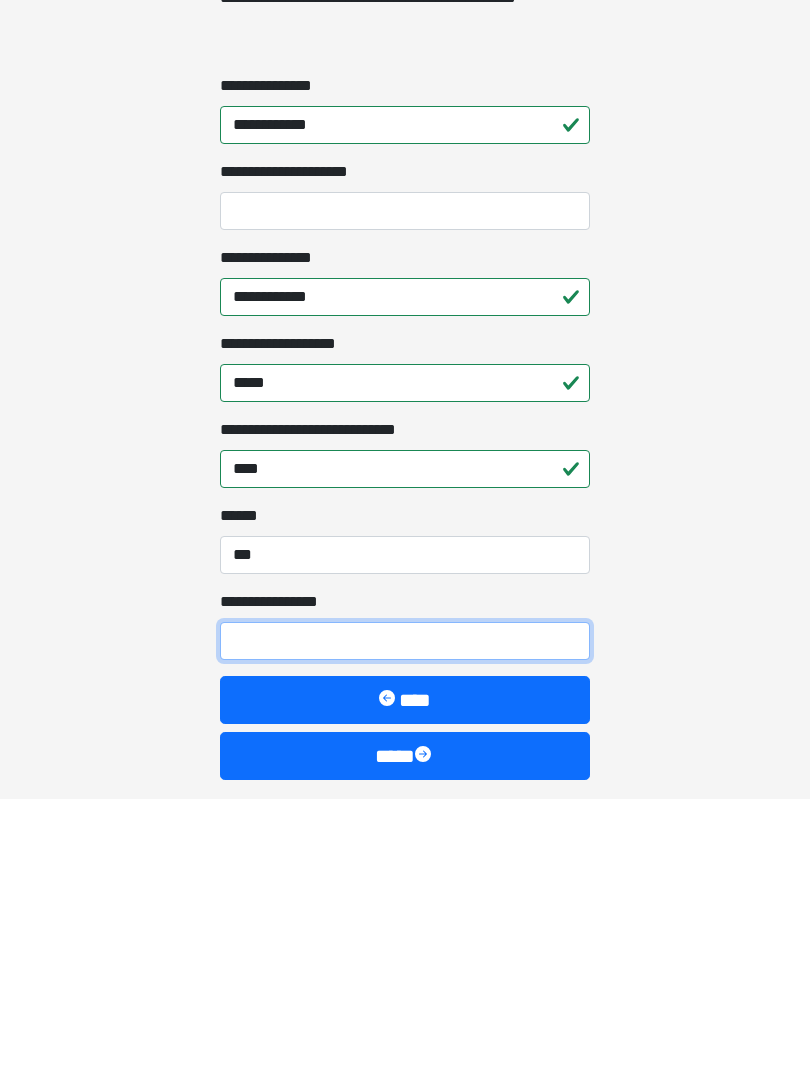 click on "**********" at bounding box center (405, 922) 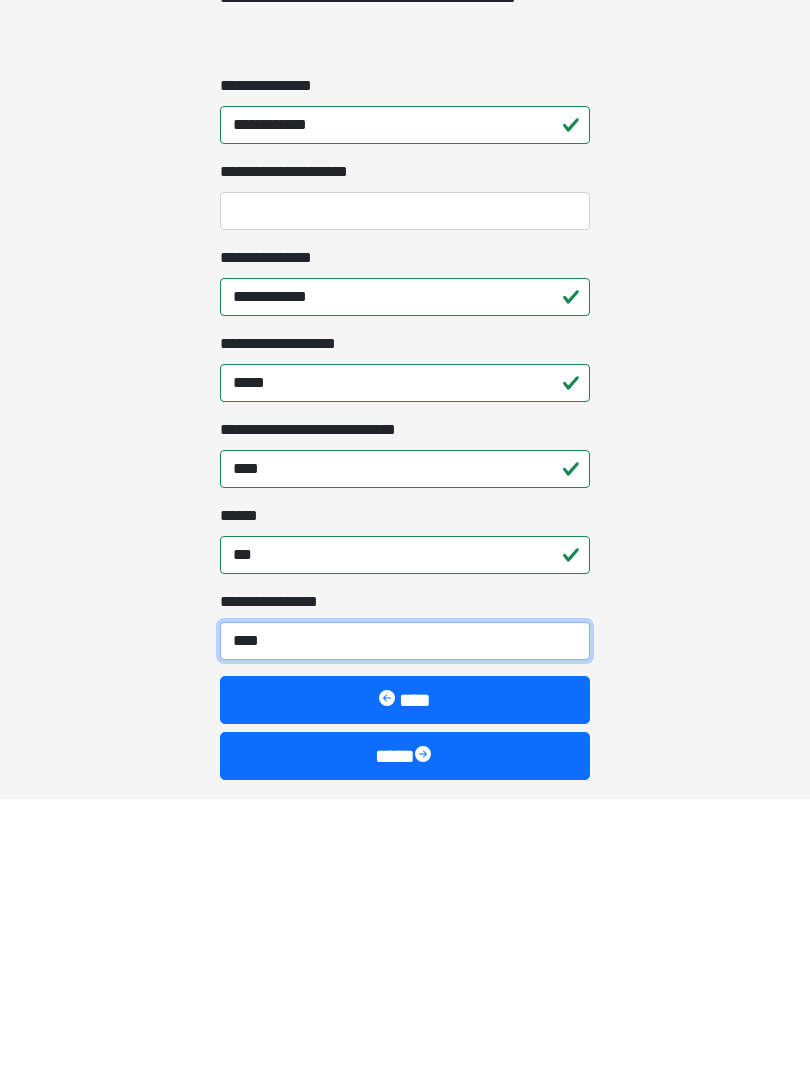 type on "*****" 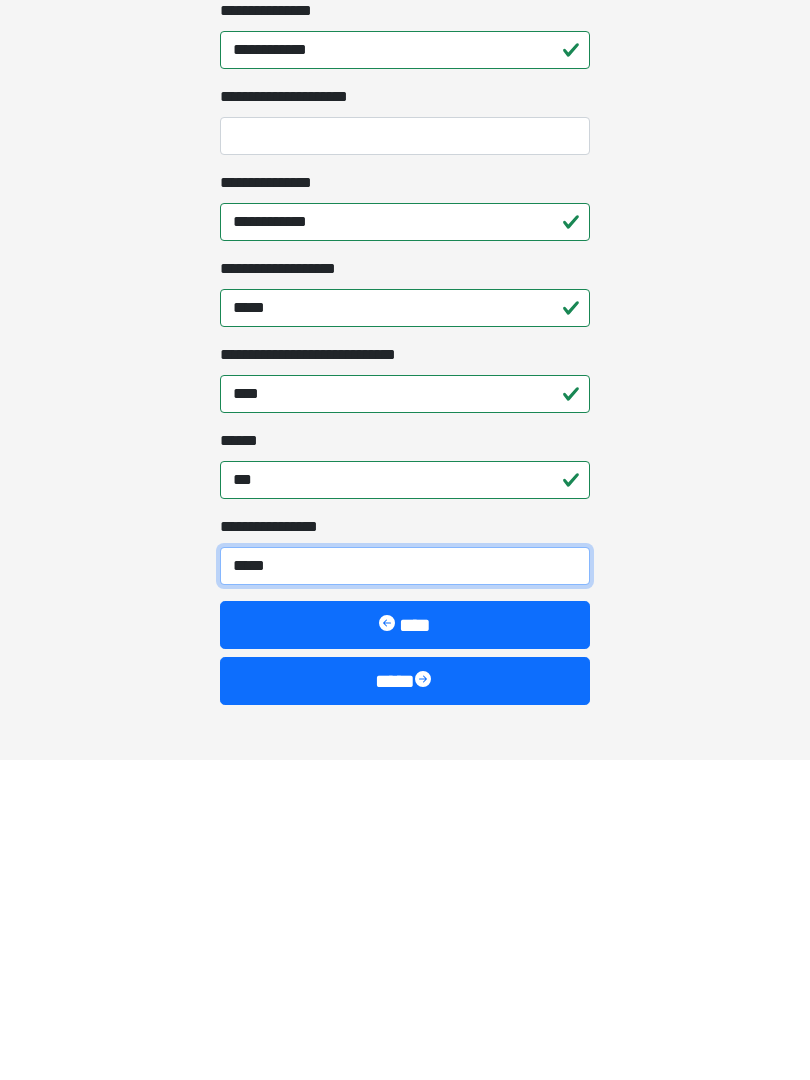 scroll, scrollTop: 1467, scrollLeft: 0, axis: vertical 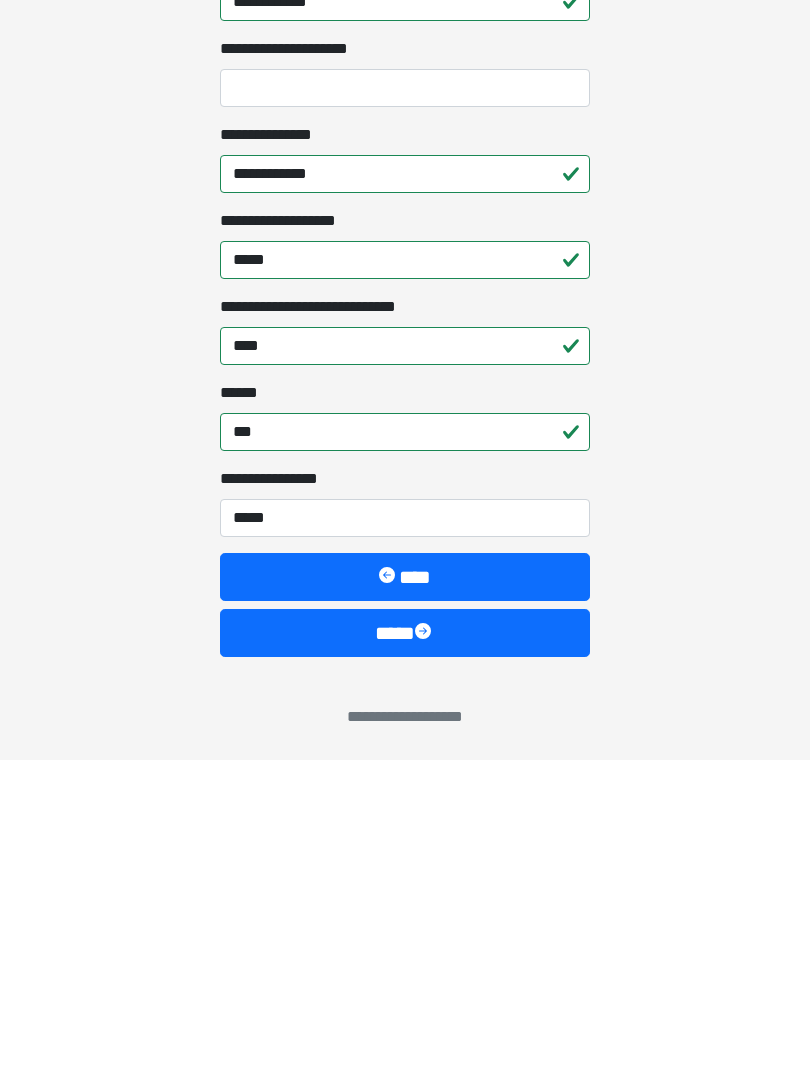 click on "****" at bounding box center [405, 953] 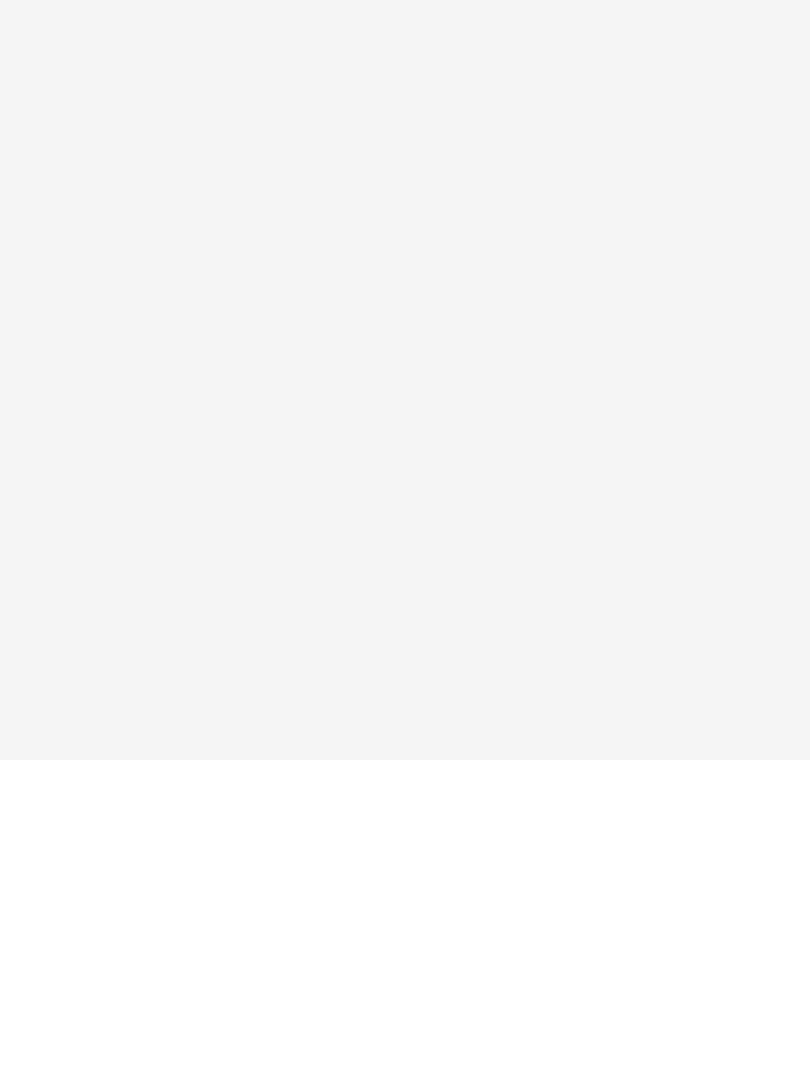 scroll, scrollTop: 0, scrollLeft: 0, axis: both 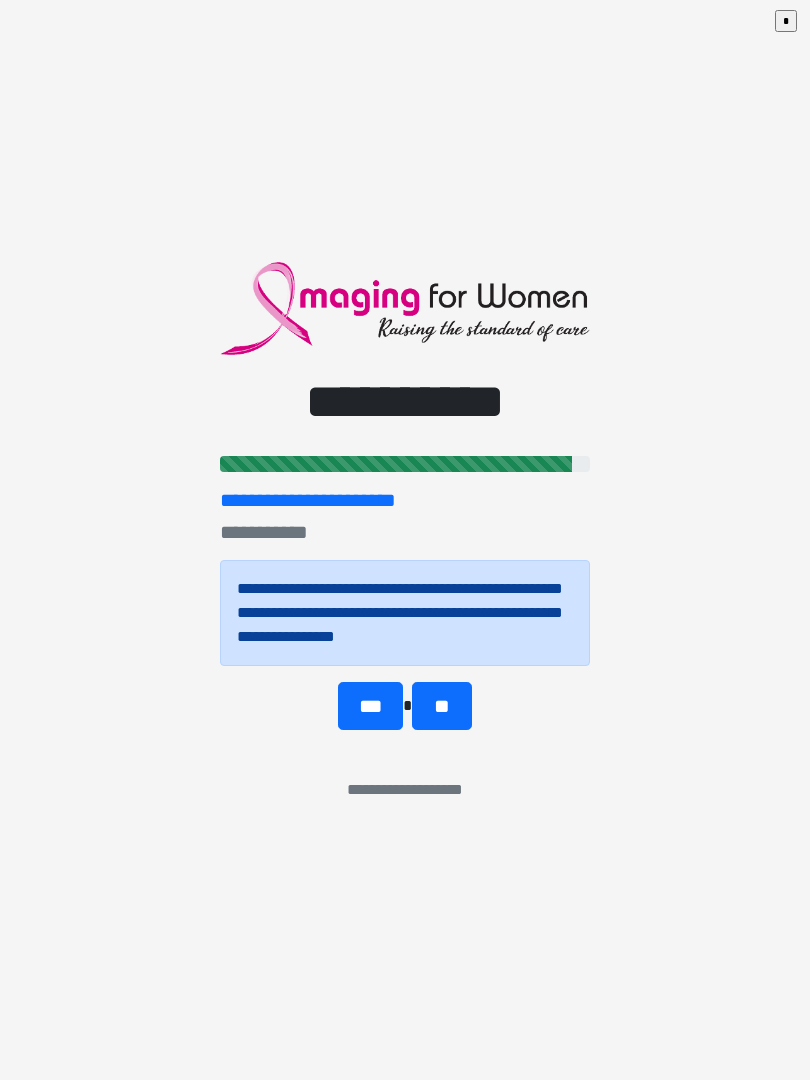 click on "***" at bounding box center [370, 706] 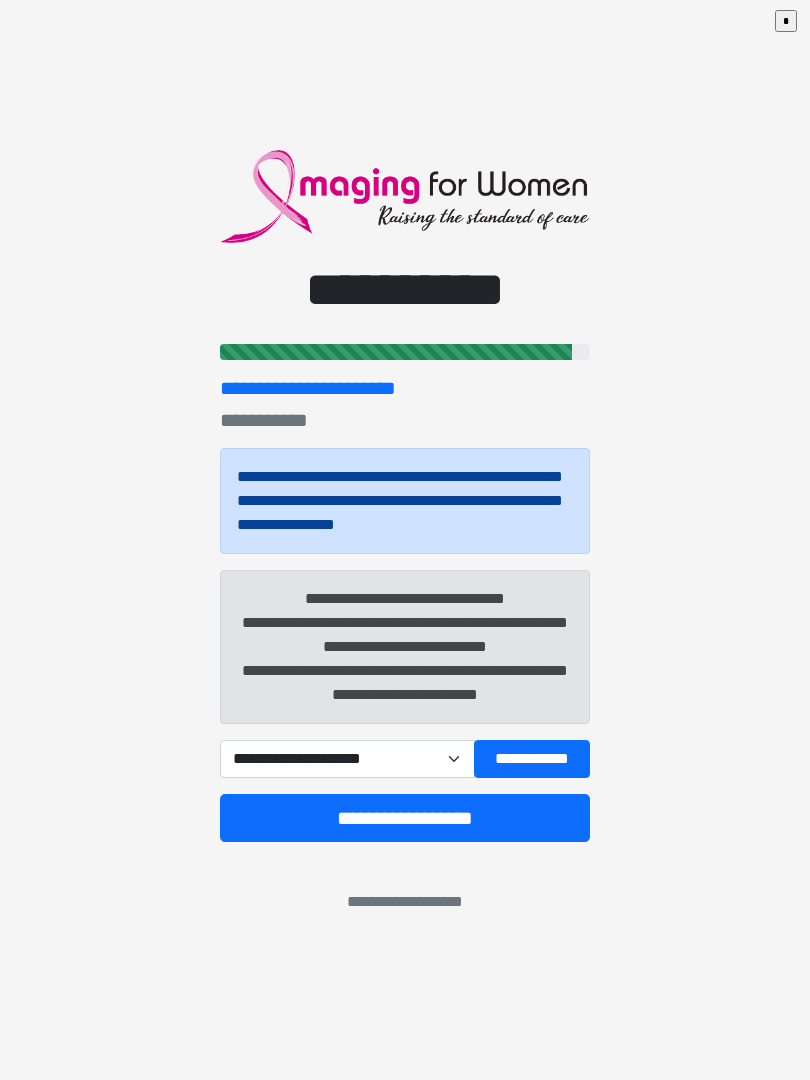 click on "**********" at bounding box center [347, 759] 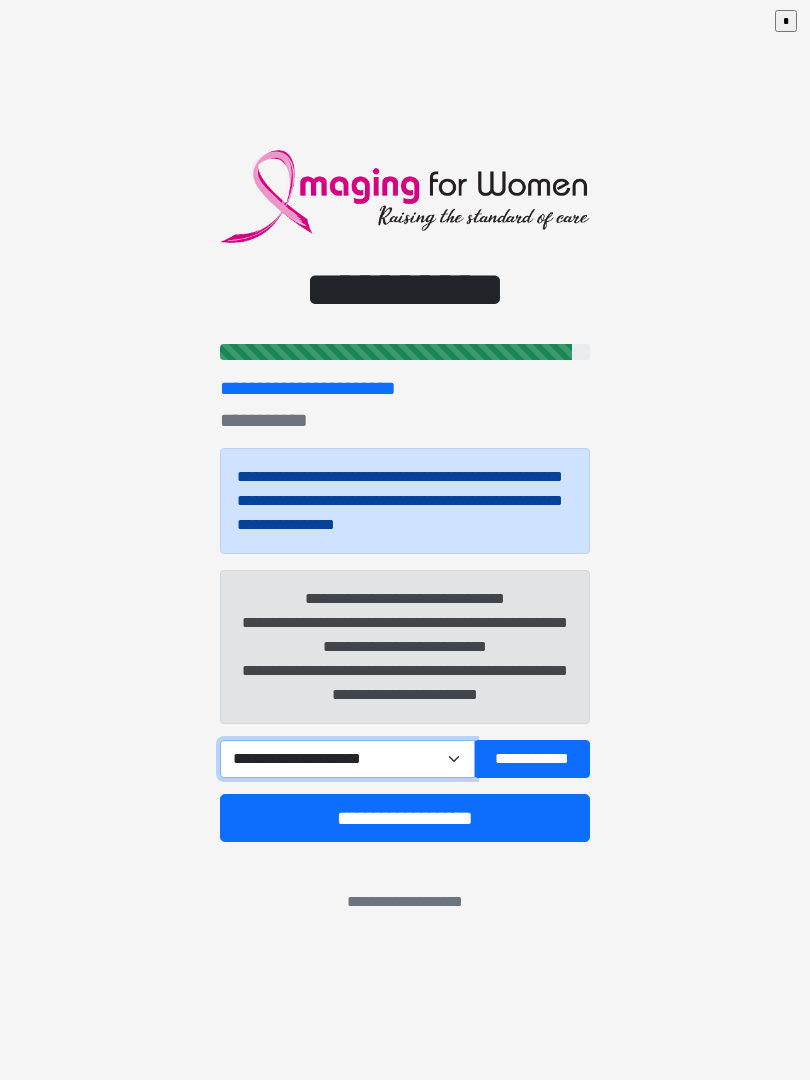 select on "****" 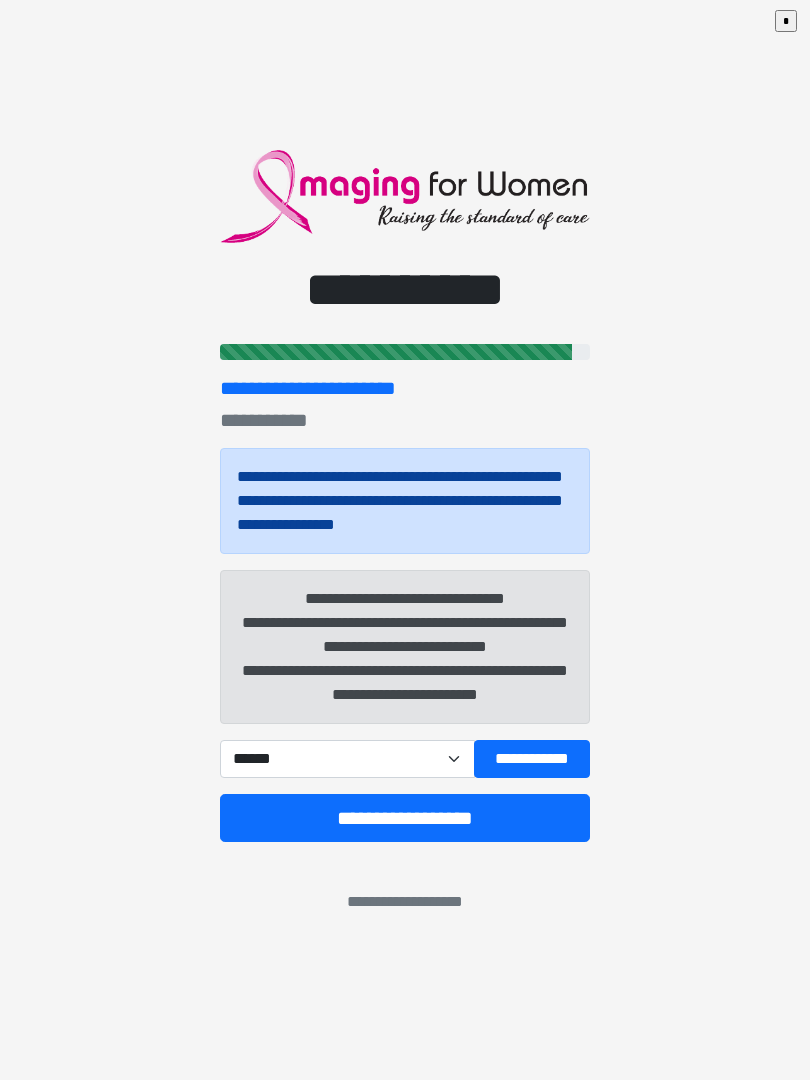 click on "**********" at bounding box center (532, 759) 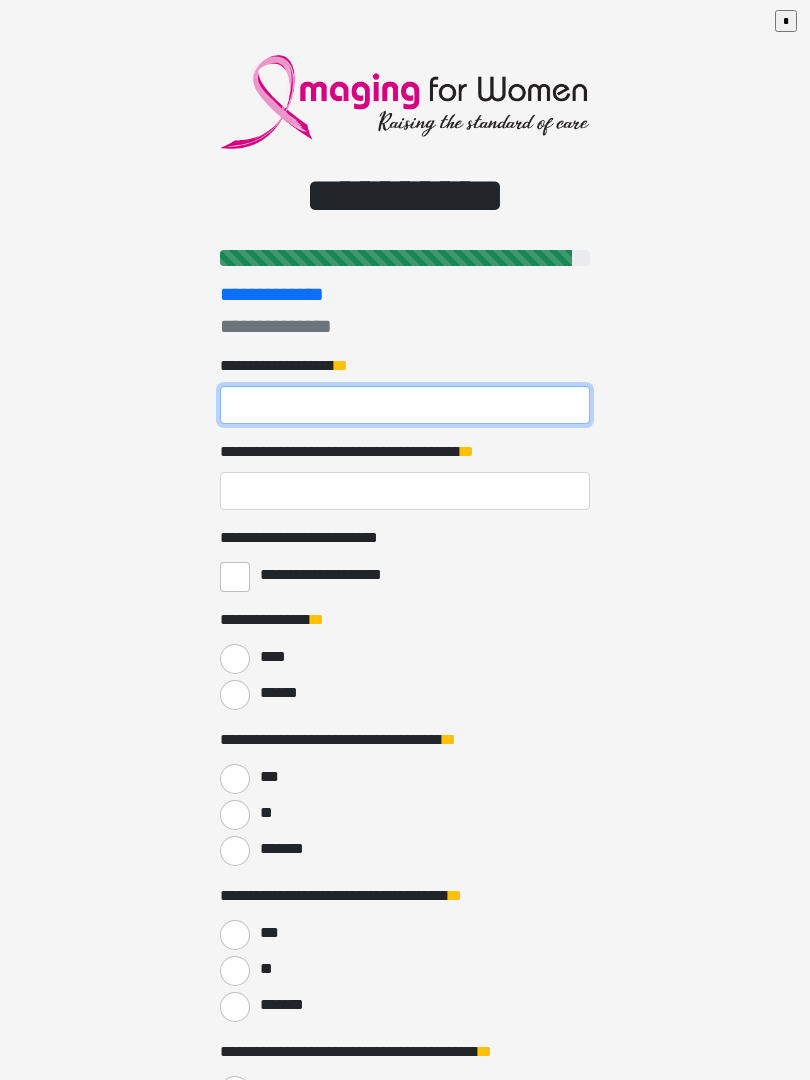click on "**********" at bounding box center [405, 405] 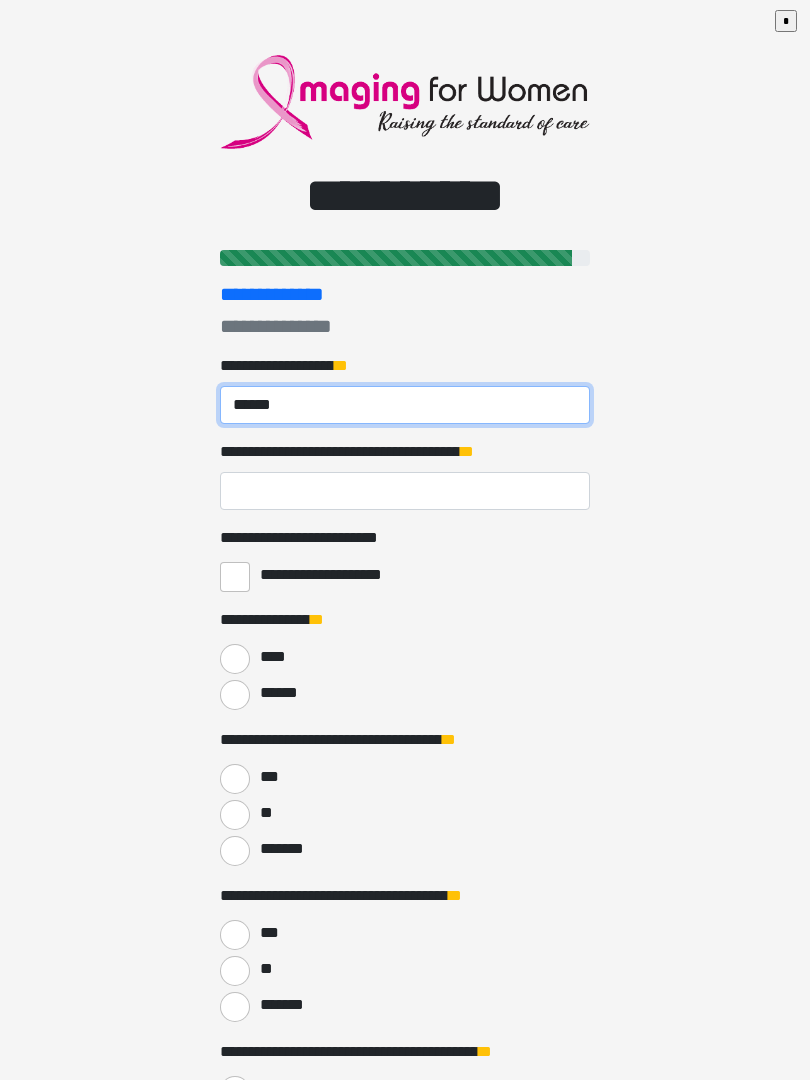 type on "*****" 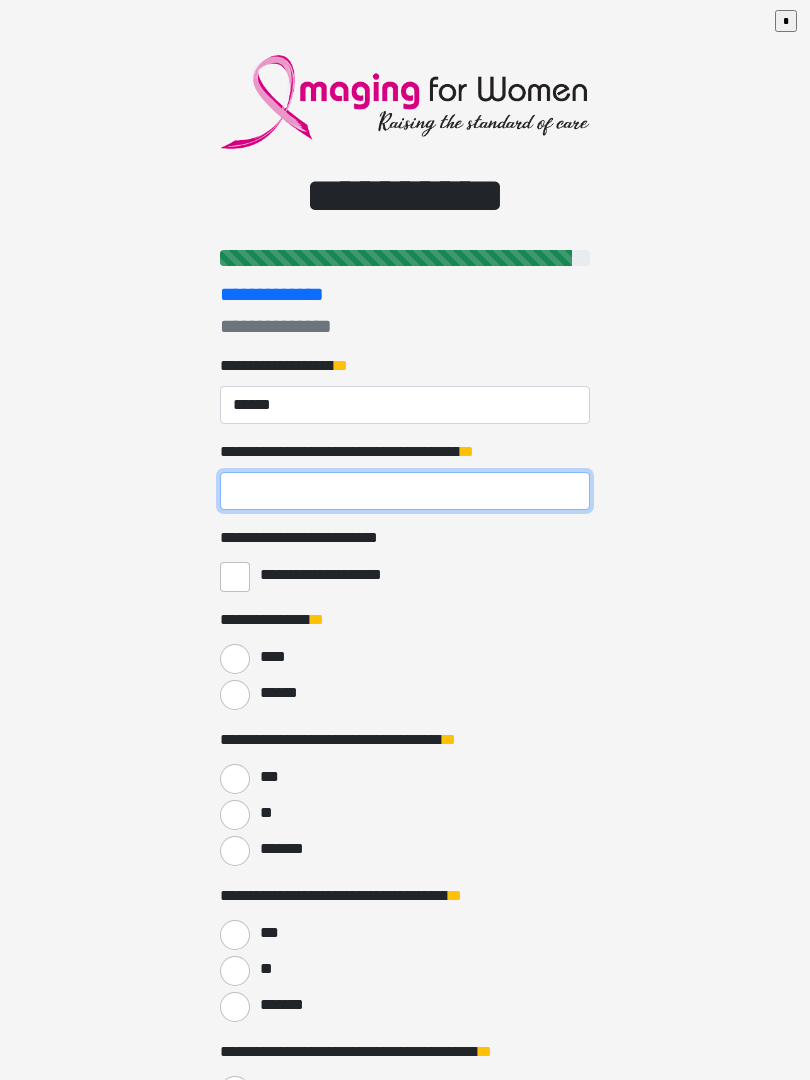 click on "**********" at bounding box center (405, 491) 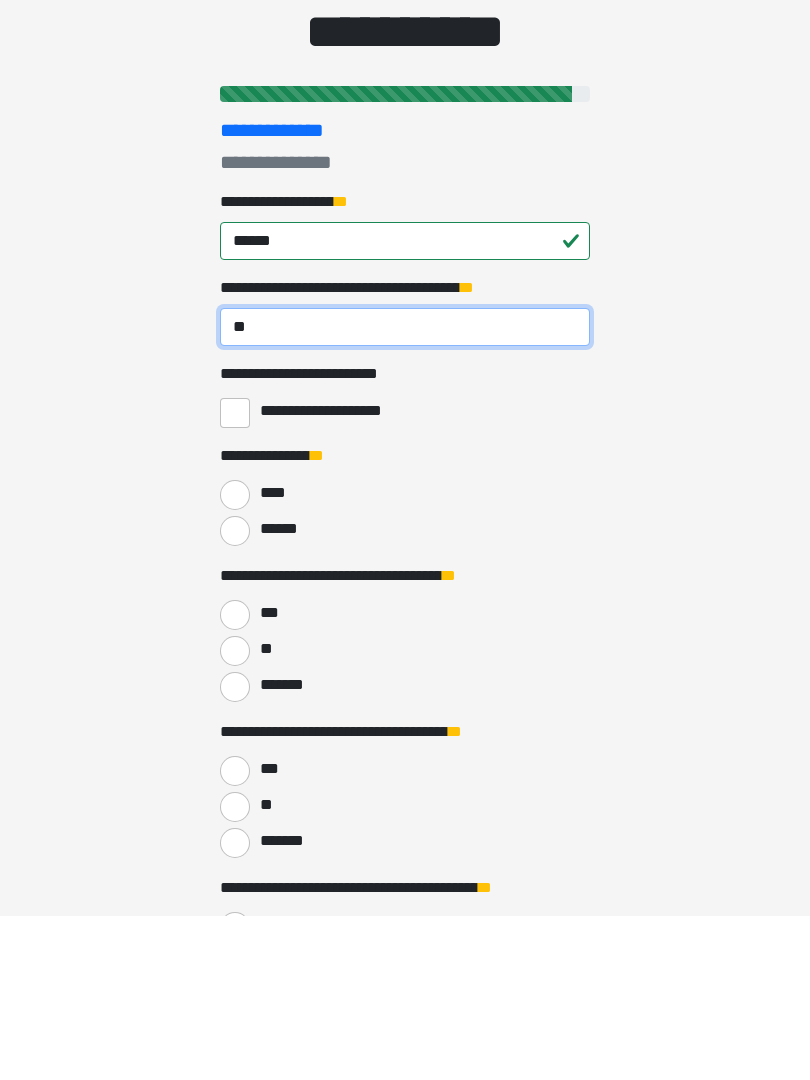 type on "**" 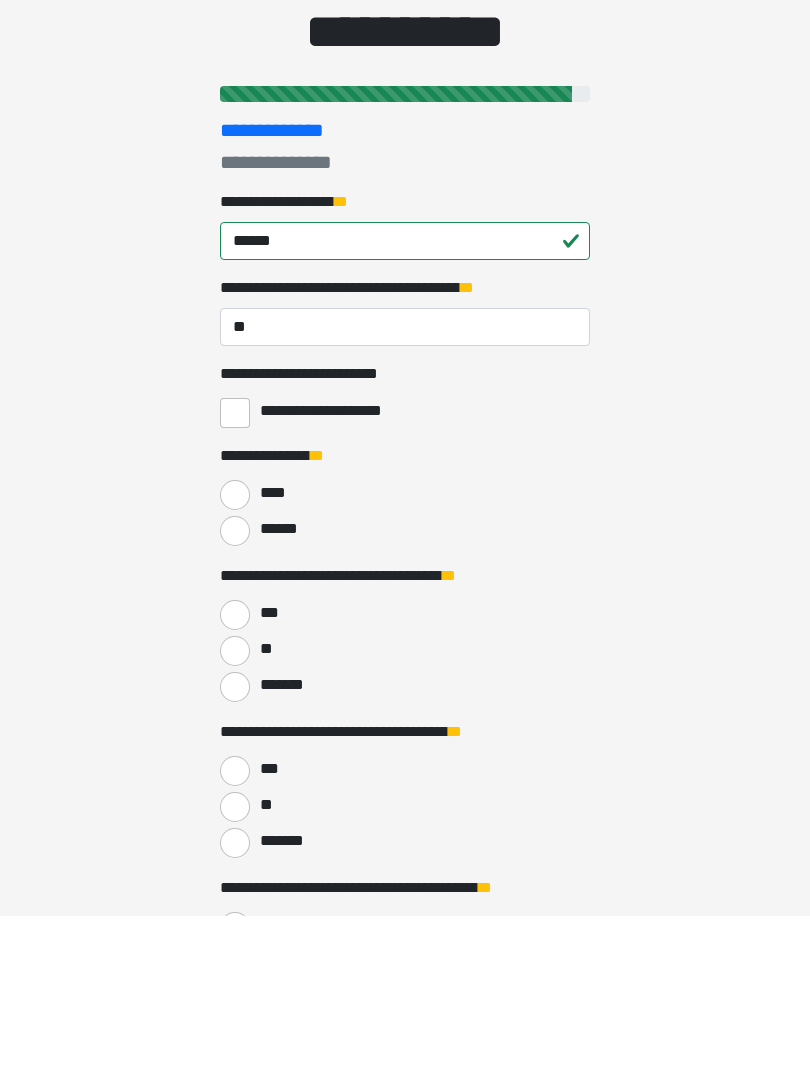 click on "******" at bounding box center (235, 695) 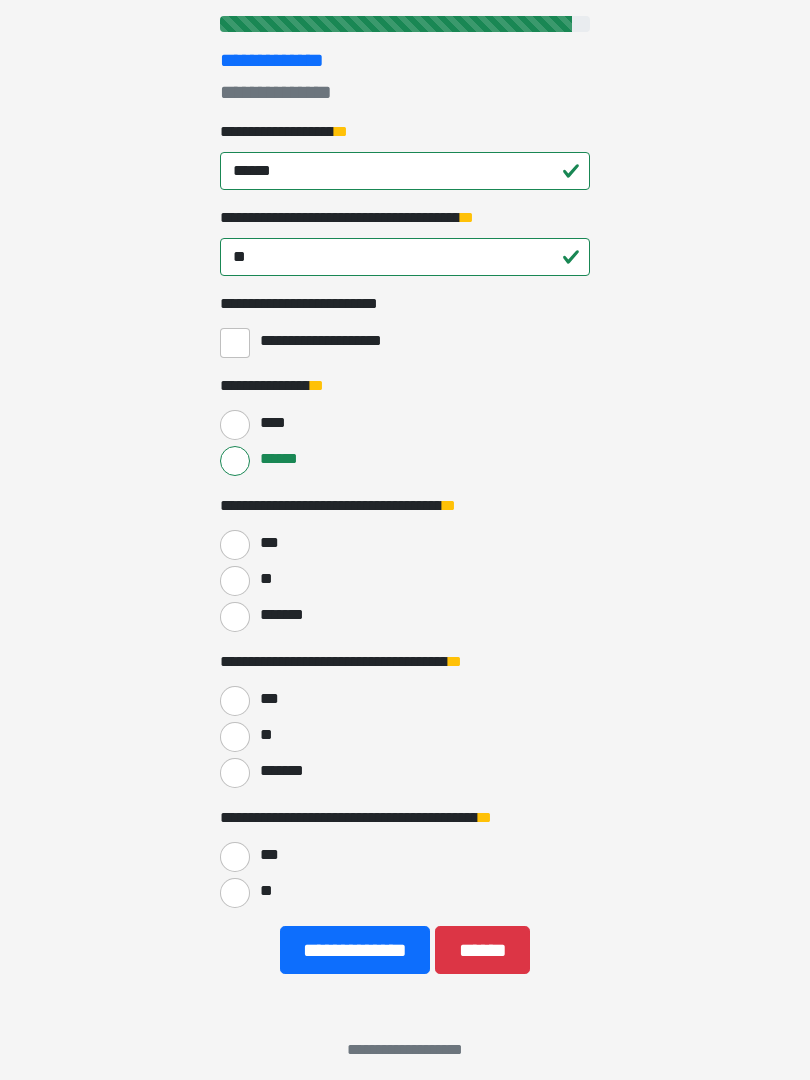 scroll, scrollTop: 247, scrollLeft: 0, axis: vertical 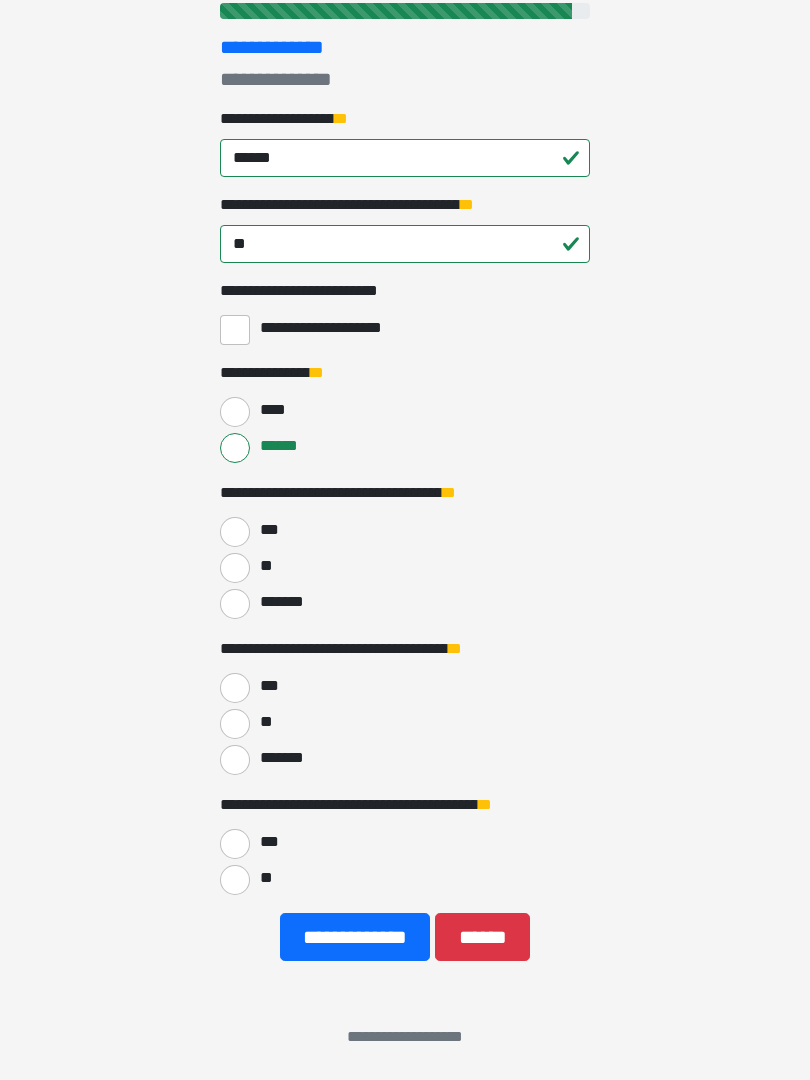 click on "***" at bounding box center [405, 530] 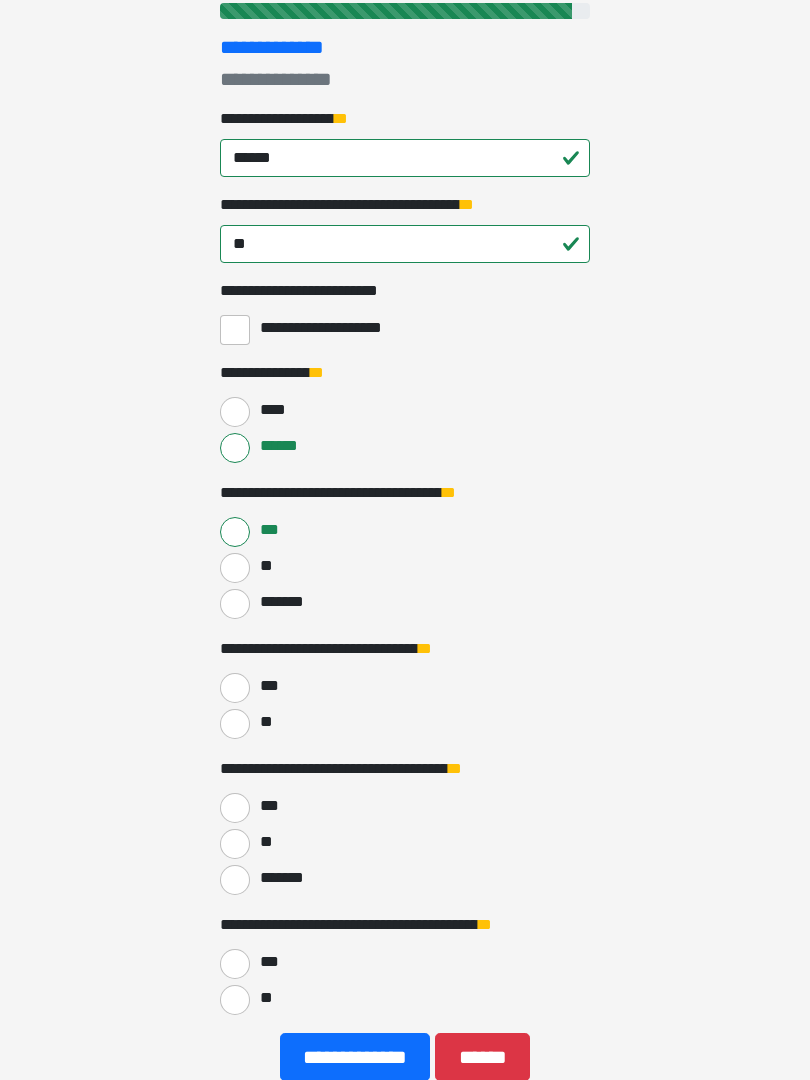 click on "***" at bounding box center [235, 688] 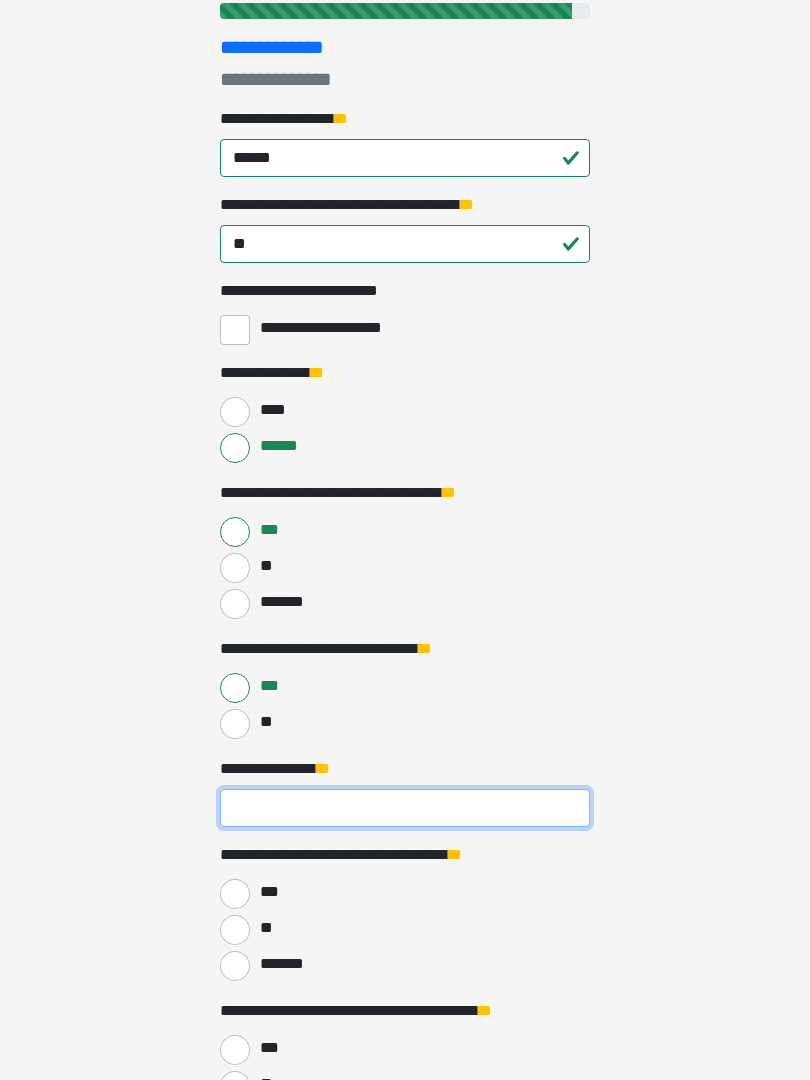 click on "**********" at bounding box center [405, 808] 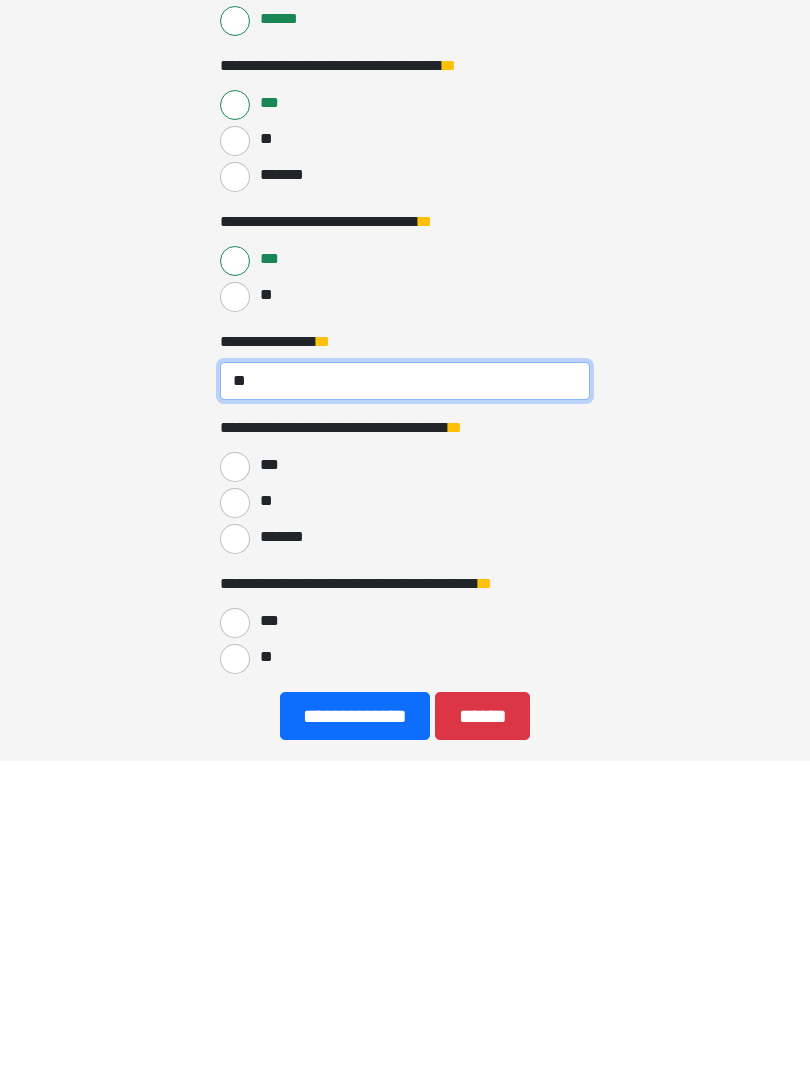 type on "**" 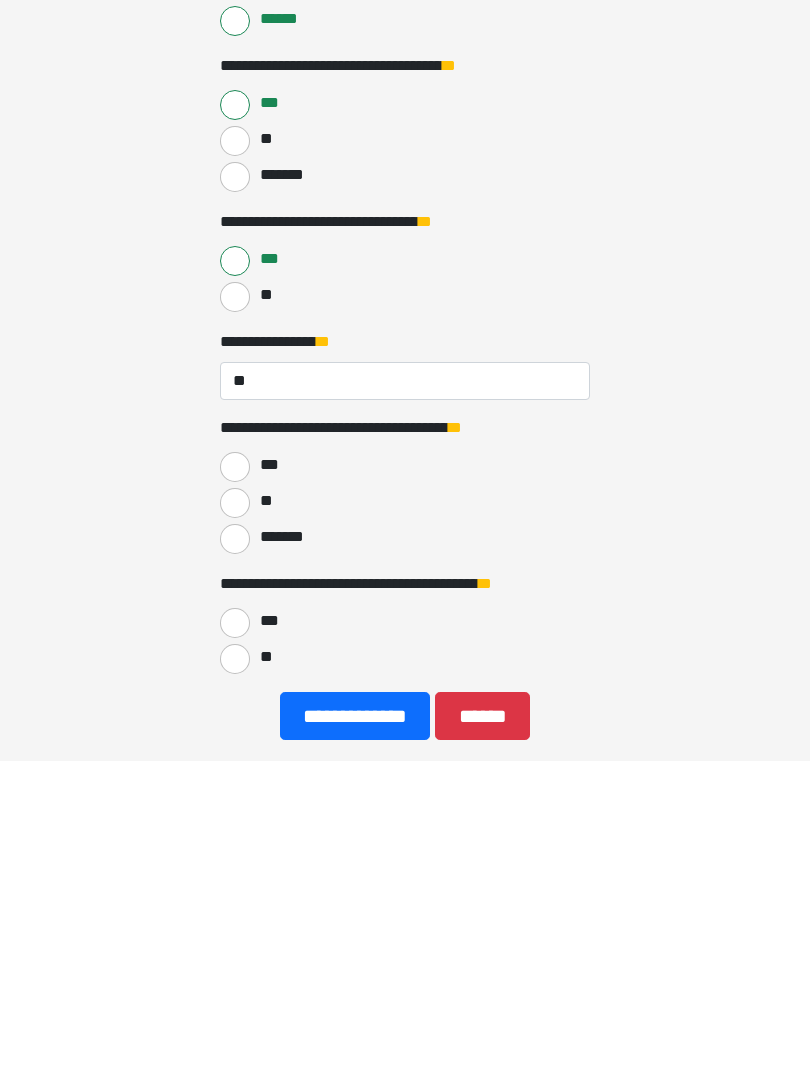 click on "**" at bounding box center [235, 823] 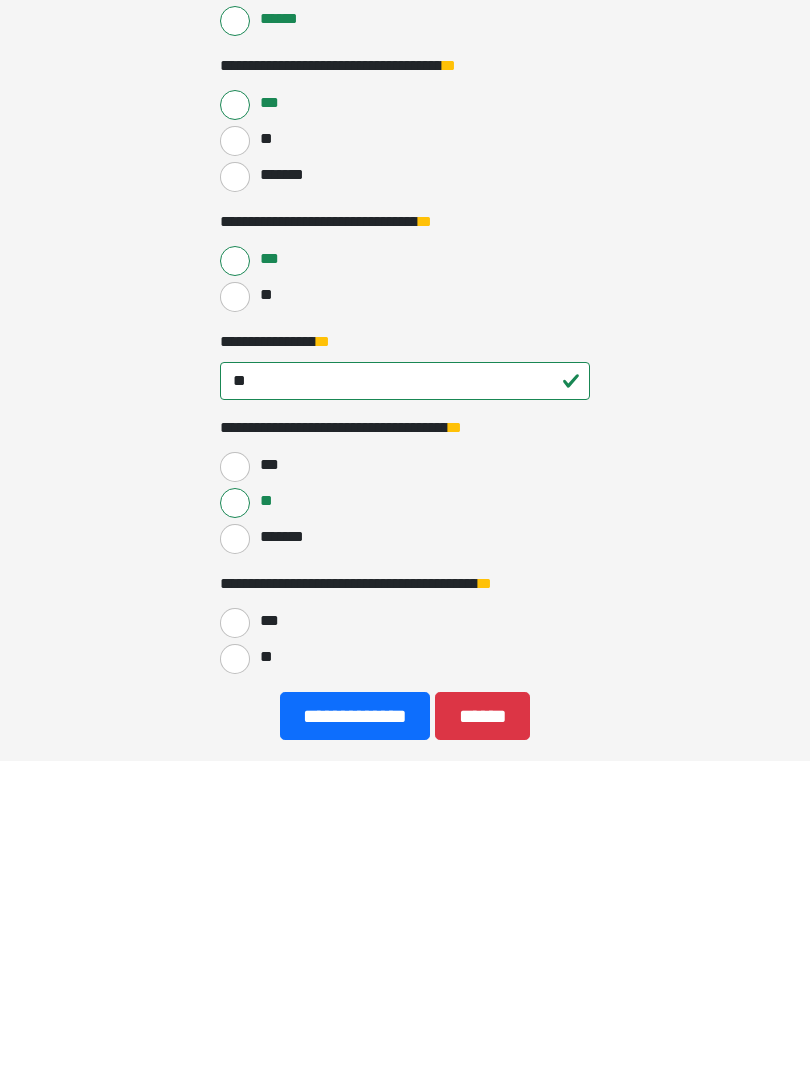 scroll, scrollTop: 453, scrollLeft: 0, axis: vertical 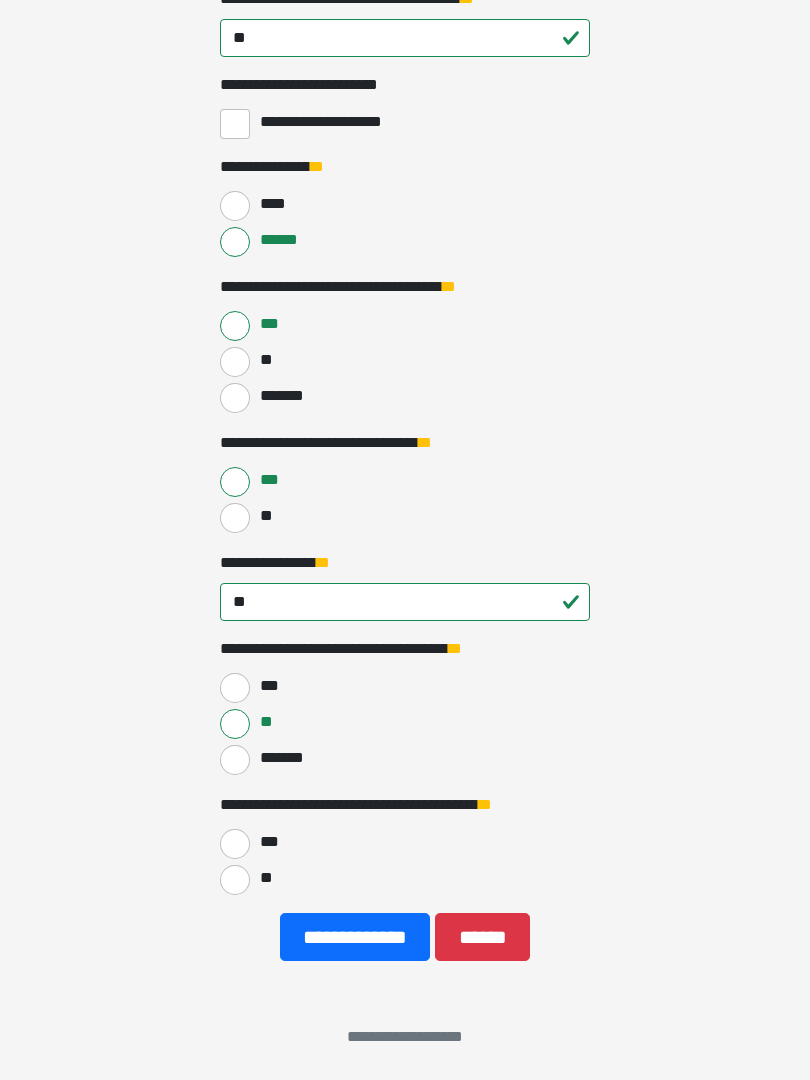 click on "**" at bounding box center [235, 880] 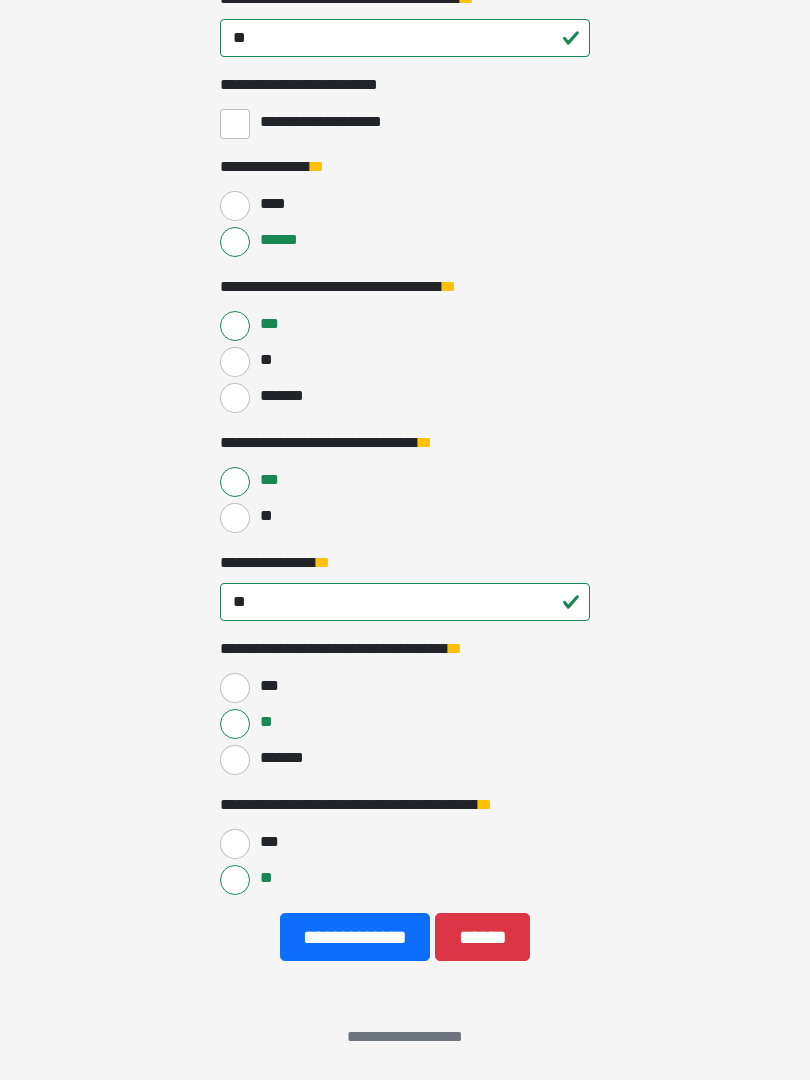 click on "**********" at bounding box center (355, 937) 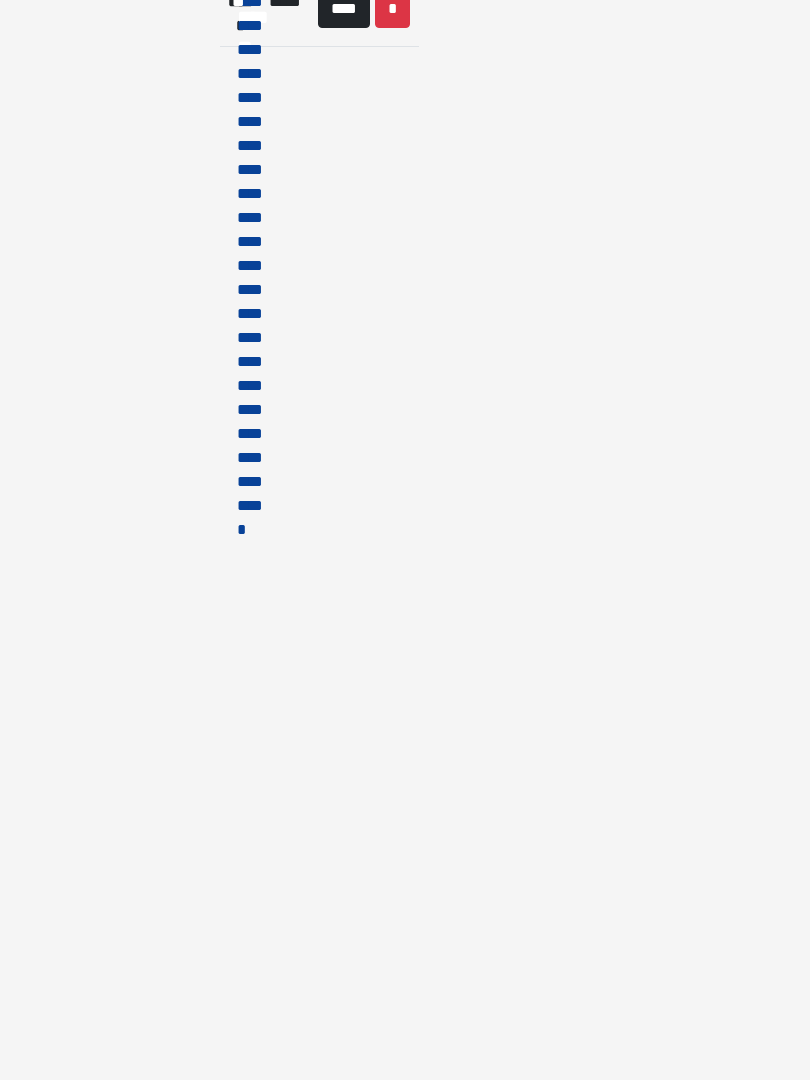 scroll, scrollTop: 0, scrollLeft: 0, axis: both 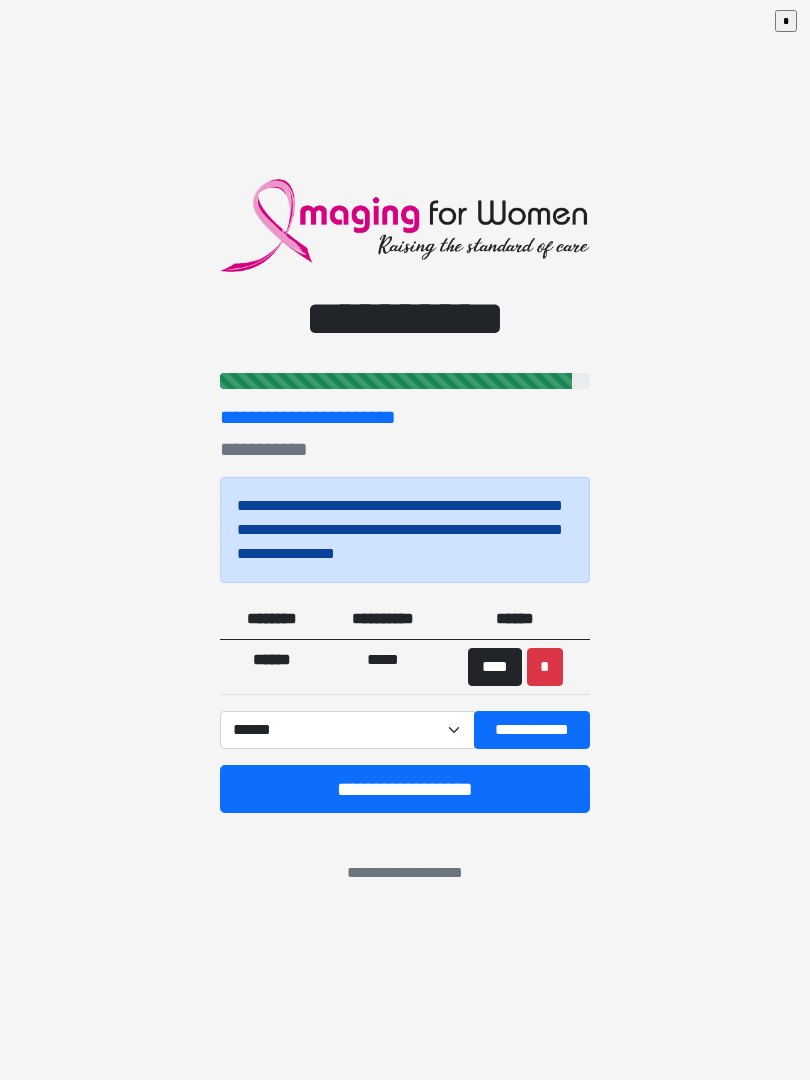 click on "**********" at bounding box center (405, 789) 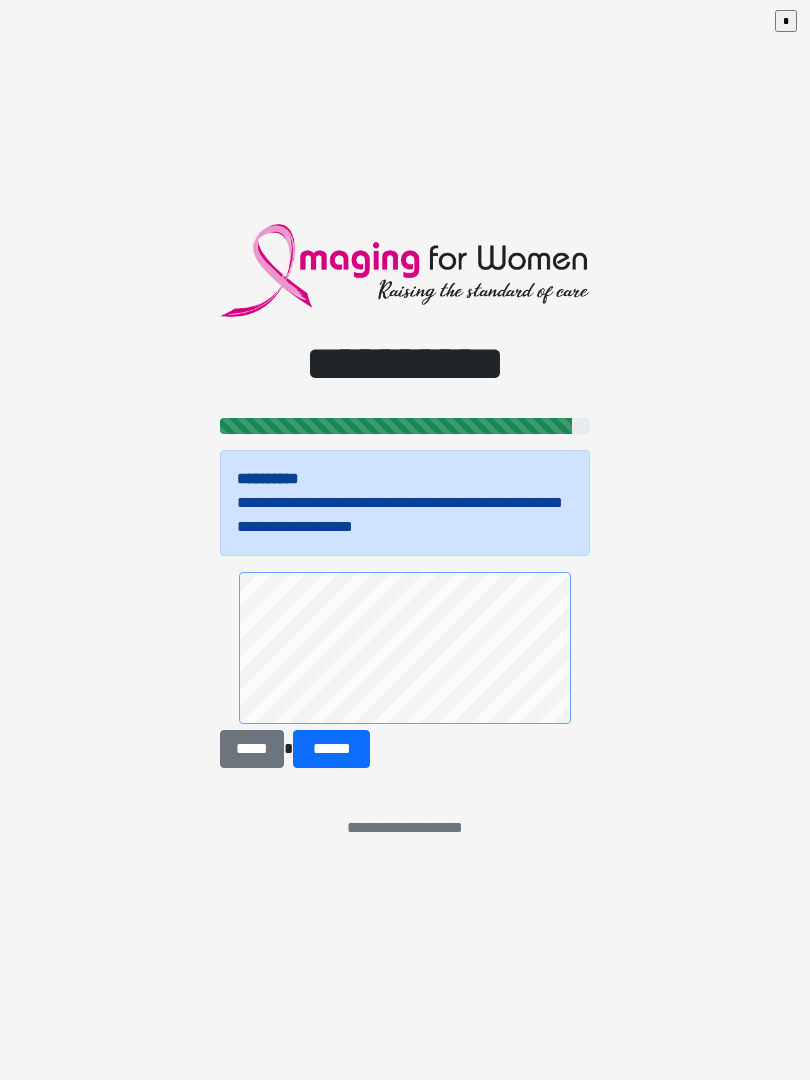 click on "******" at bounding box center [331, 749] 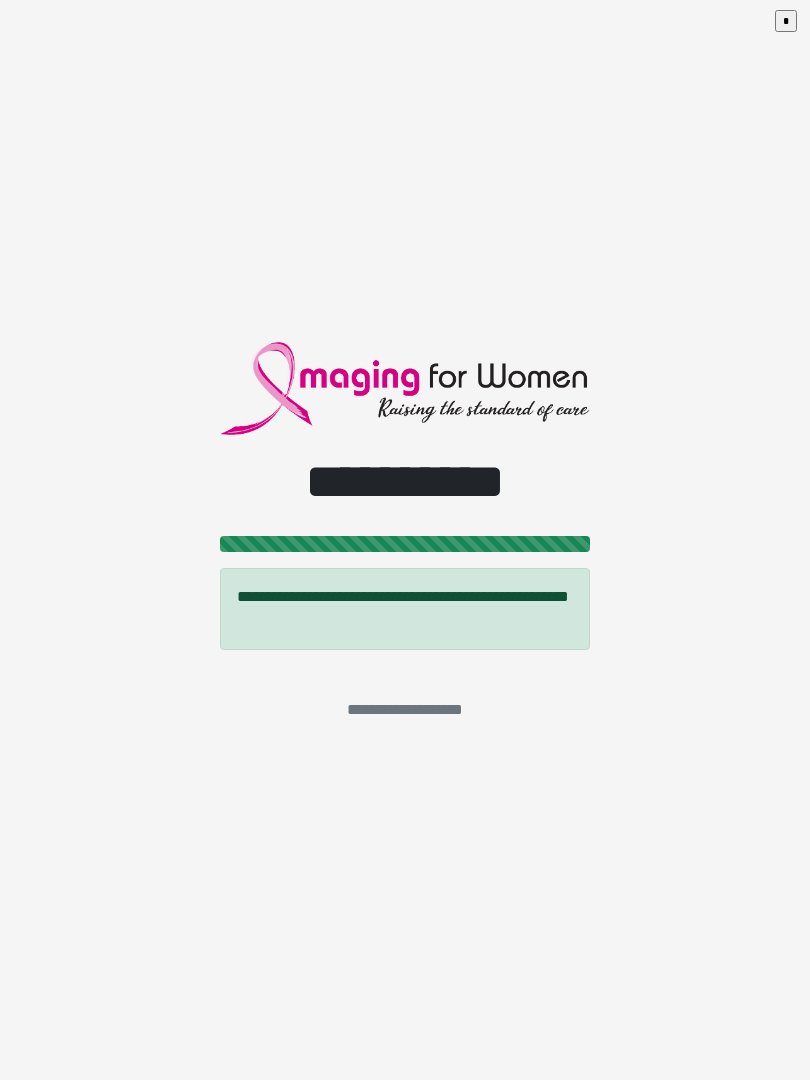 click on "*" at bounding box center [786, 21] 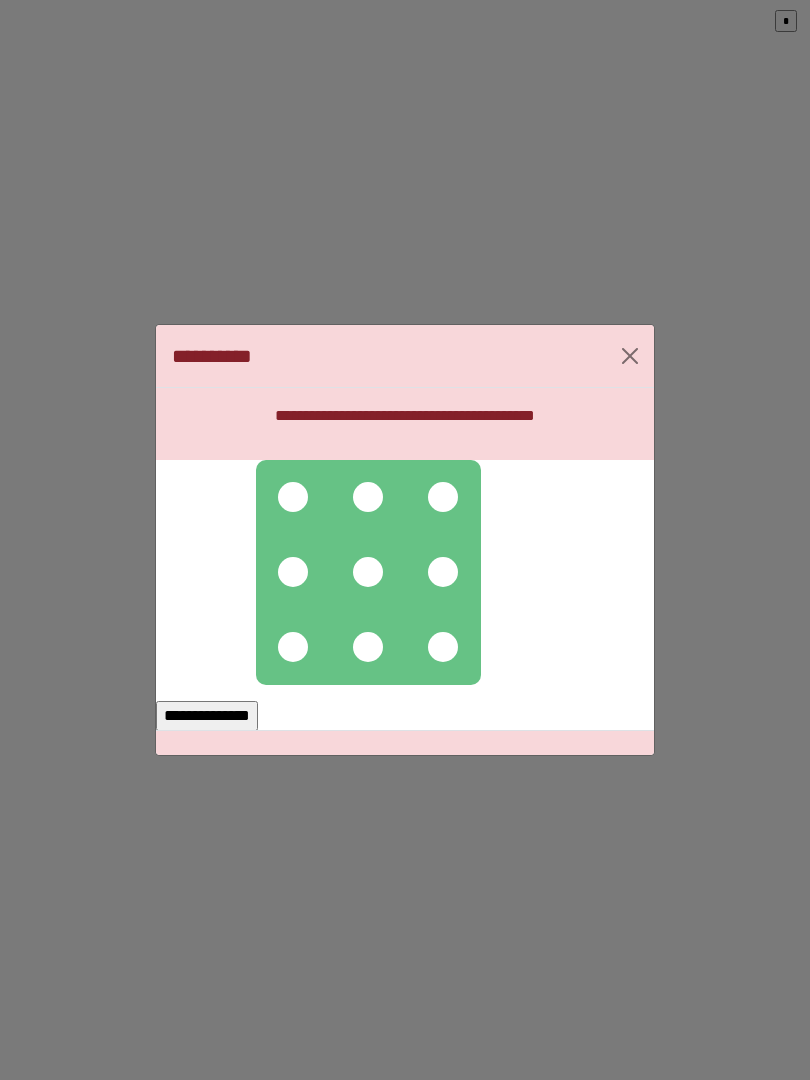 click at bounding box center (293, 497) 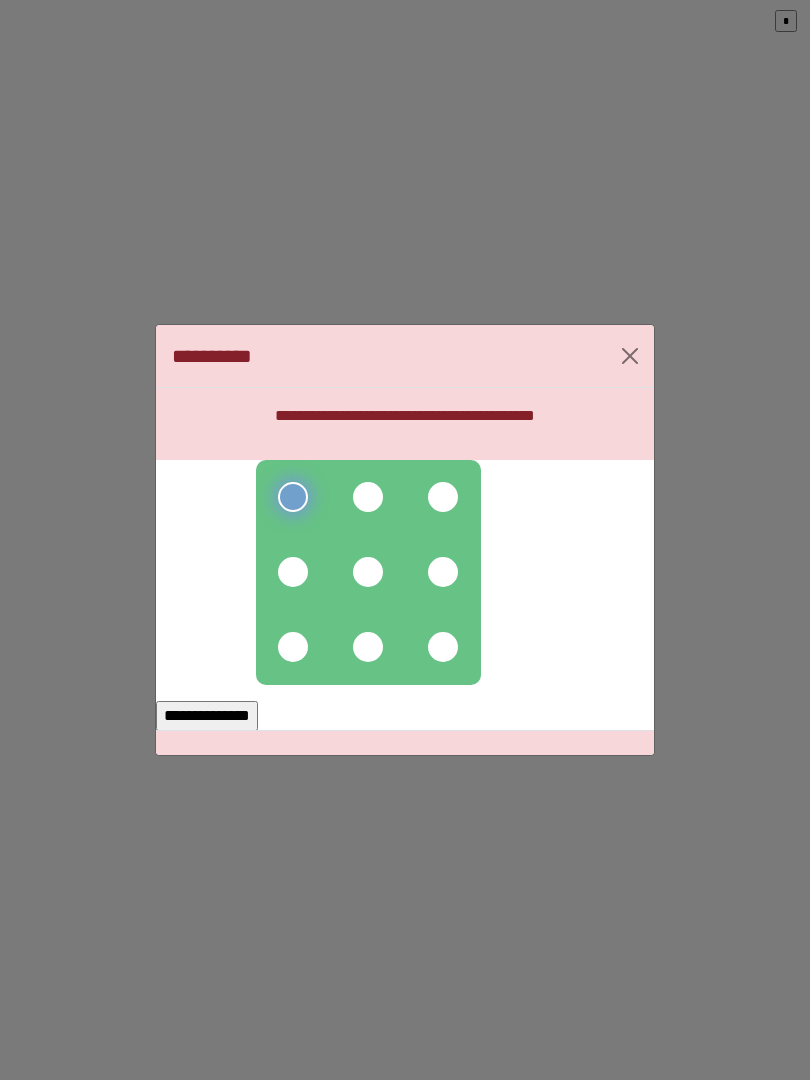 click at bounding box center (368, 497) 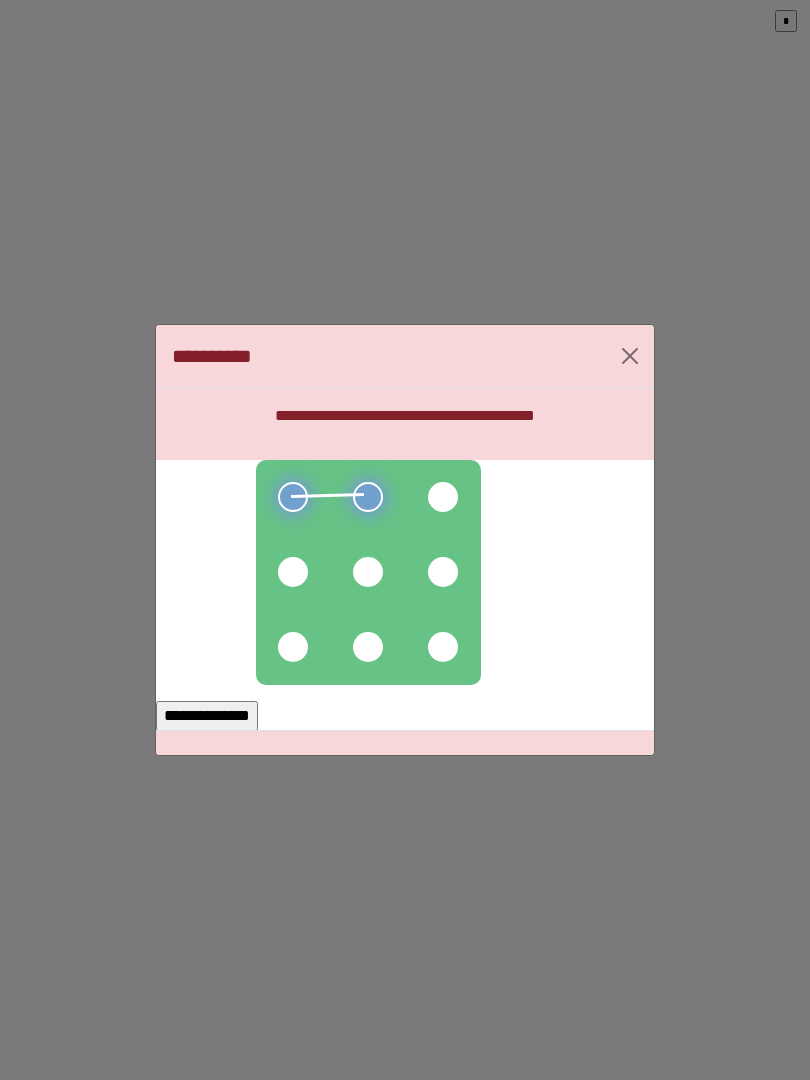 click at bounding box center [443, 497] 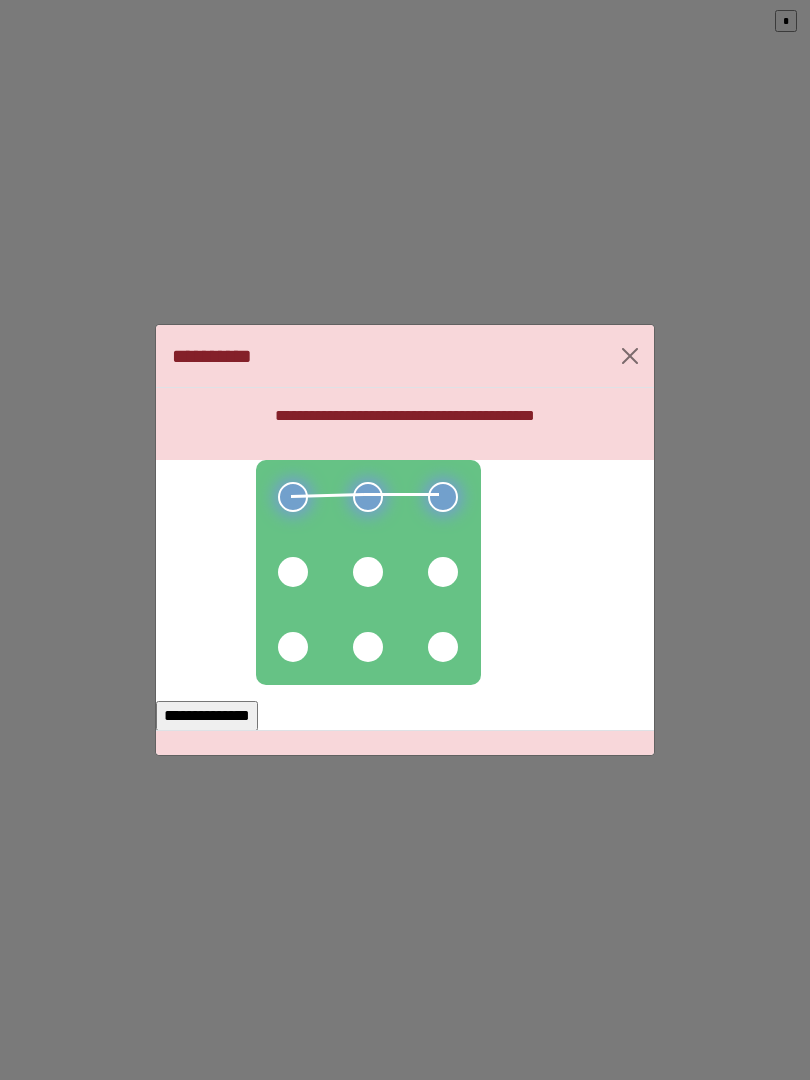 click at bounding box center [443, 572] 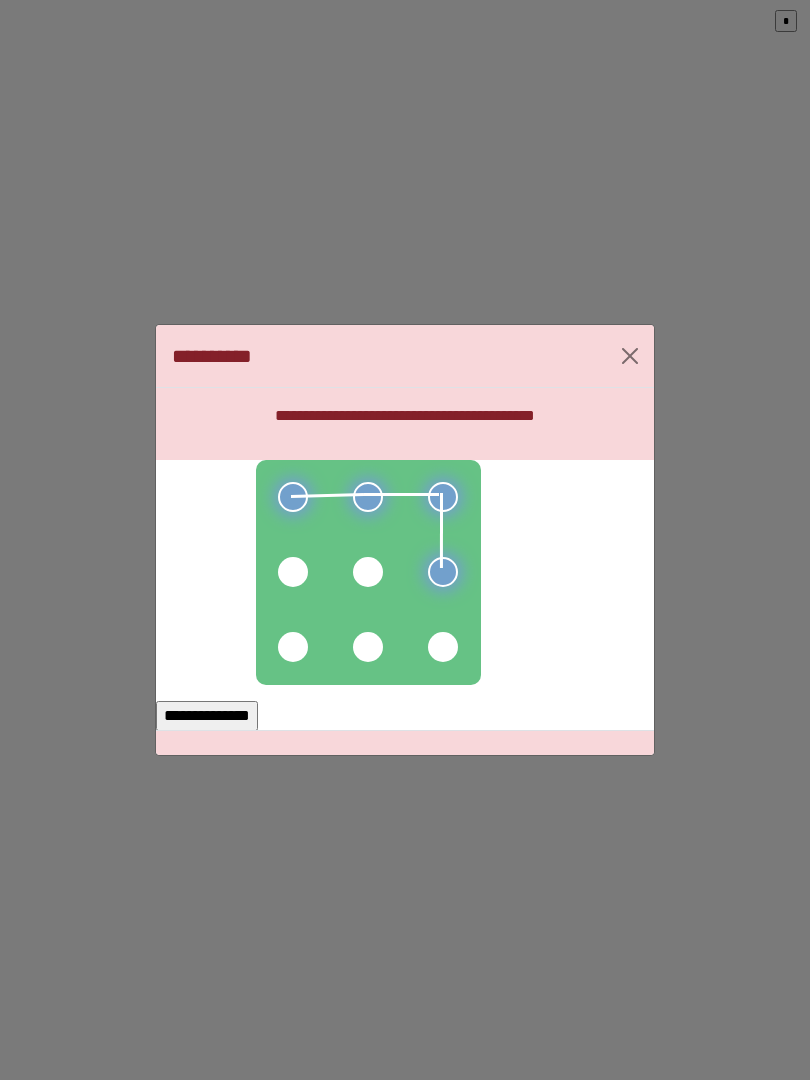 click at bounding box center [443, 647] 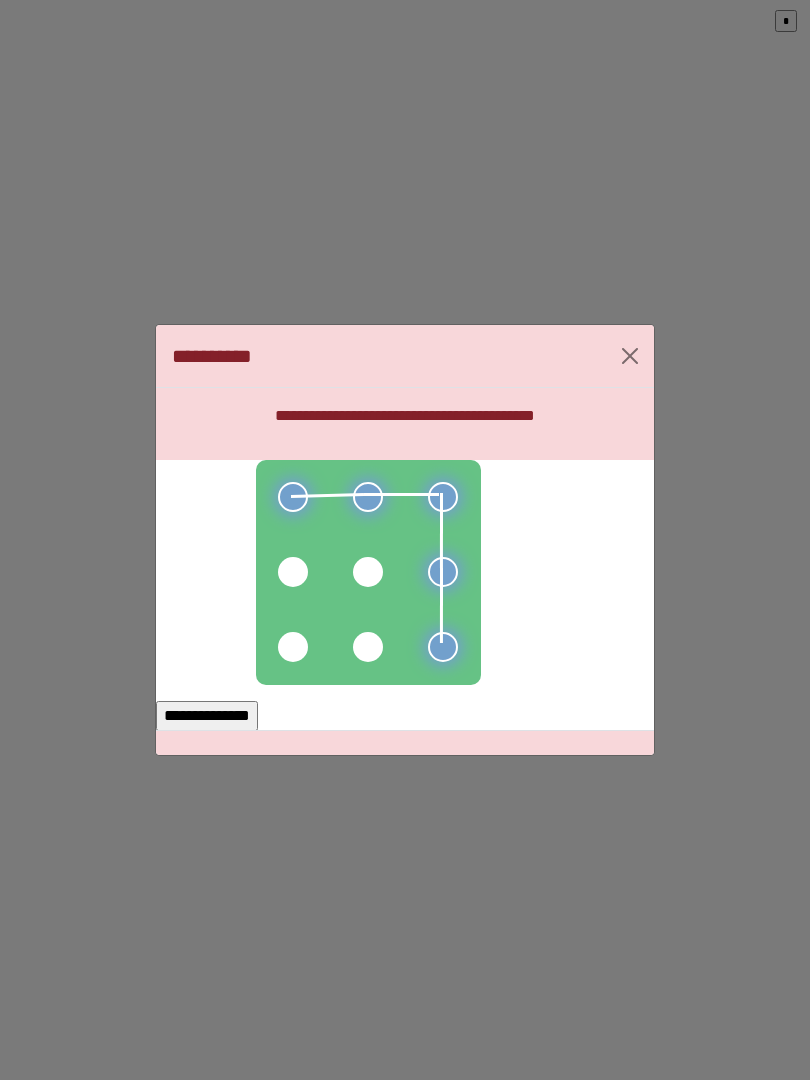 click at bounding box center [368, 647] 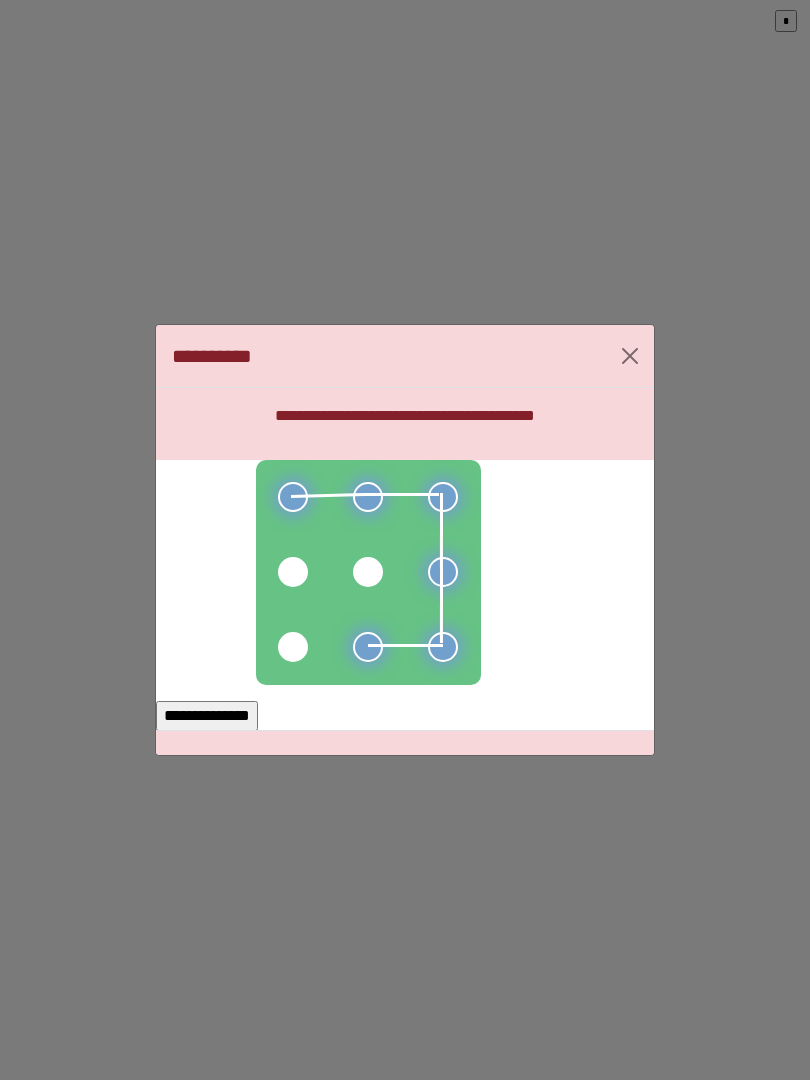 click at bounding box center (293, 647) 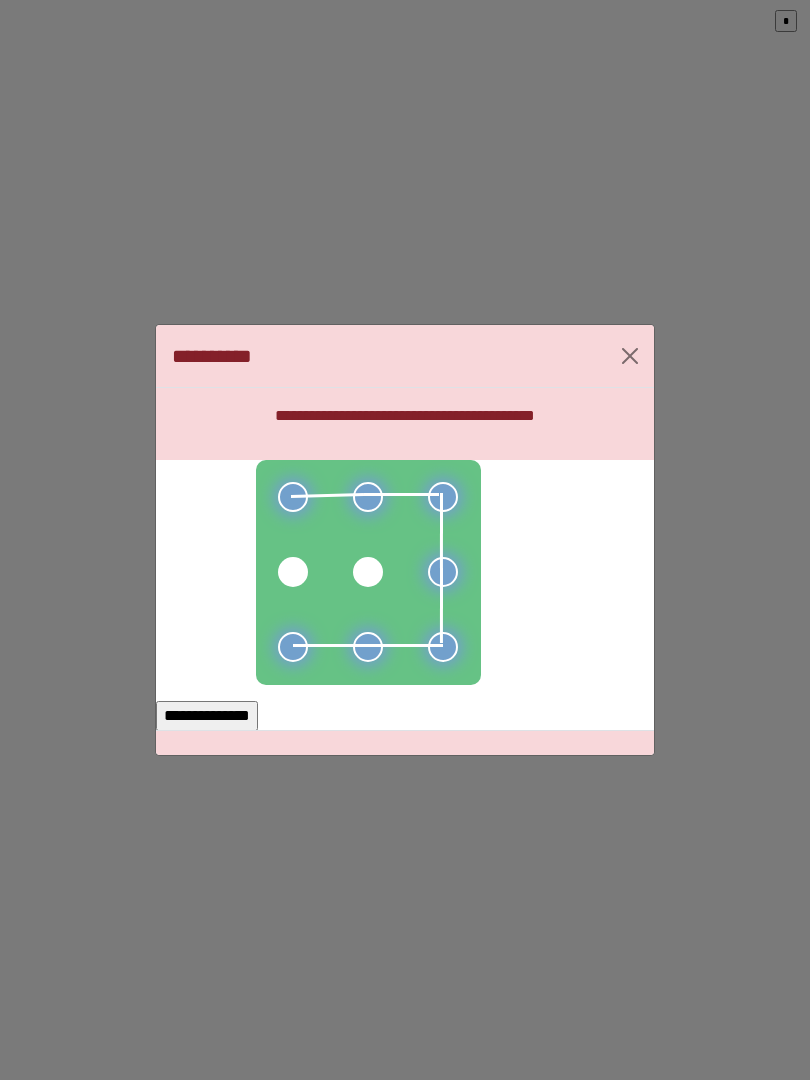click on "**********" at bounding box center [207, 716] 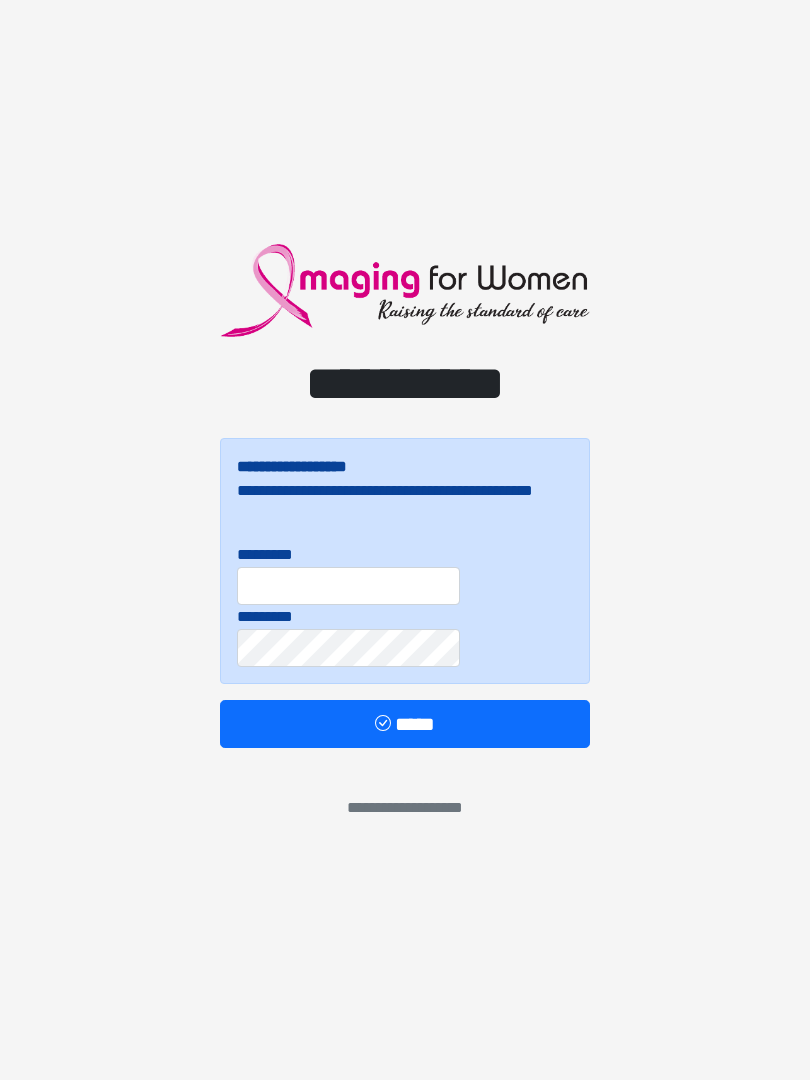 scroll, scrollTop: 0, scrollLeft: 0, axis: both 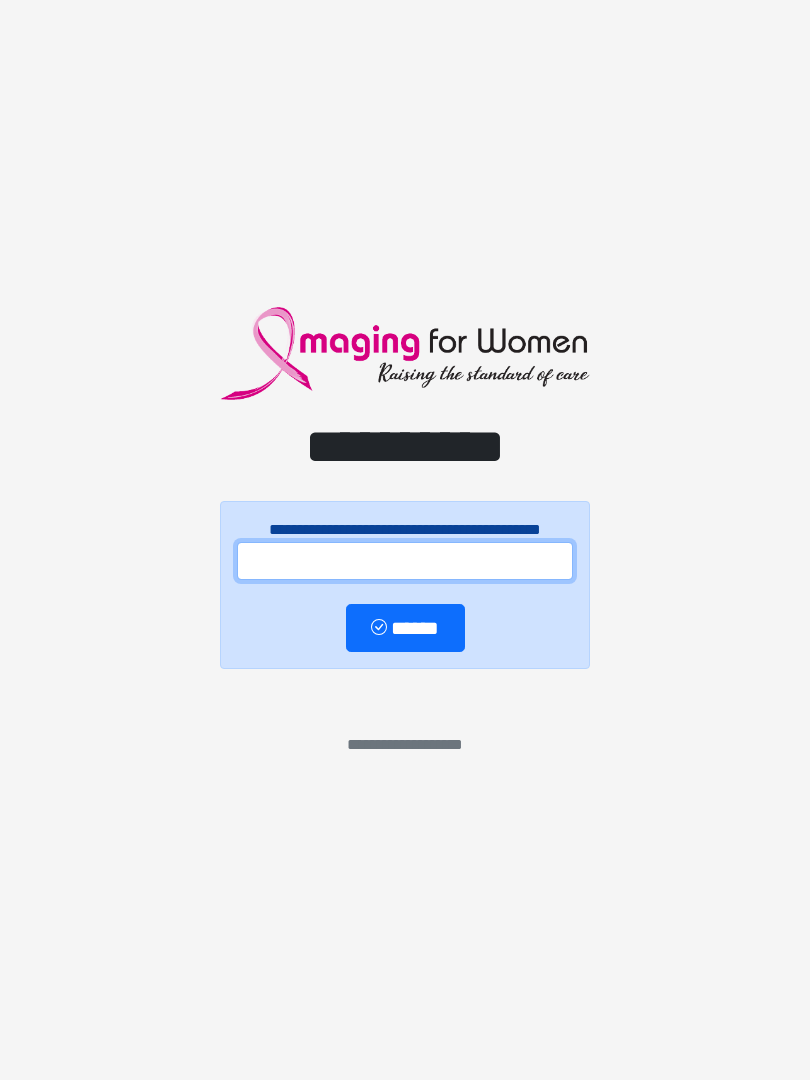 click at bounding box center [405, 561] 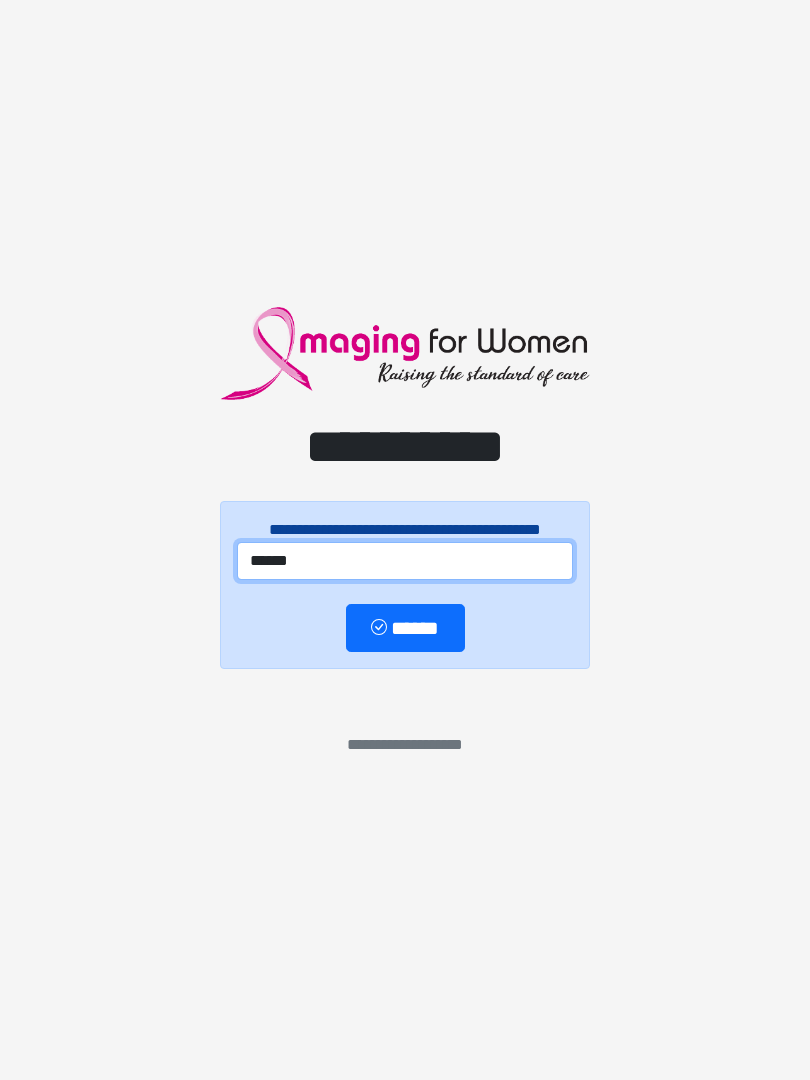 type on "******" 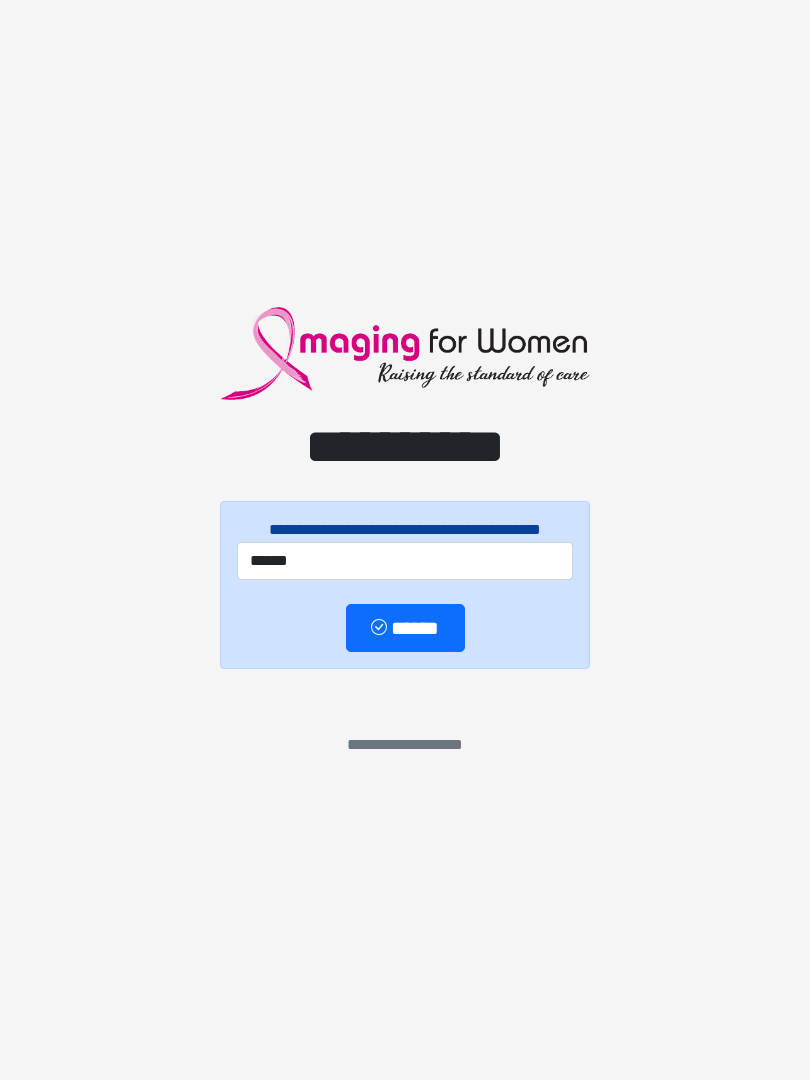 click on "******" at bounding box center [405, 628] 